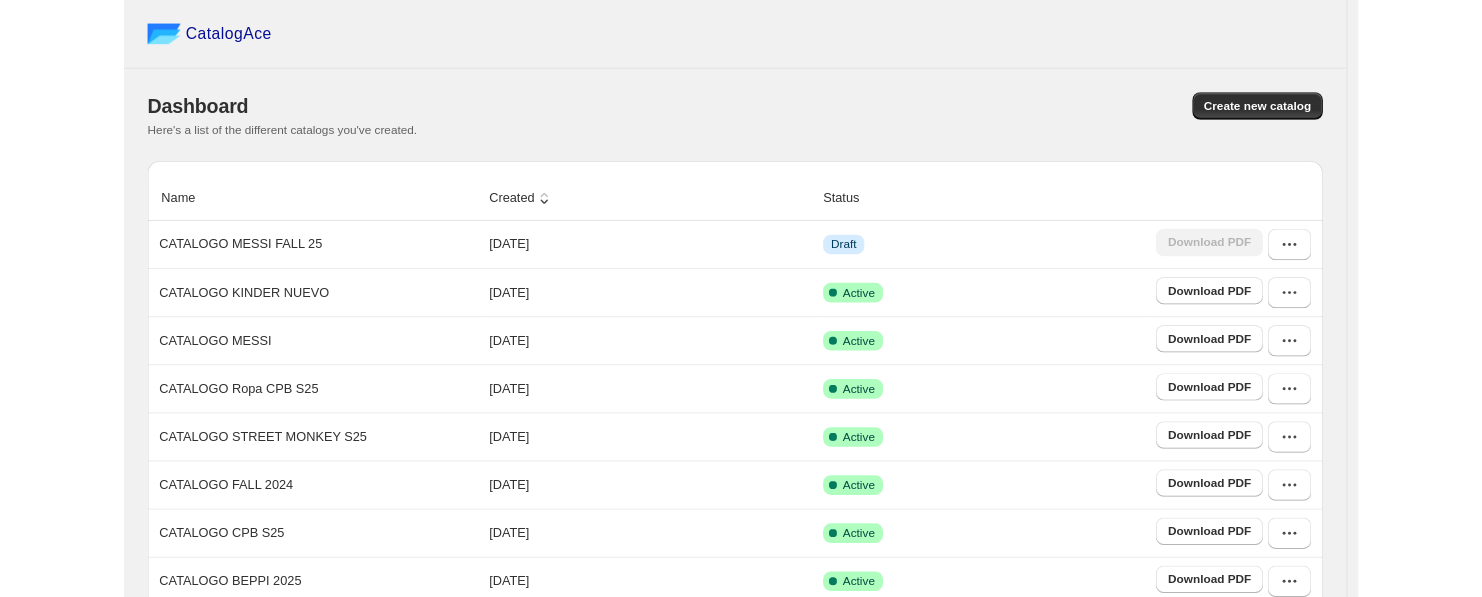 scroll, scrollTop: 0, scrollLeft: 0, axis: both 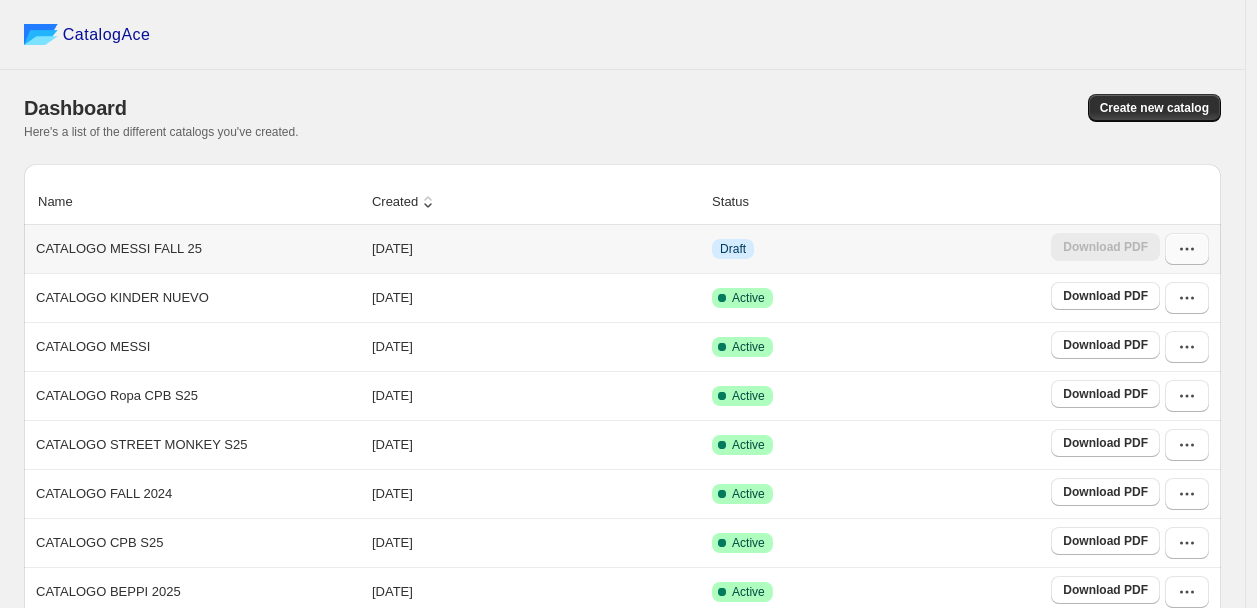 click 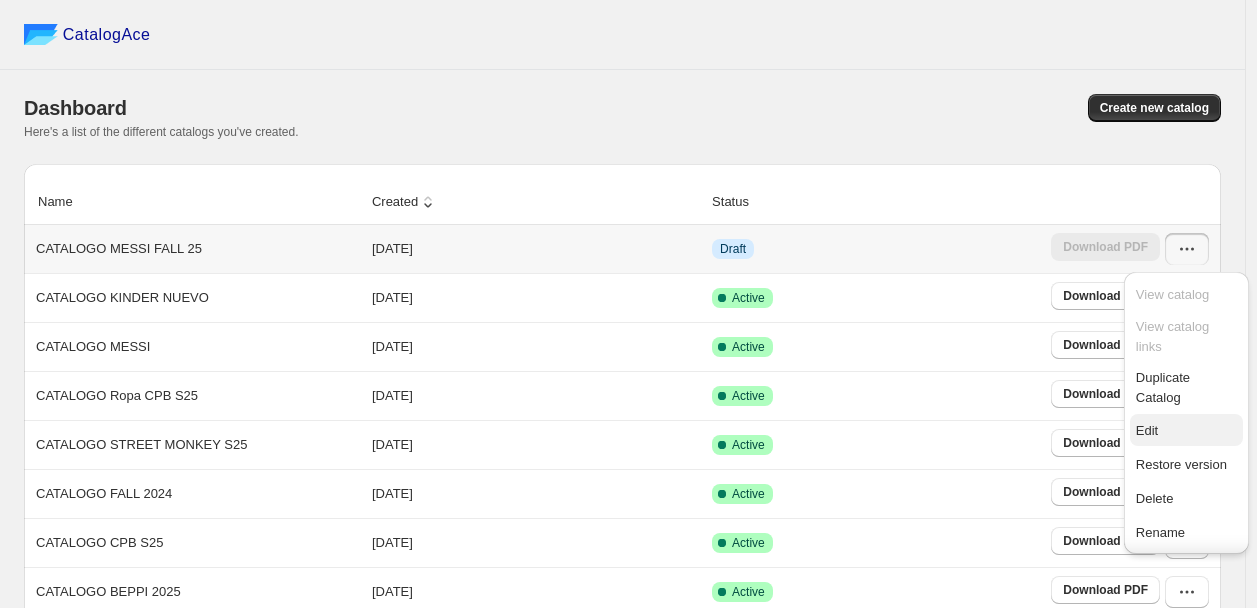 click on "Edit" at bounding box center (1186, 431) 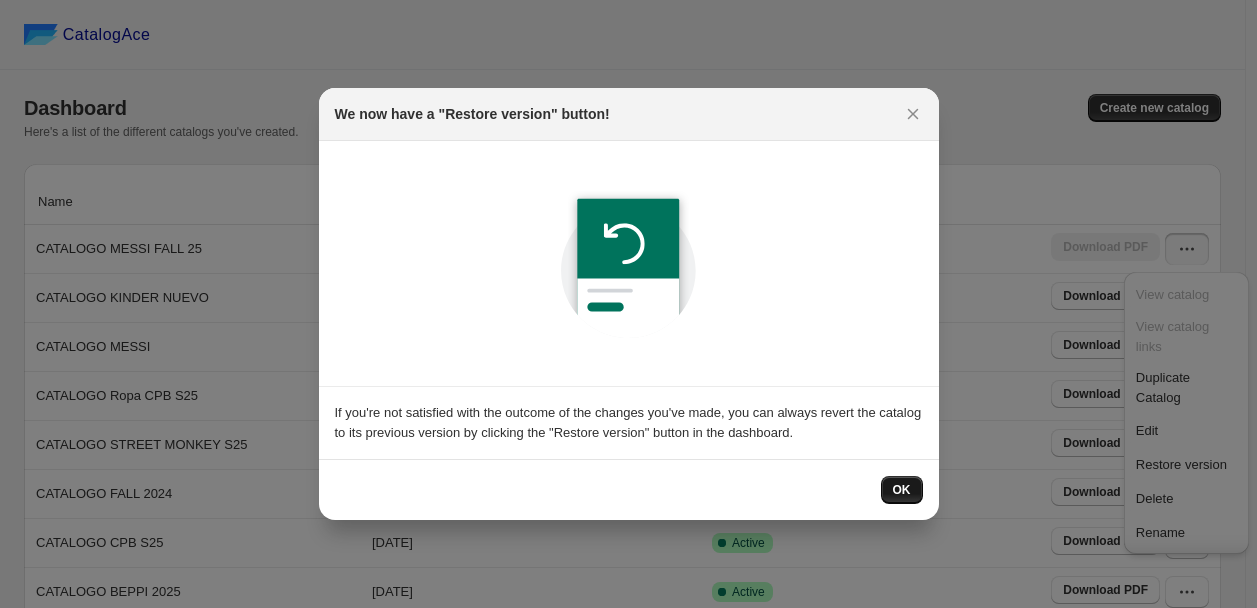 click on "OK" at bounding box center (902, 490) 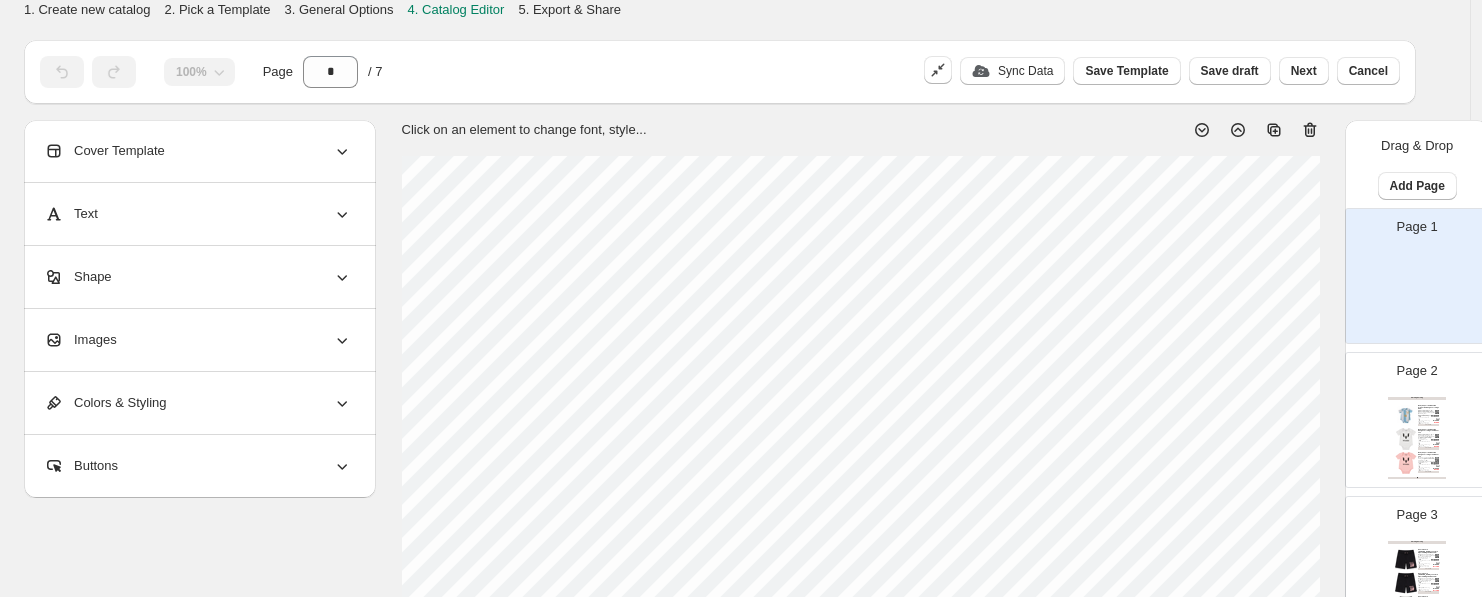 click on "Images" at bounding box center (80, 340) 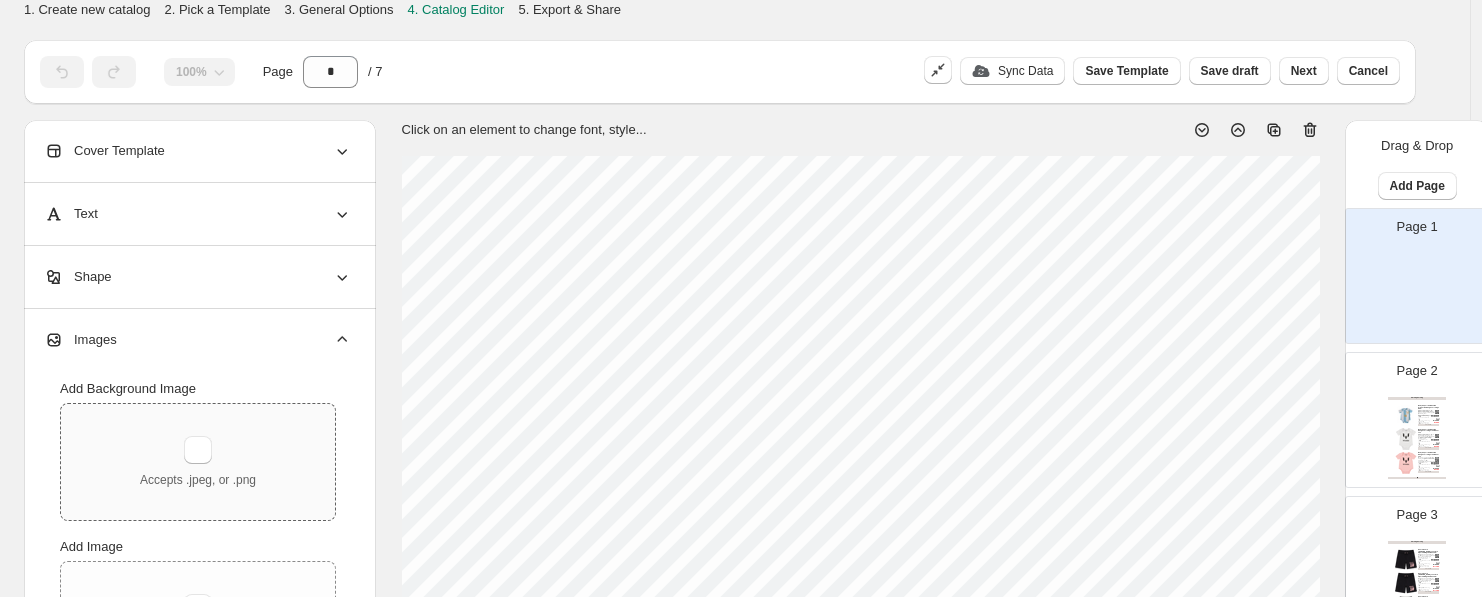 click on "Accepts .jpeg, or .png" at bounding box center (198, 480) 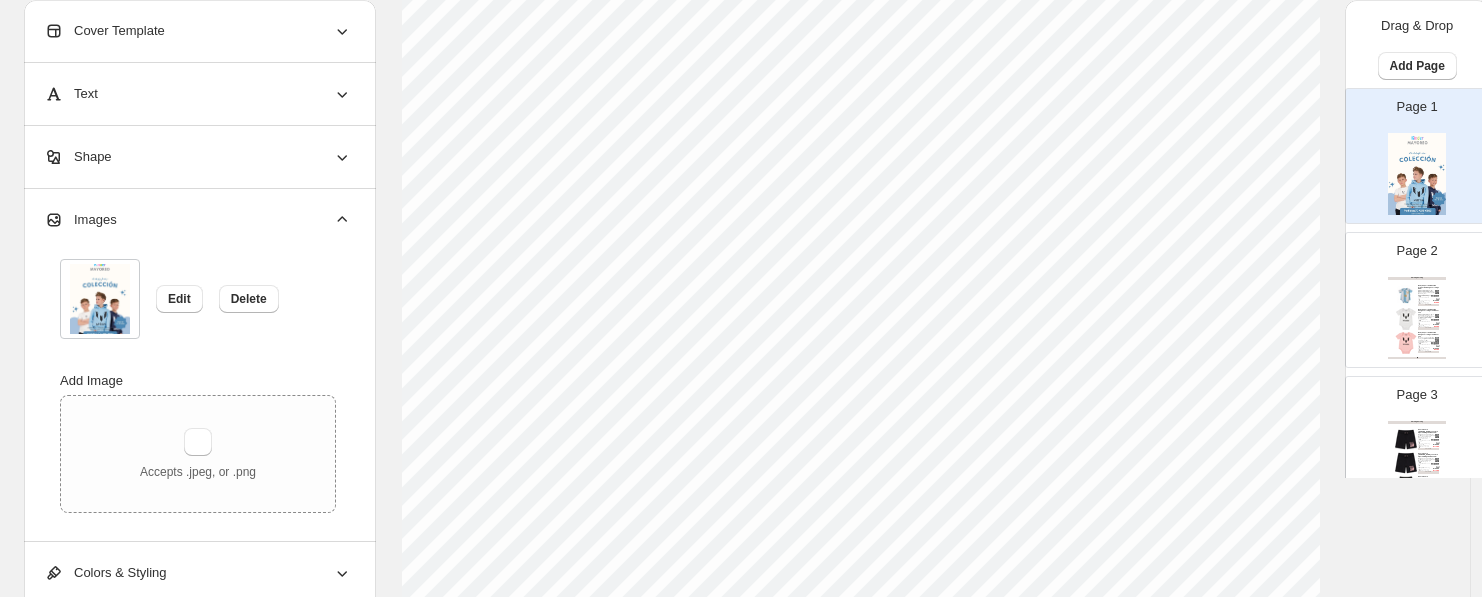 scroll, scrollTop: 161, scrollLeft: 0, axis: vertical 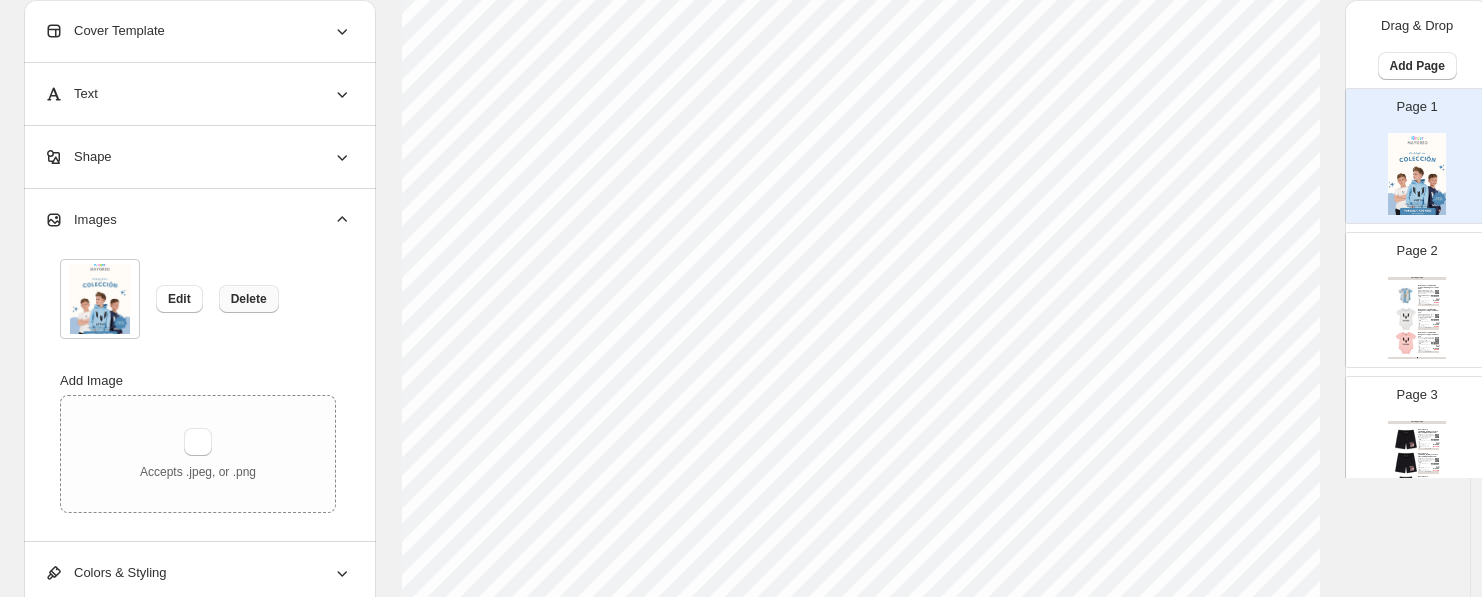 click on "Delete" at bounding box center (249, 299) 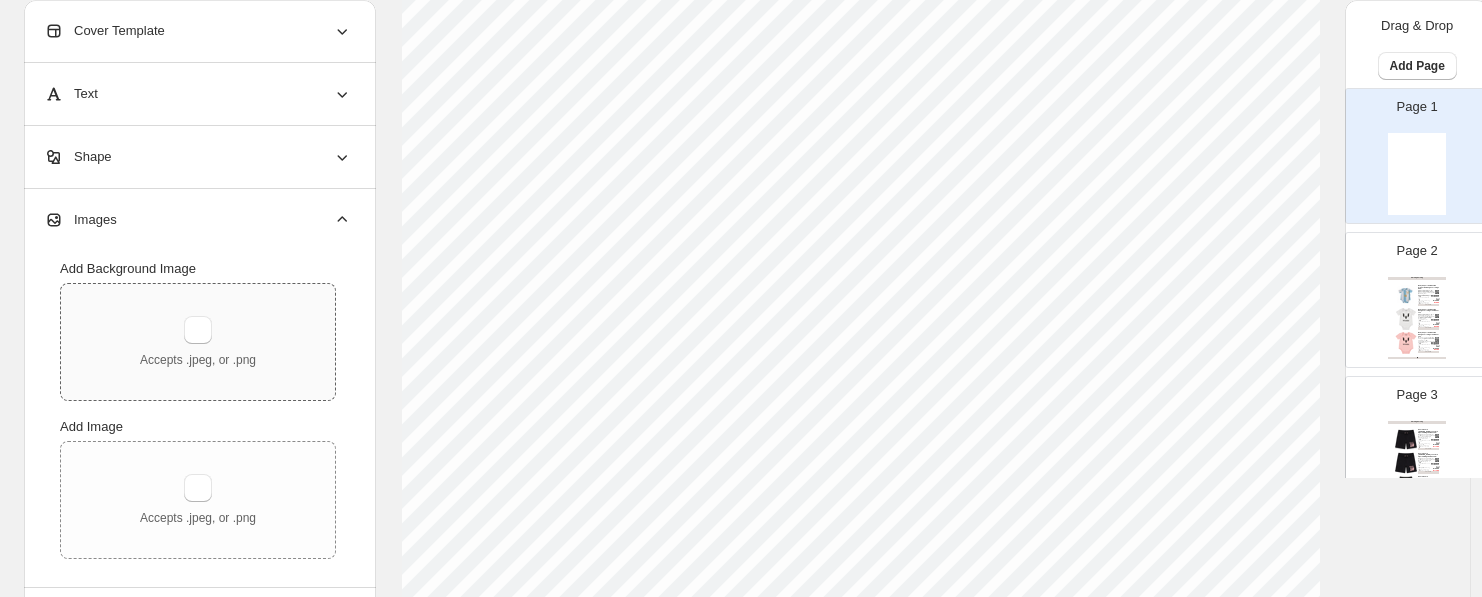 click on "Accepts .jpeg, or .png" at bounding box center (198, 342) 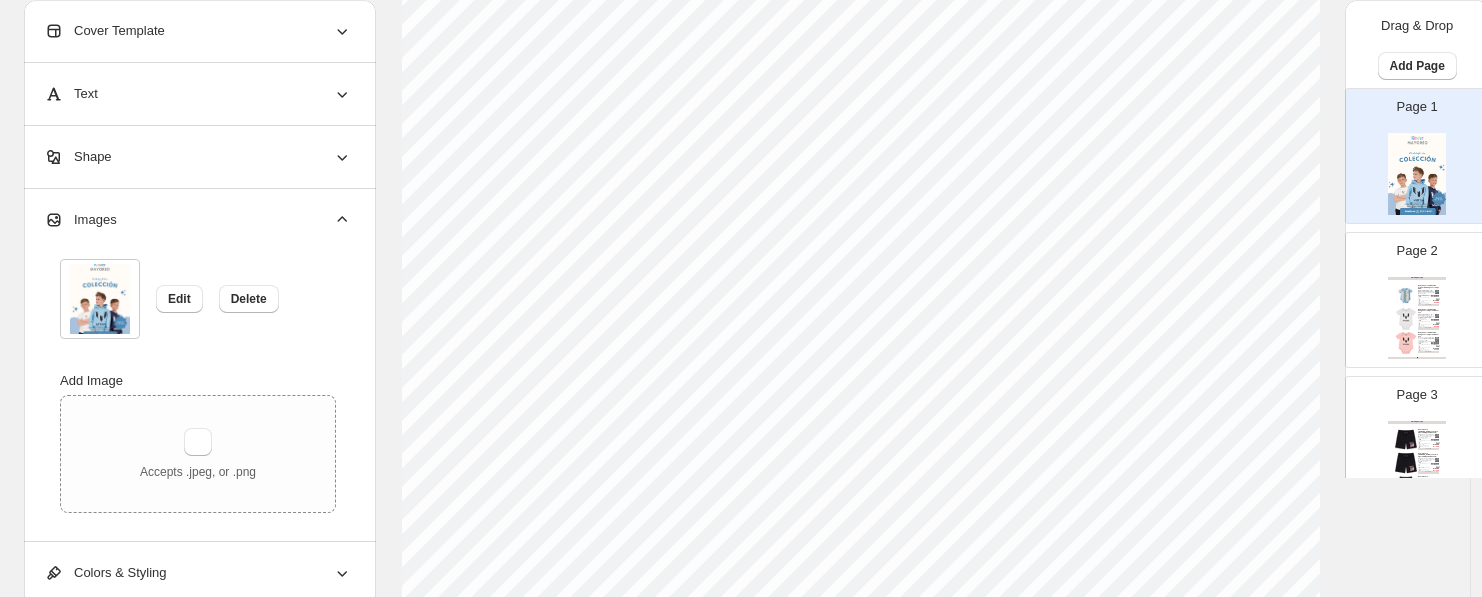 scroll, scrollTop: 161, scrollLeft: 0, axis: vertical 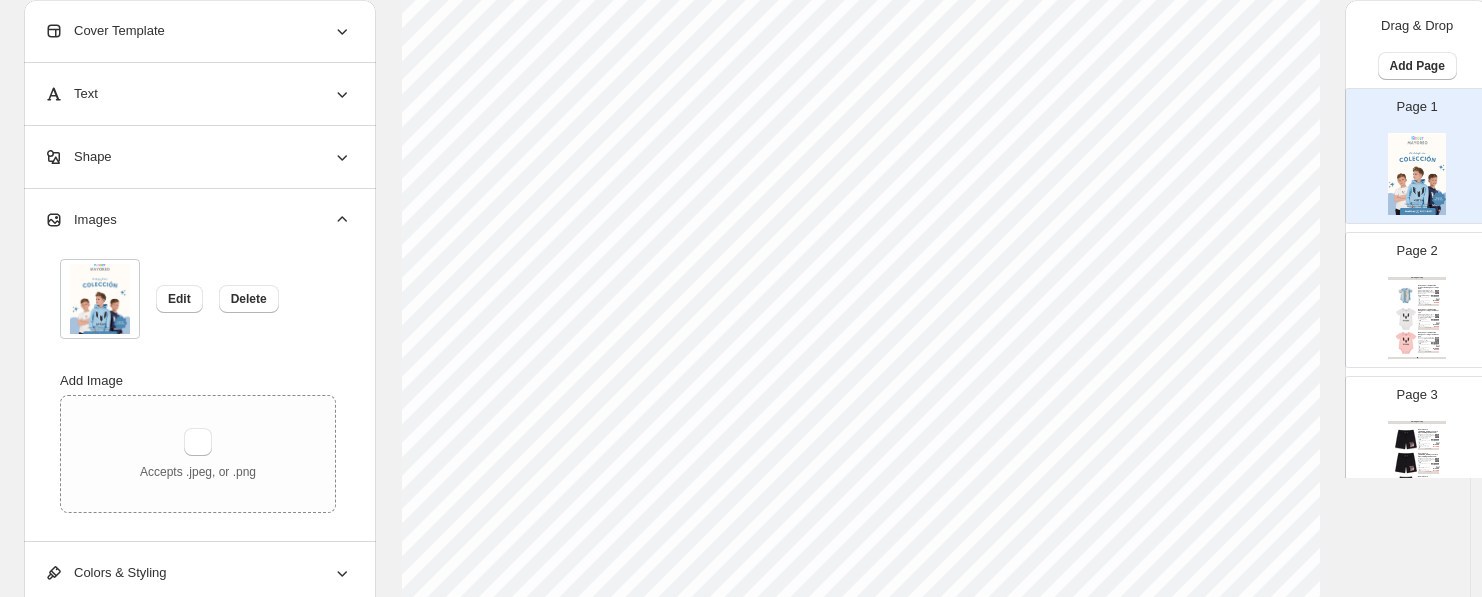 click on "Clothing Catalog Body deportiva Messi de Argentina manga corta logo mes... [PERSON_NAME] el estilo y [PERSON_NAME] del fútbol con esta playera deportiva tipo body de [PERSON_NAME]. Con m... 6-9M, 9-12M, 12-18M, 2-4M, 2... Stock Quantity:  21 SKU:  C123BUN72901/6-9M Weight:  0 Tags:  MY Messi, NUEVO, Ropa... Brand:  Messi Barcode №:  872083432766' body [PERSON_NAME] m/c unidad Q null Q null Q 120.00 Q 78.00 BUY NOW Body deportiva Messi de manga corta logo tee Messi col... [PERSON_NAME] el estilo y la comodidad con esta playera deportiva tipo body de [PERSON_NAME]. De manga cort... 6-9M, 9-12M, 12-18M, 0-2M, 2... Stock Quantity:  23 SKU:  C121BUN72901N-B/6-9M Weight:  0 Tags:  MY Messi, NUEVO, Ropa... Brand:  Messi Barcode №:  872083431747' body [PERSON_NAME] m/c unidad Q null Q null Q 100.00 Q 65.00 BUY NOW Body deportiva Messi de manga corta logo tee Messi col... Esta playera deportiva tipo body de [PERSON_NAME] combina estilo y comodidad en un diseño unisex. ... 6-9M, 9-12M, 12-18M, 0-2M, 2... Stock Quantity:  23 SKU:  C121BUN72901N-R/6-9M Weight:  0 Q null" at bounding box center [1417, 318] 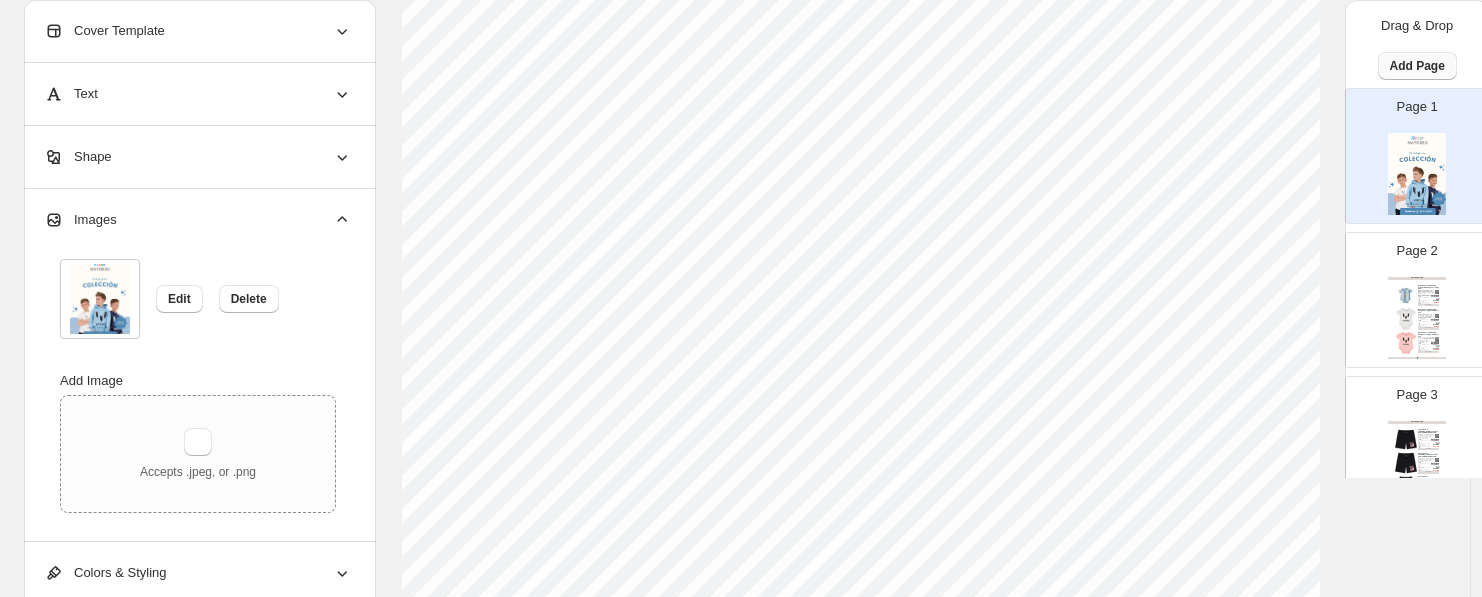 type on "*" 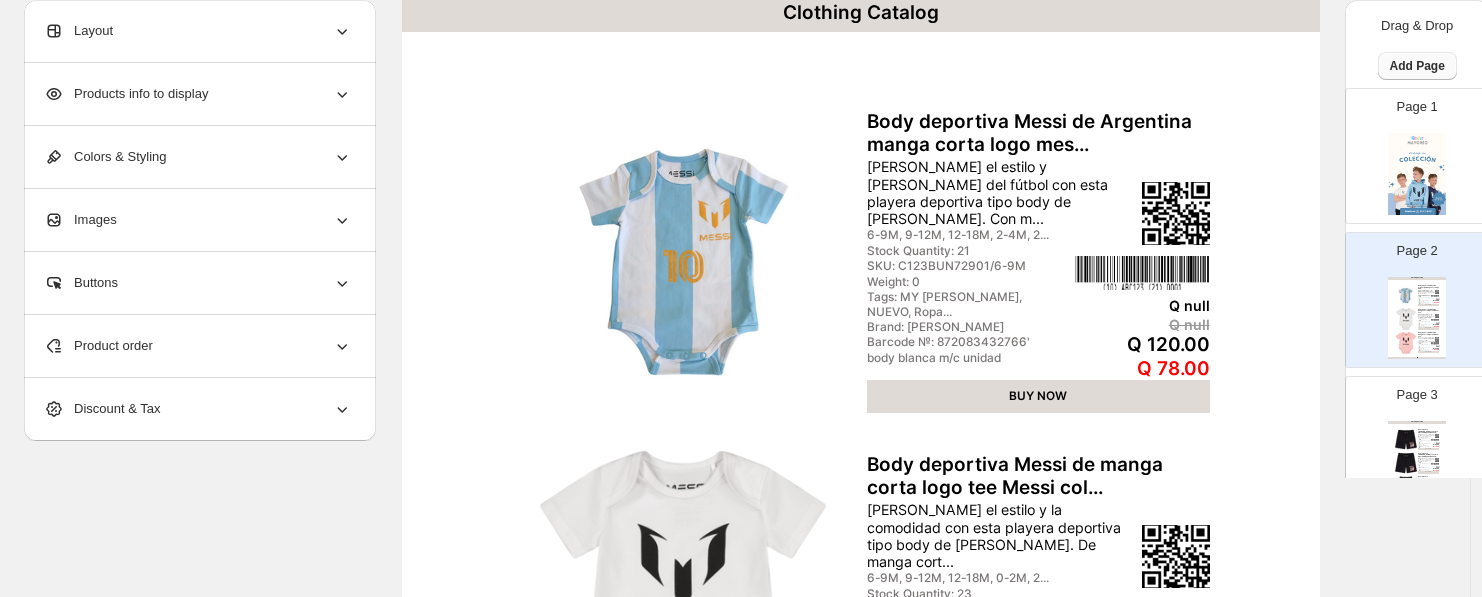 click on "Add Page" at bounding box center [1417, 66] 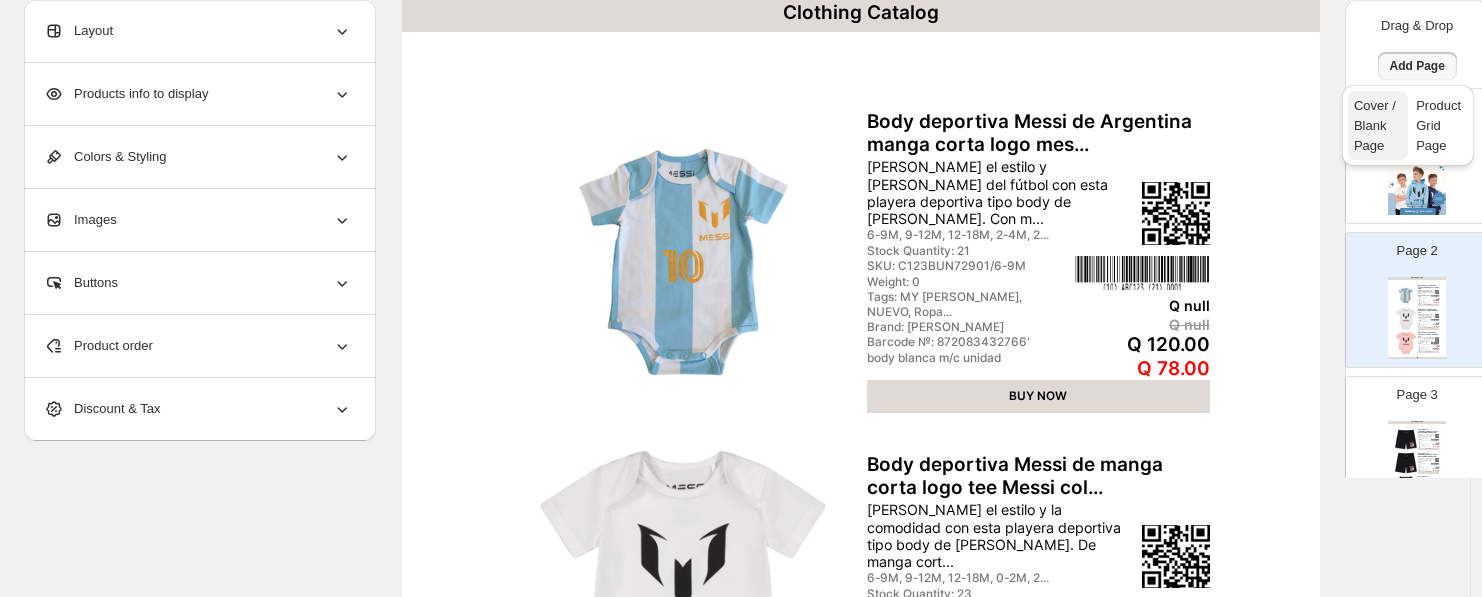 drag, startPoint x: 1419, startPoint y: 110, endPoint x: 1365, endPoint y: 127, distance: 56.61272 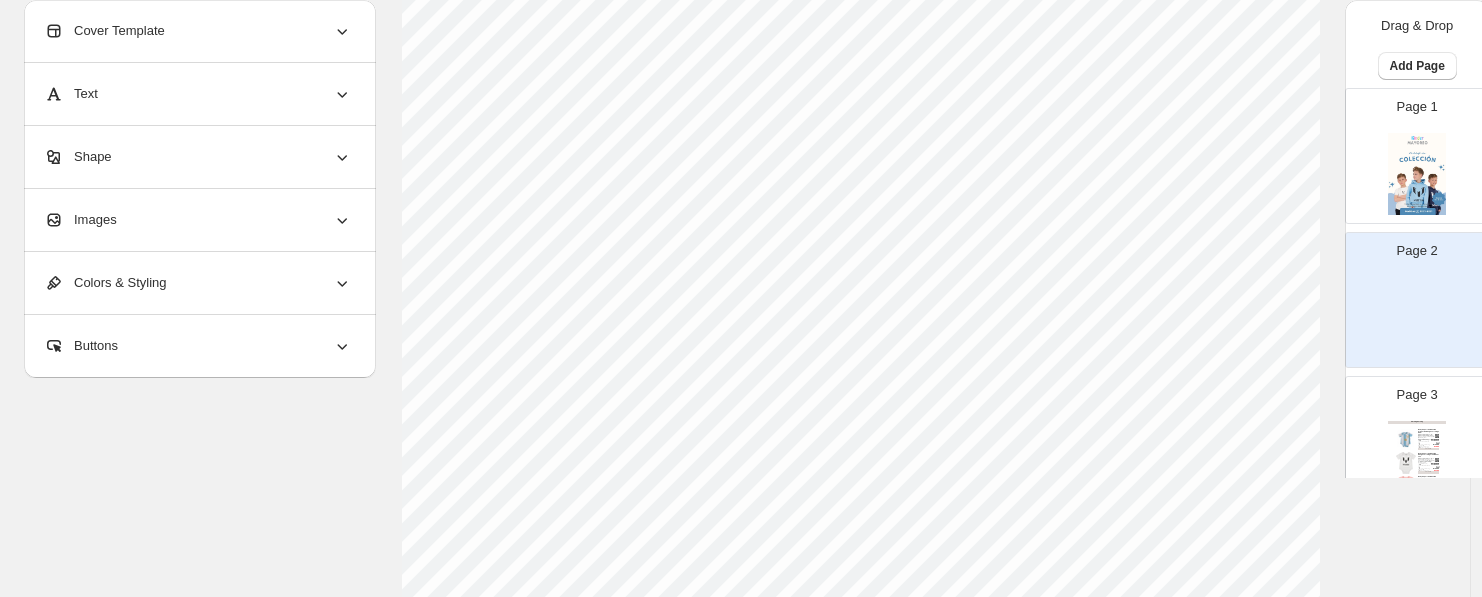 click on "Images" at bounding box center (198, 220) 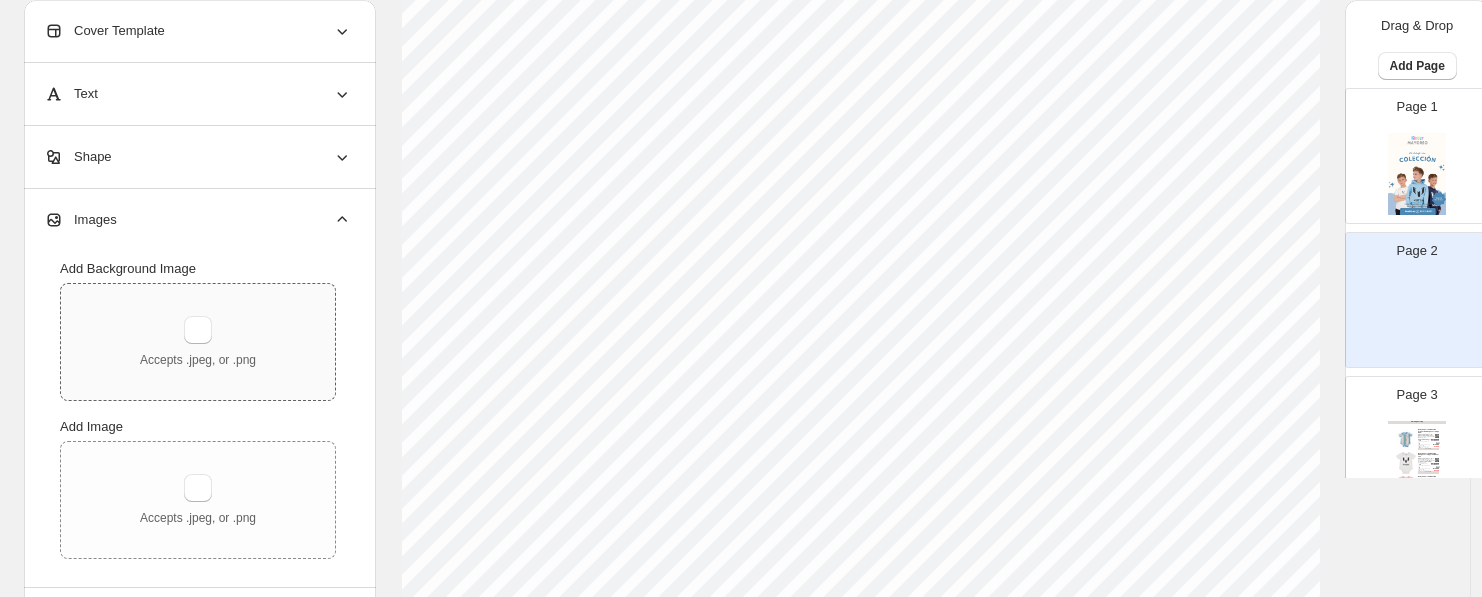 click on "Accepts .jpeg, or .png" at bounding box center (198, 342) 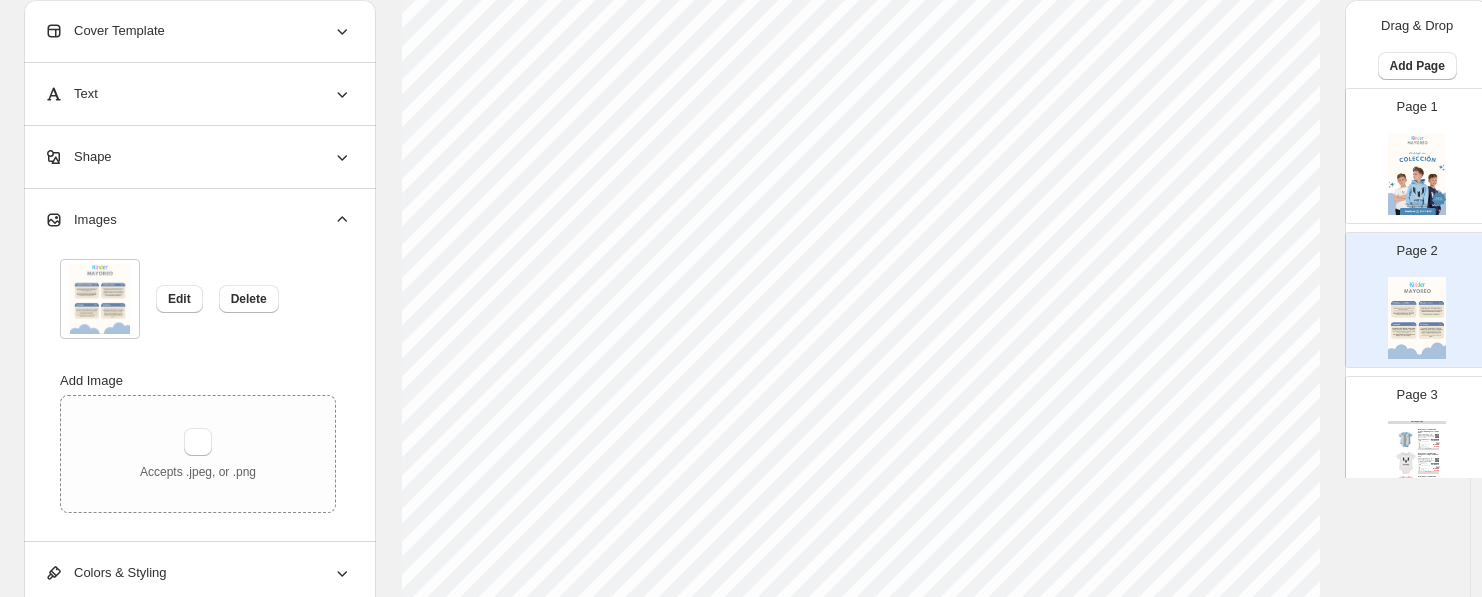 click on "Tags:  MY [PERSON_NAME], NUEVO, Ropa..." at bounding box center (1424, 446) 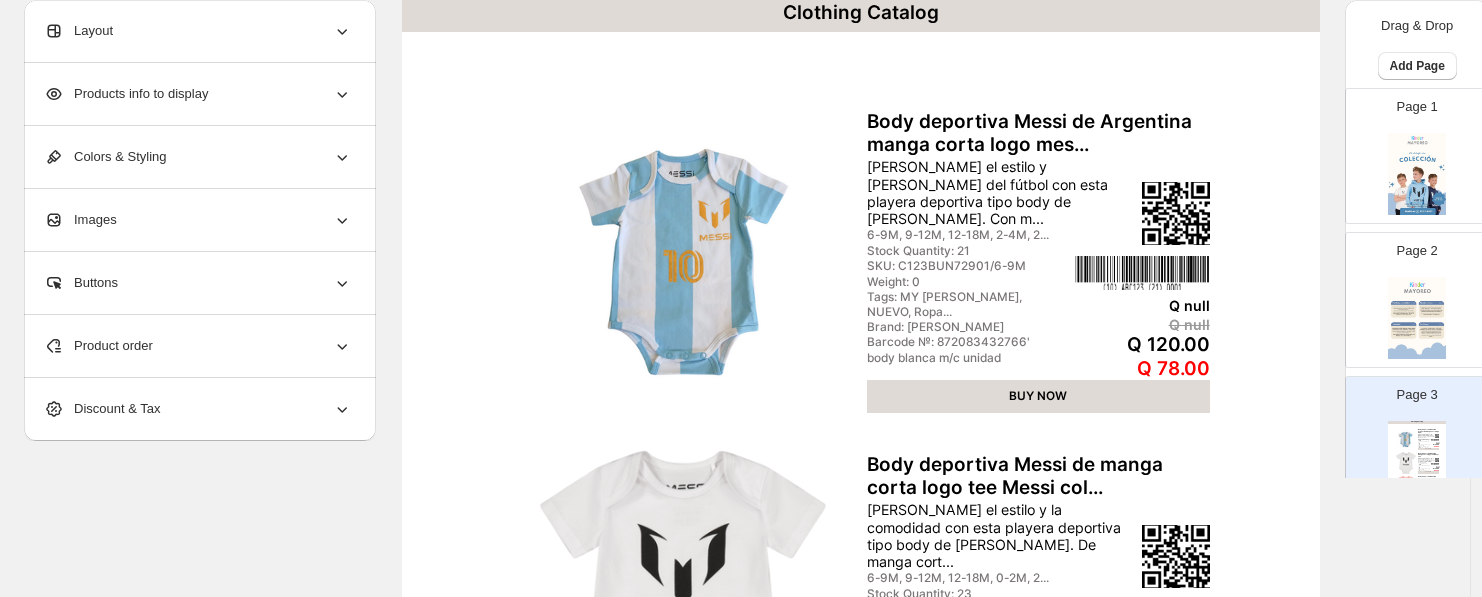click on "Clothing Catalog" at bounding box center [861, 13] 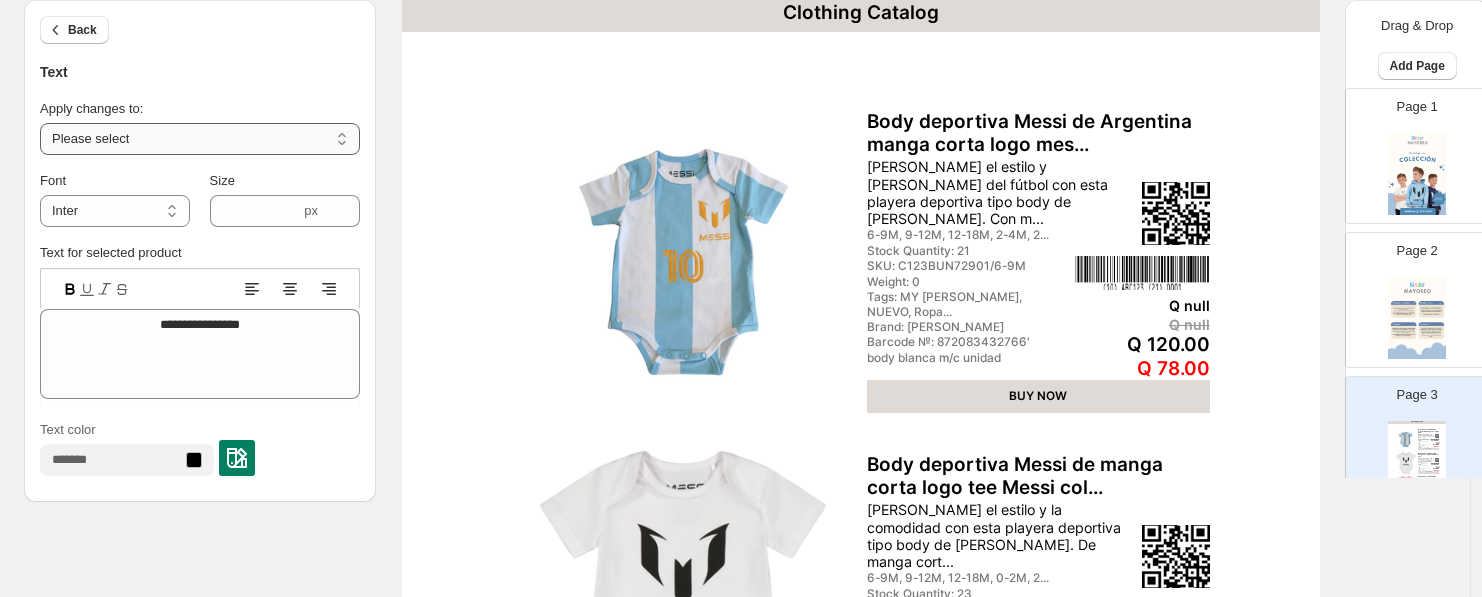 drag, startPoint x: 195, startPoint y: 139, endPoint x: 195, endPoint y: 150, distance: 11 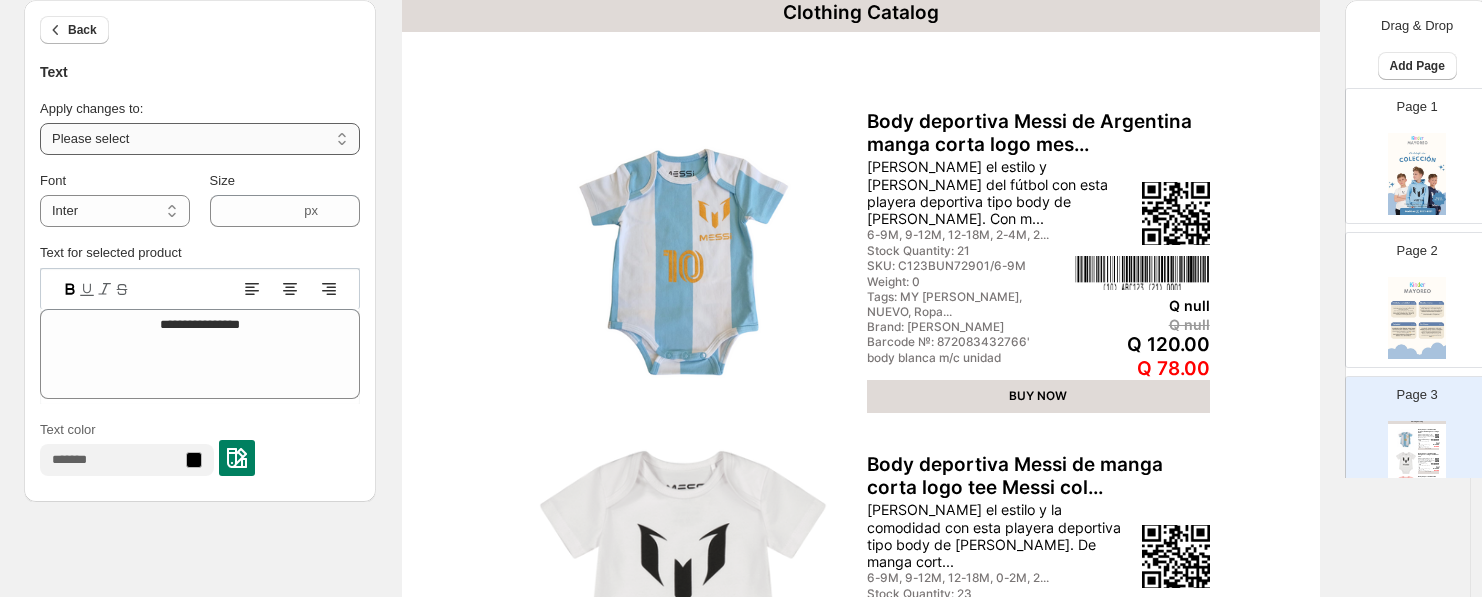 click on "**********" at bounding box center (200, 139) 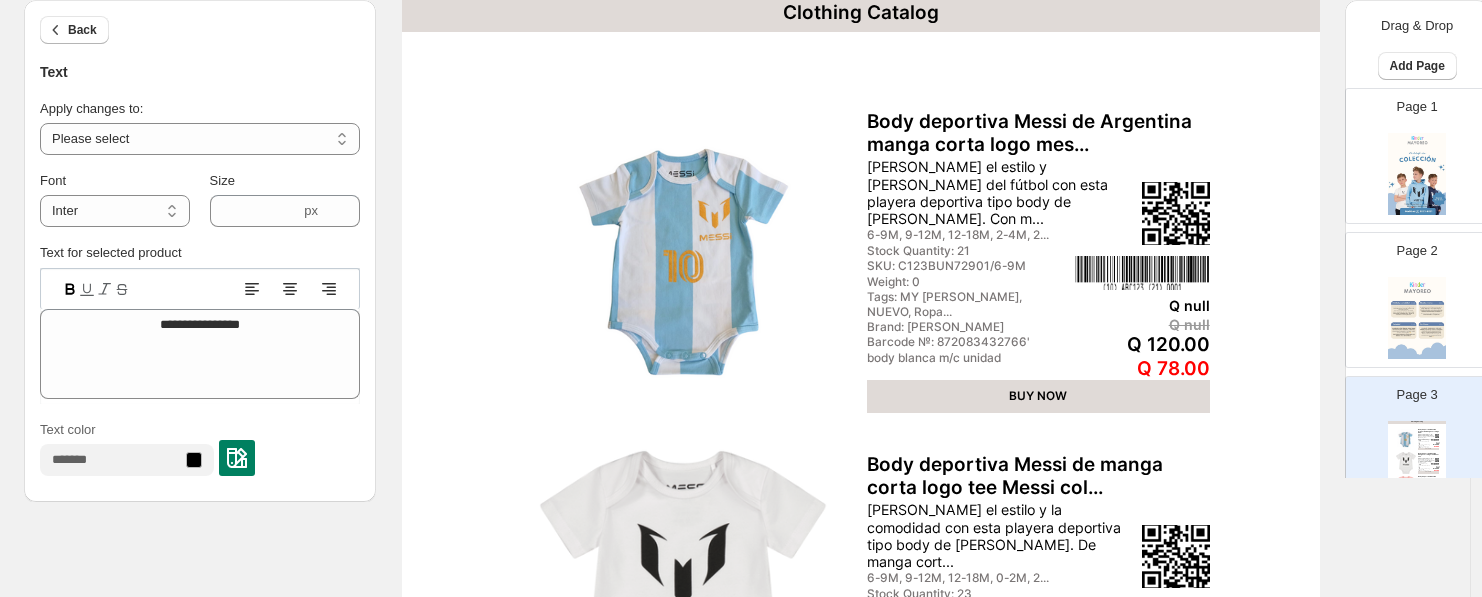 select on "**********" 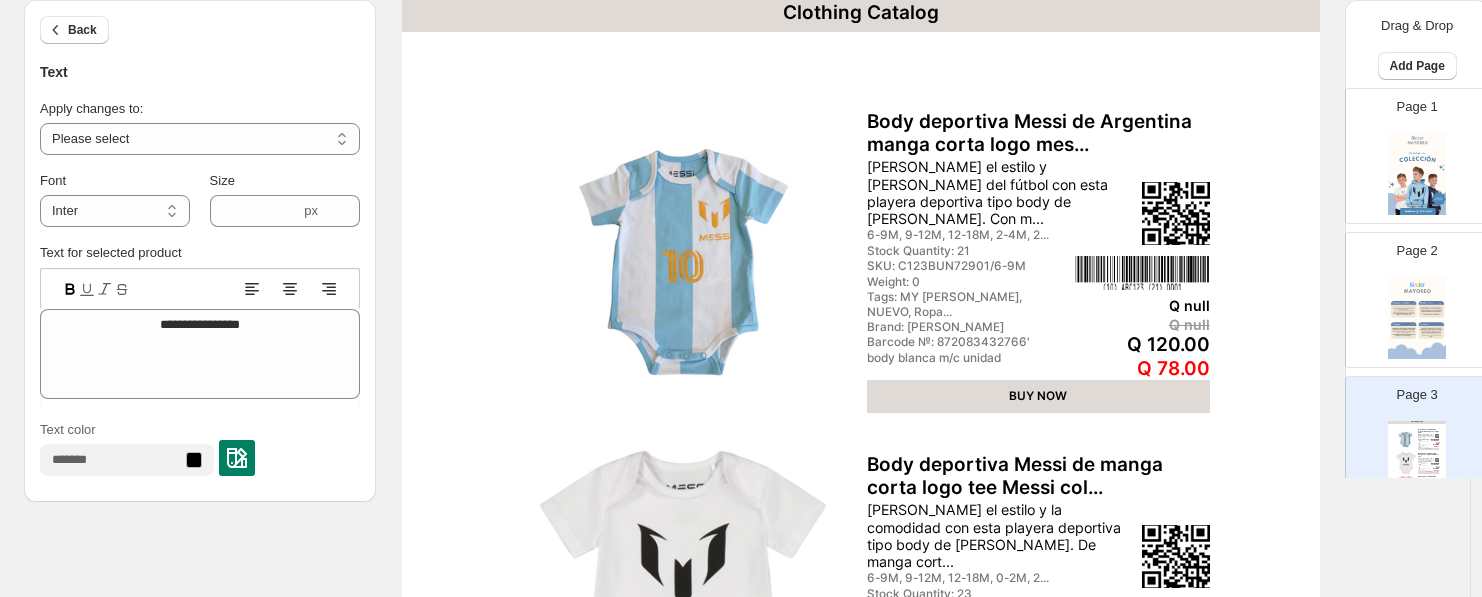 click on "**********" at bounding box center (200, 139) 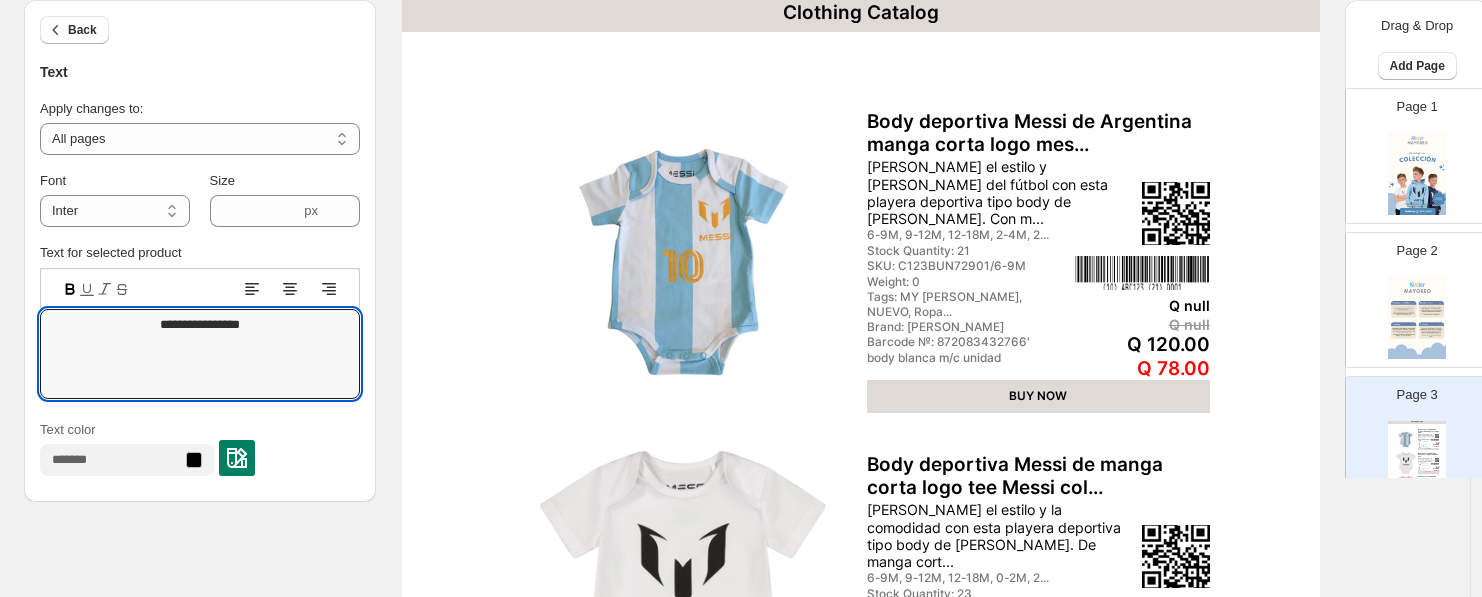 drag, startPoint x: 268, startPoint y: 335, endPoint x: -13, endPoint y: 278, distance: 286.72287 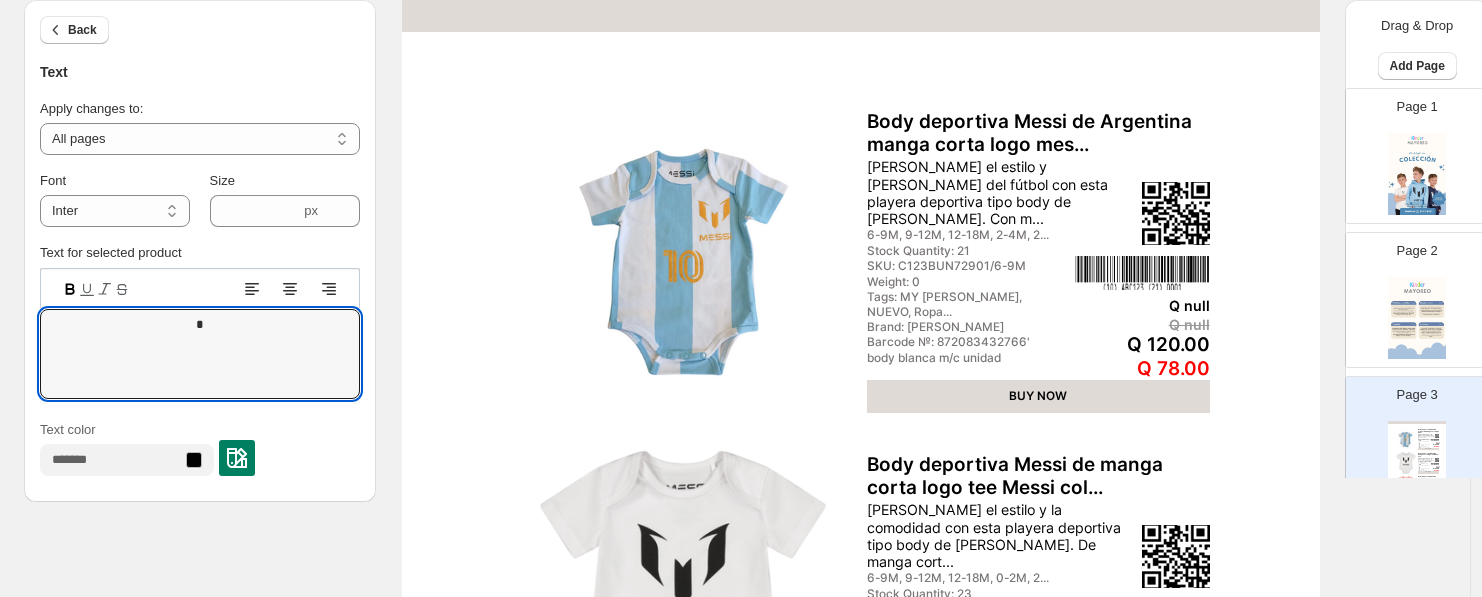 type 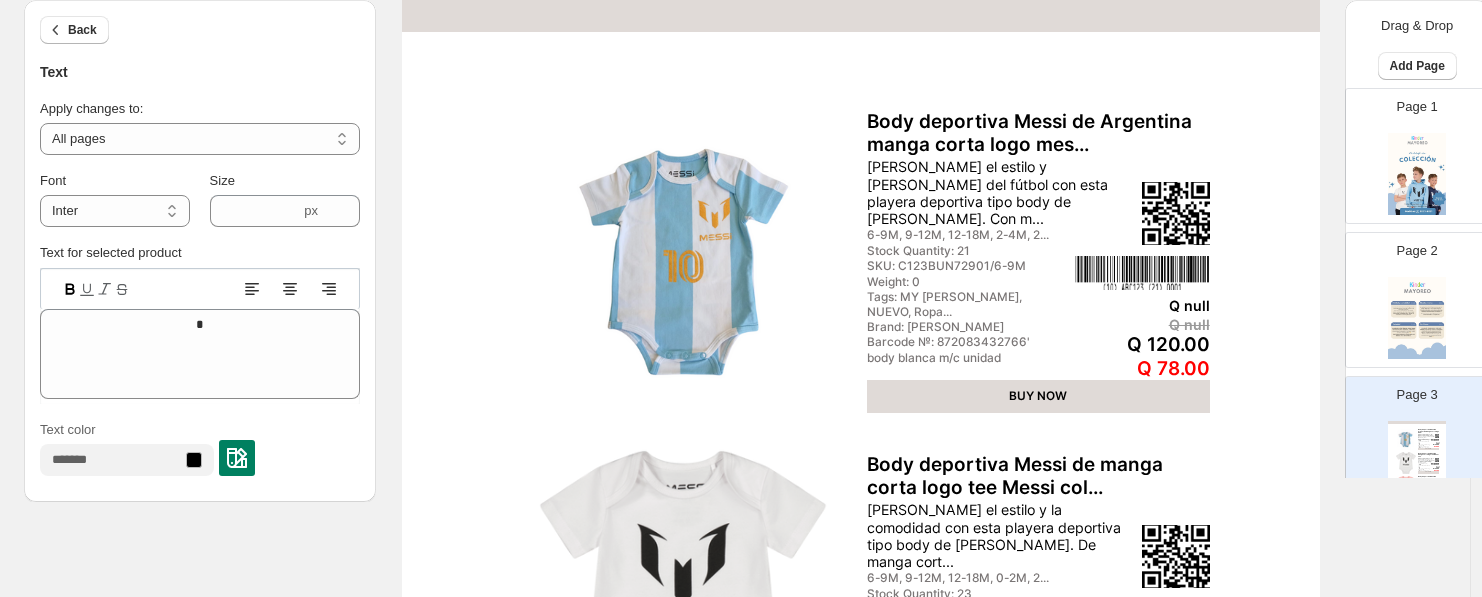 click on "Body deportiva Messi de Argentina manga corta logo mes..." at bounding box center [1038, 134] 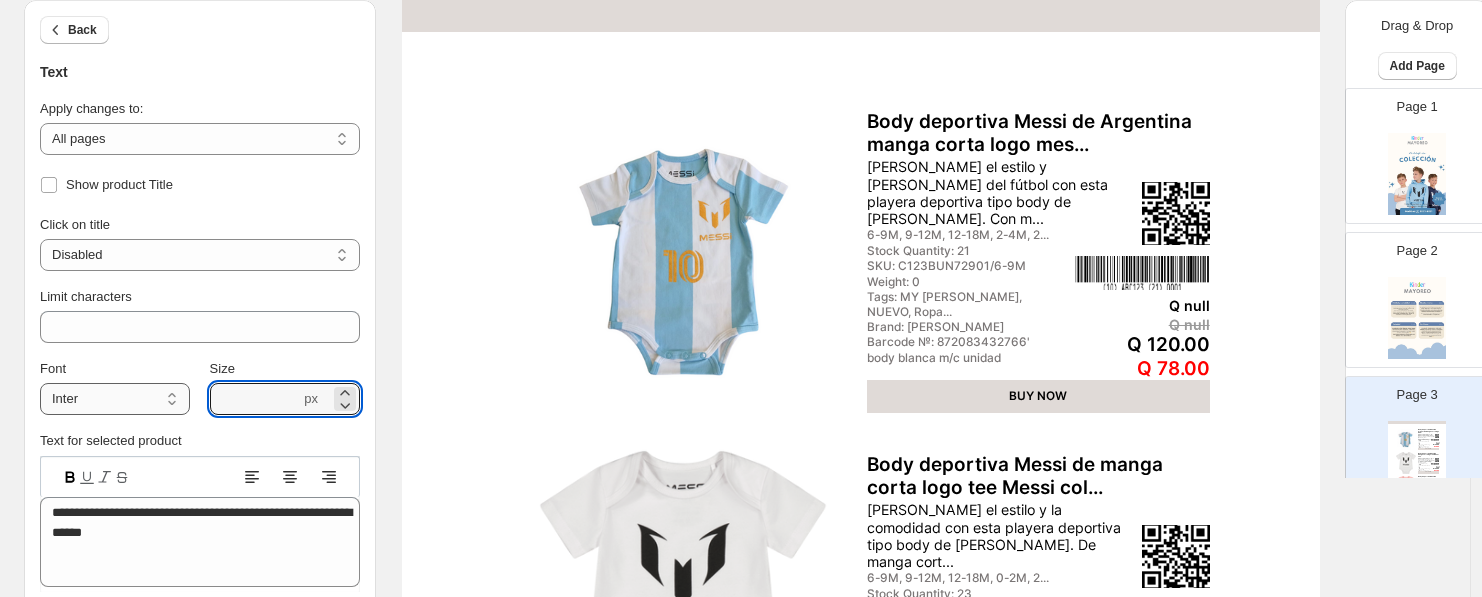 drag, startPoint x: 264, startPoint y: 393, endPoint x: 184, endPoint y: 383, distance: 80.622574 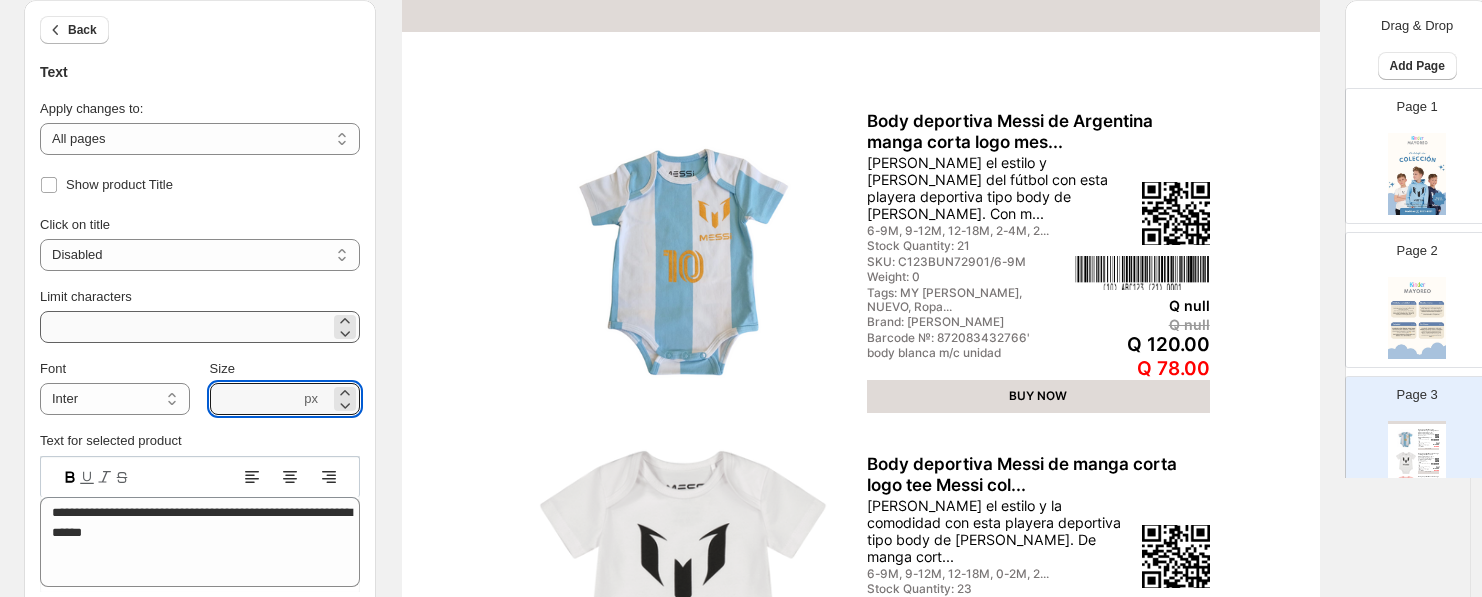 type on "****" 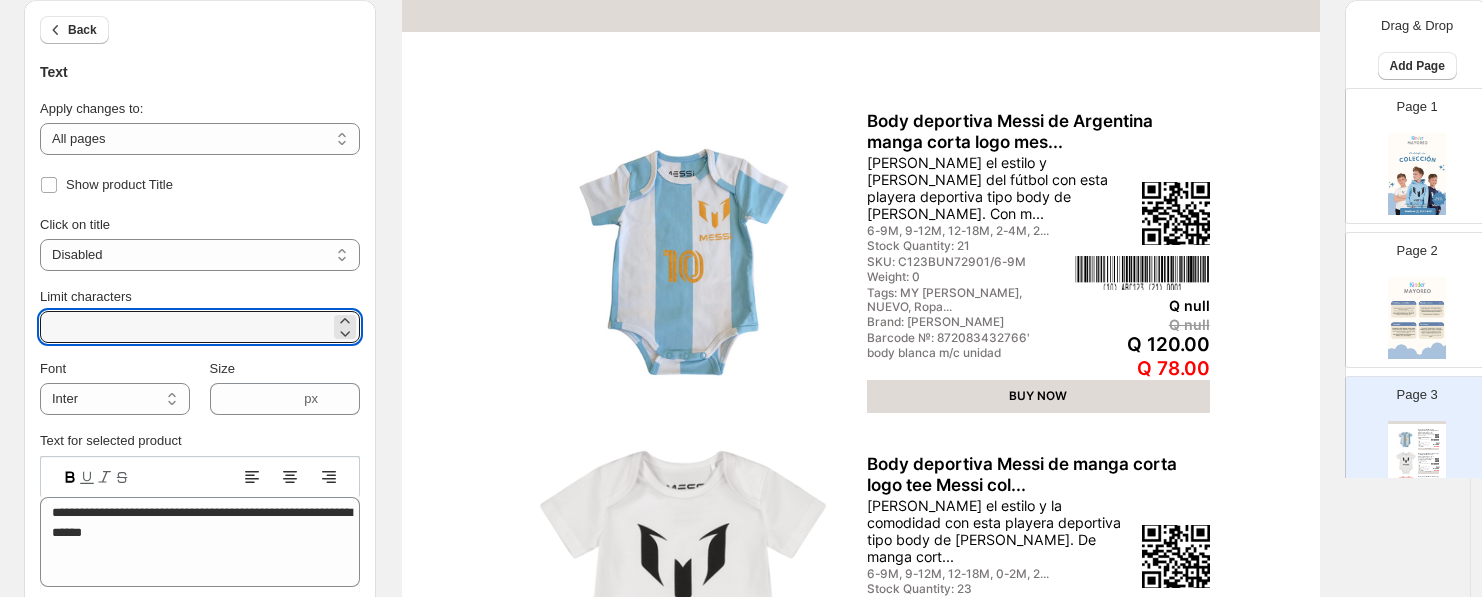 drag, startPoint x: 142, startPoint y: 320, endPoint x: 1, endPoint y: 338, distance: 142.14429 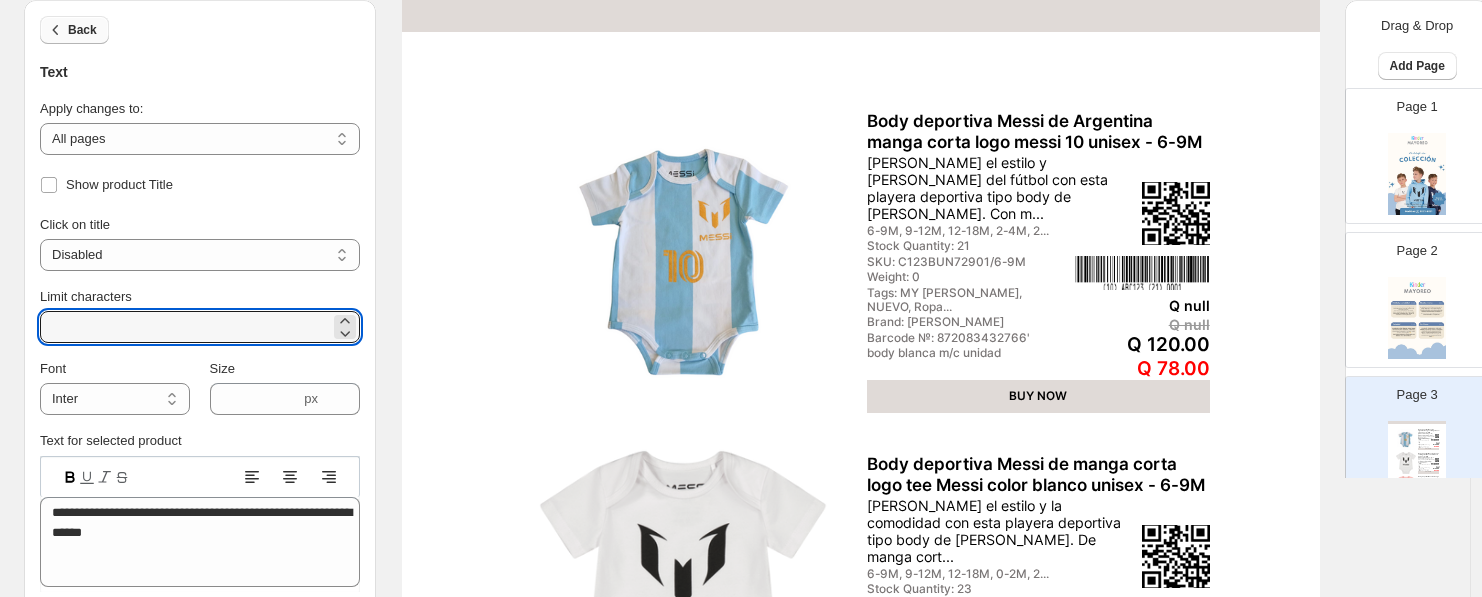 type on "***" 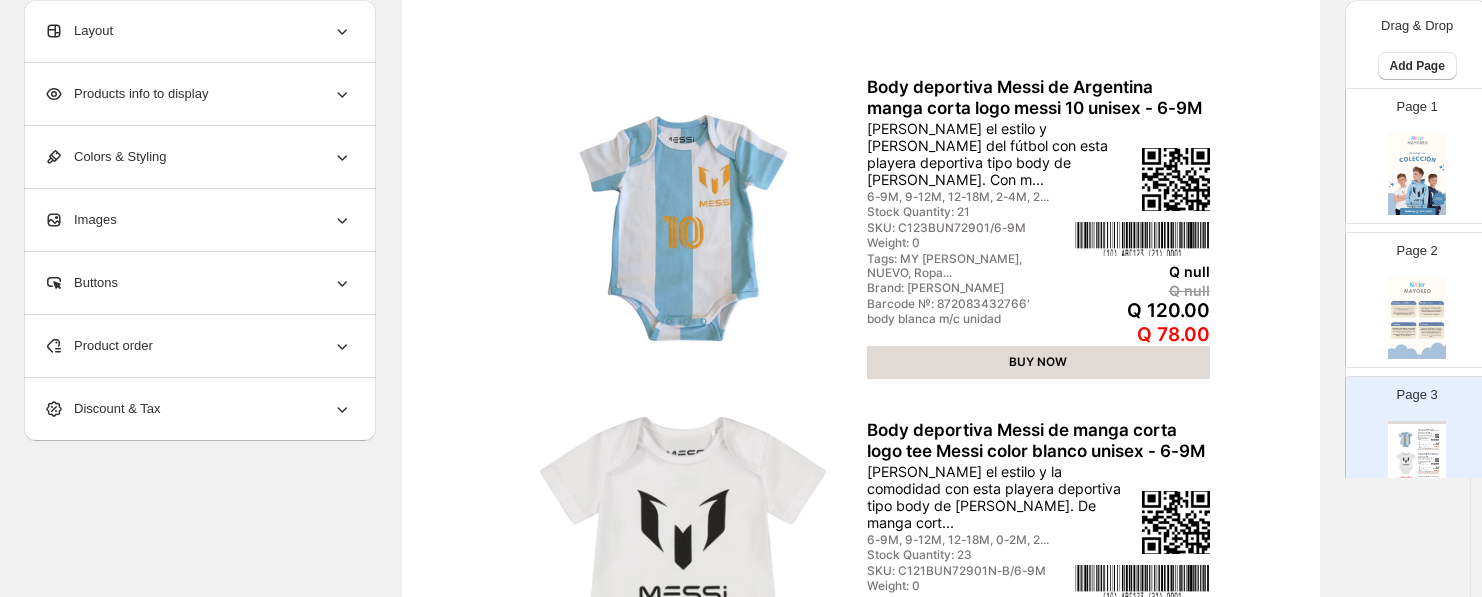 scroll, scrollTop: 161, scrollLeft: 0, axis: vertical 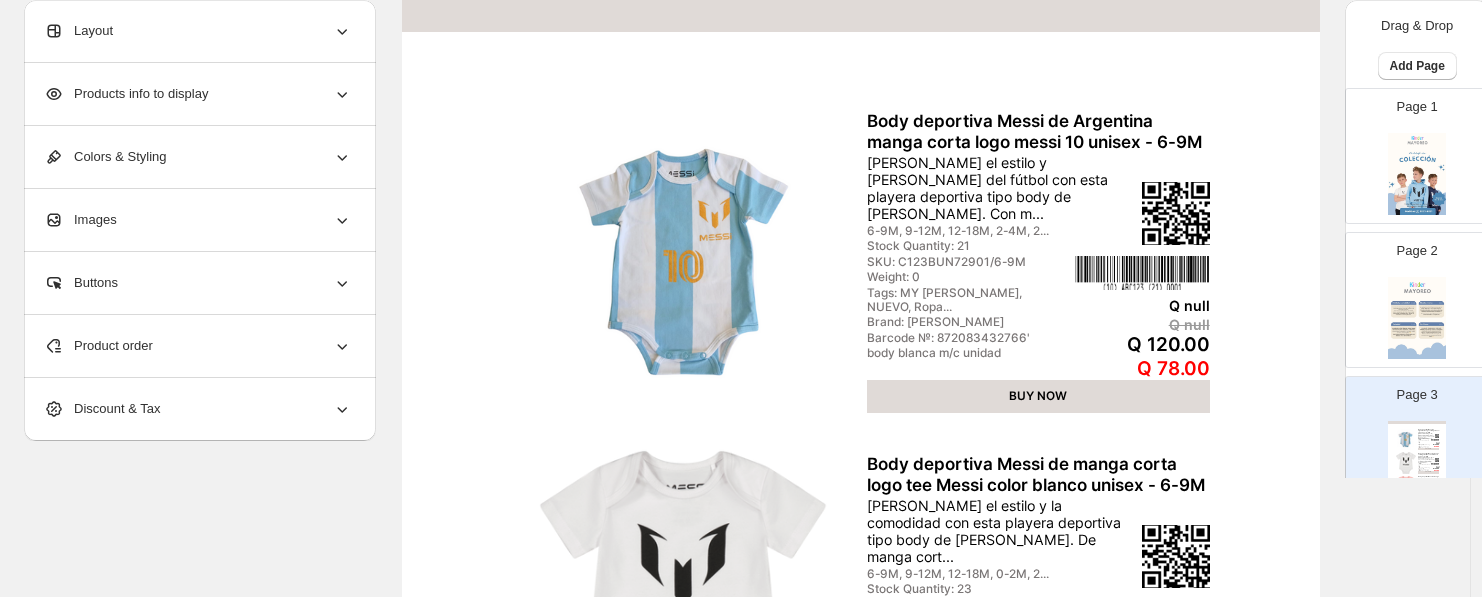 click on "Products info to display" at bounding box center [198, 94] 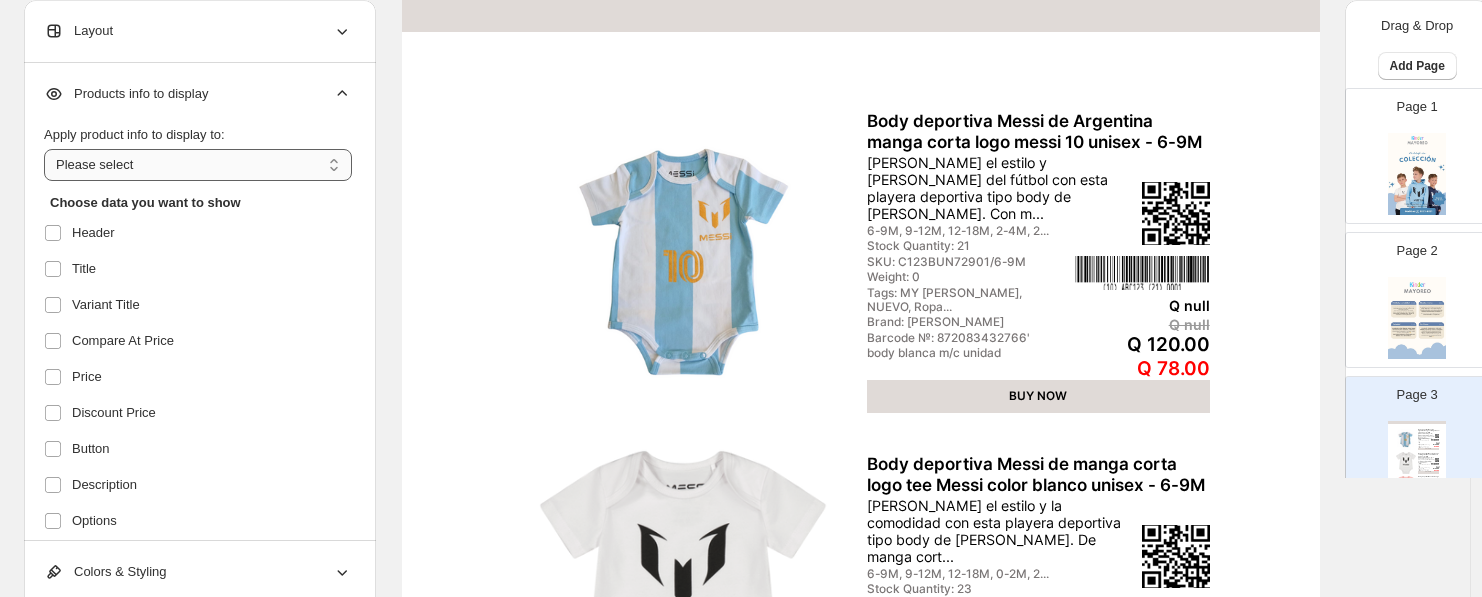 click on "**********" at bounding box center [198, 165] 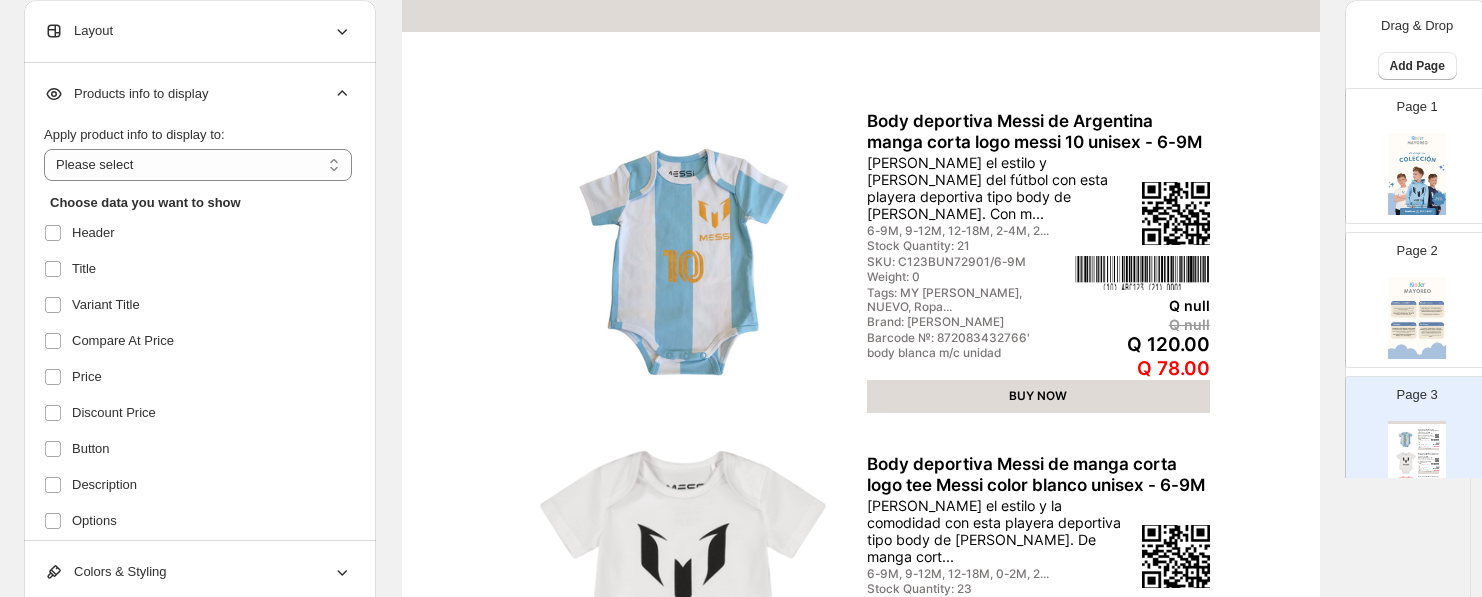 select on "*********" 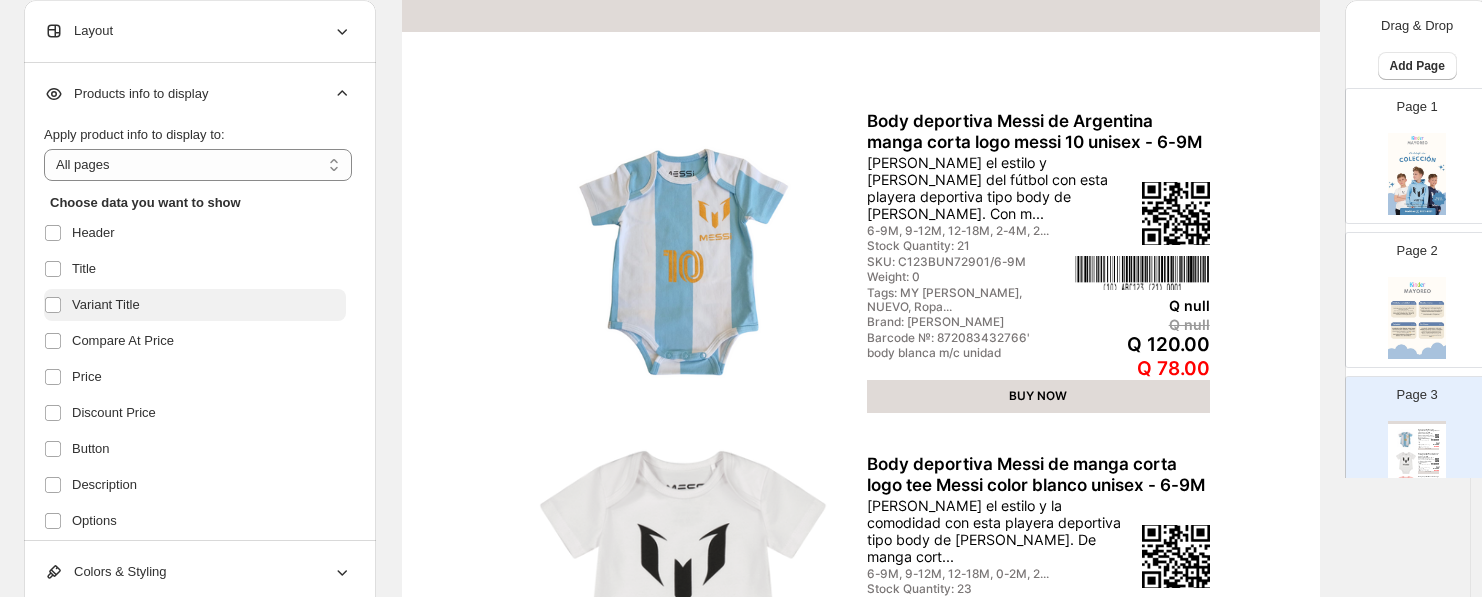 click on "Variant Title" at bounding box center [106, 305] 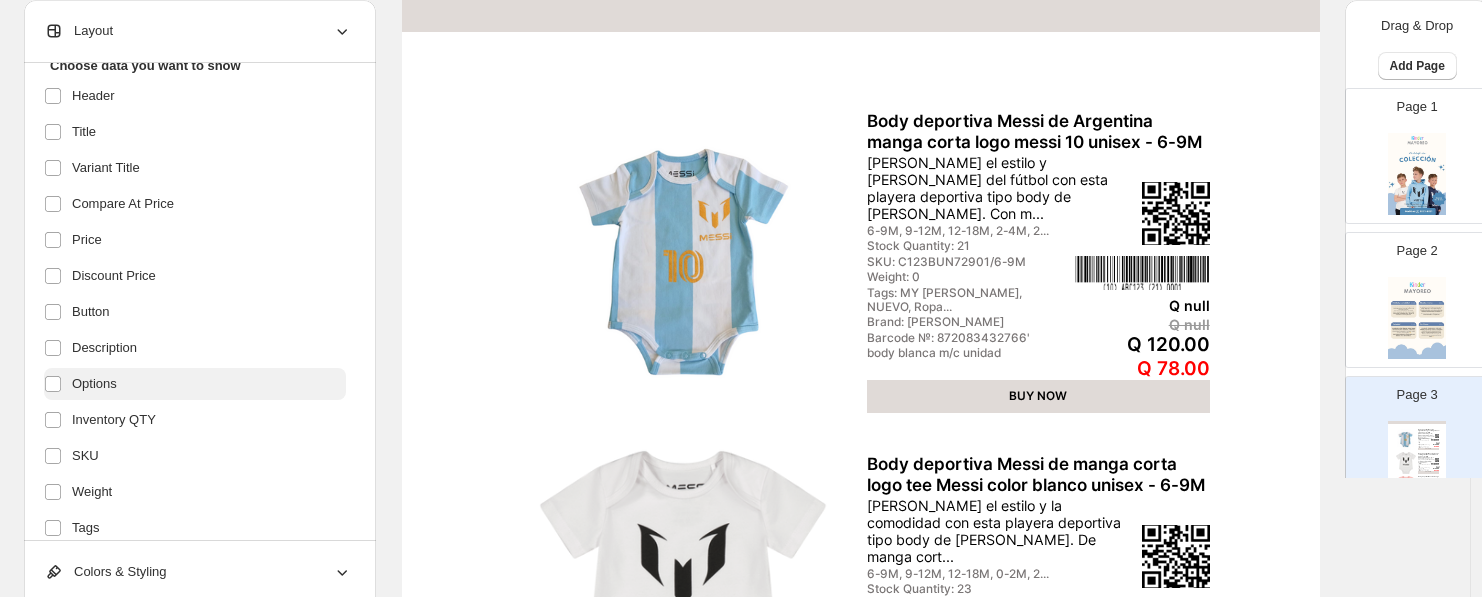 scroll, scrollTop: 222, scrollLeft: 0, axis: vertical 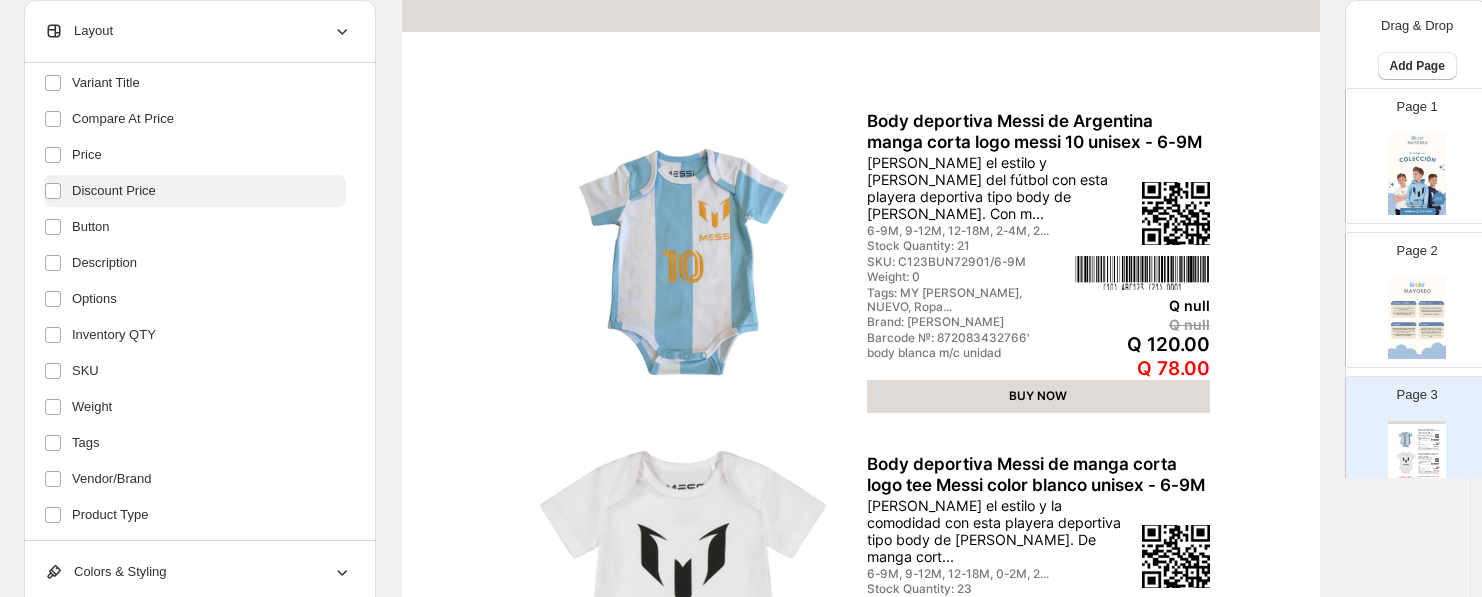 click on "Discount Price" at bounding box center (195, 191) 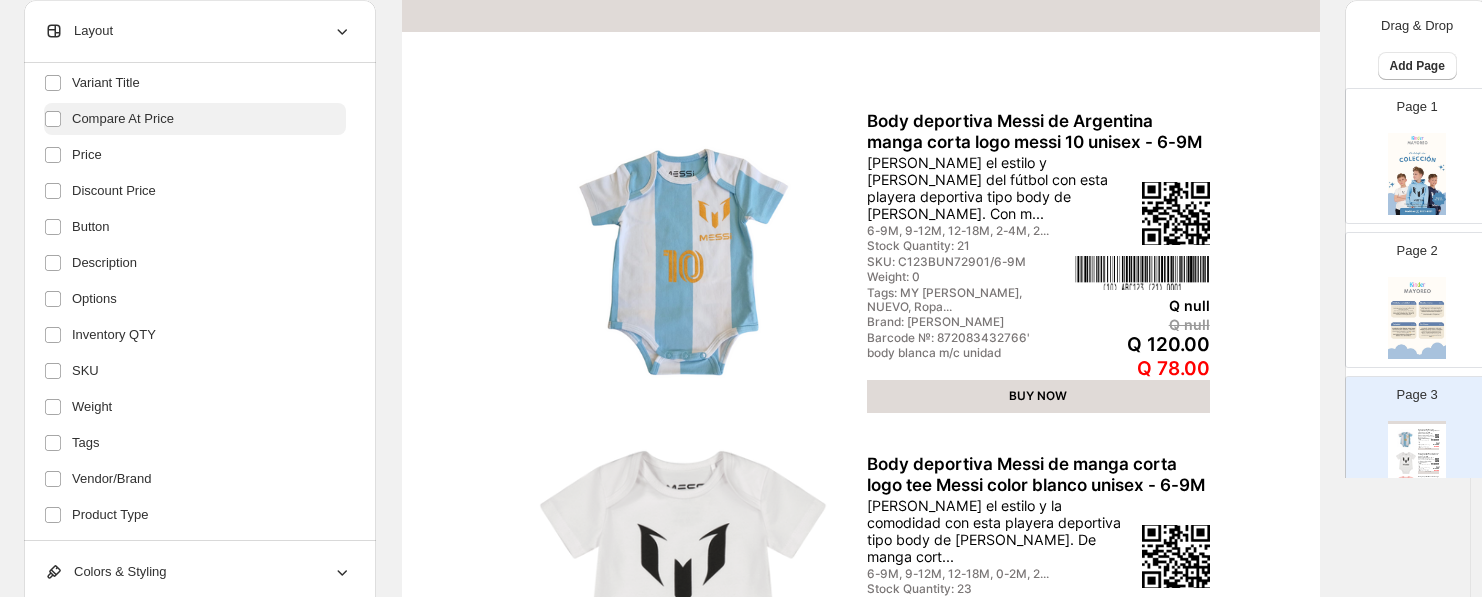 click on "Compare At Price" at bounding box center [123, 119] 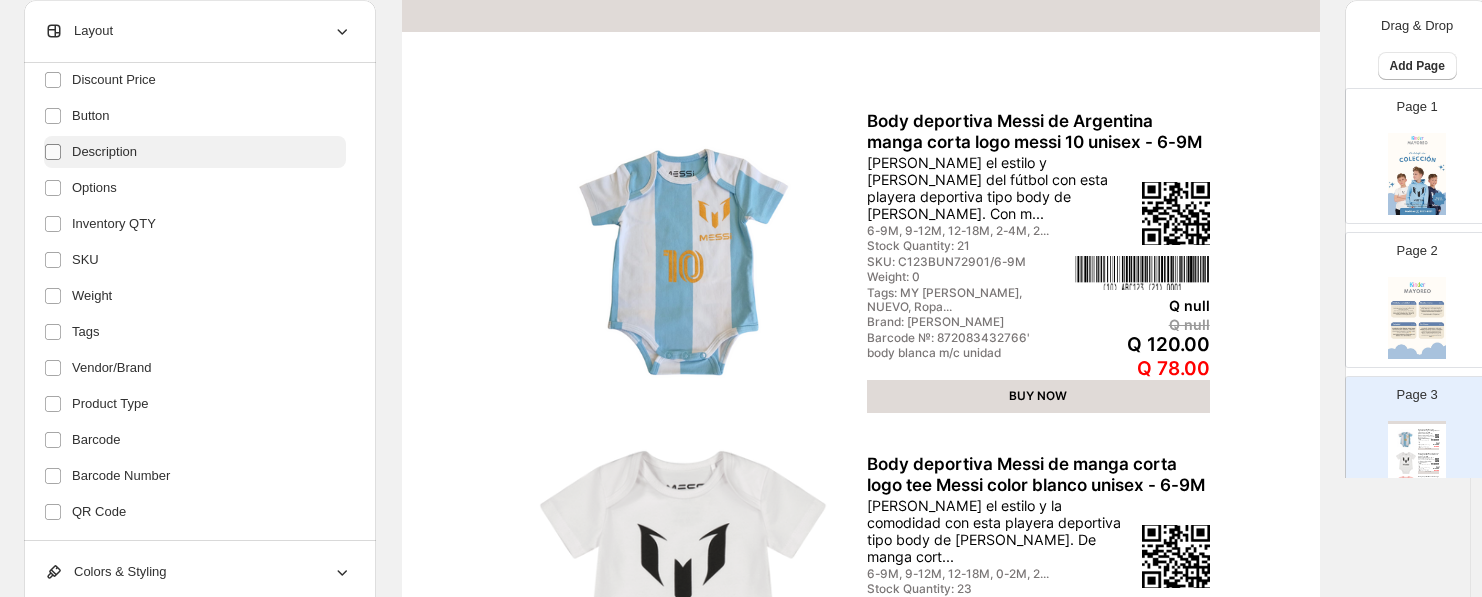 click at bounding box center (57, 152) 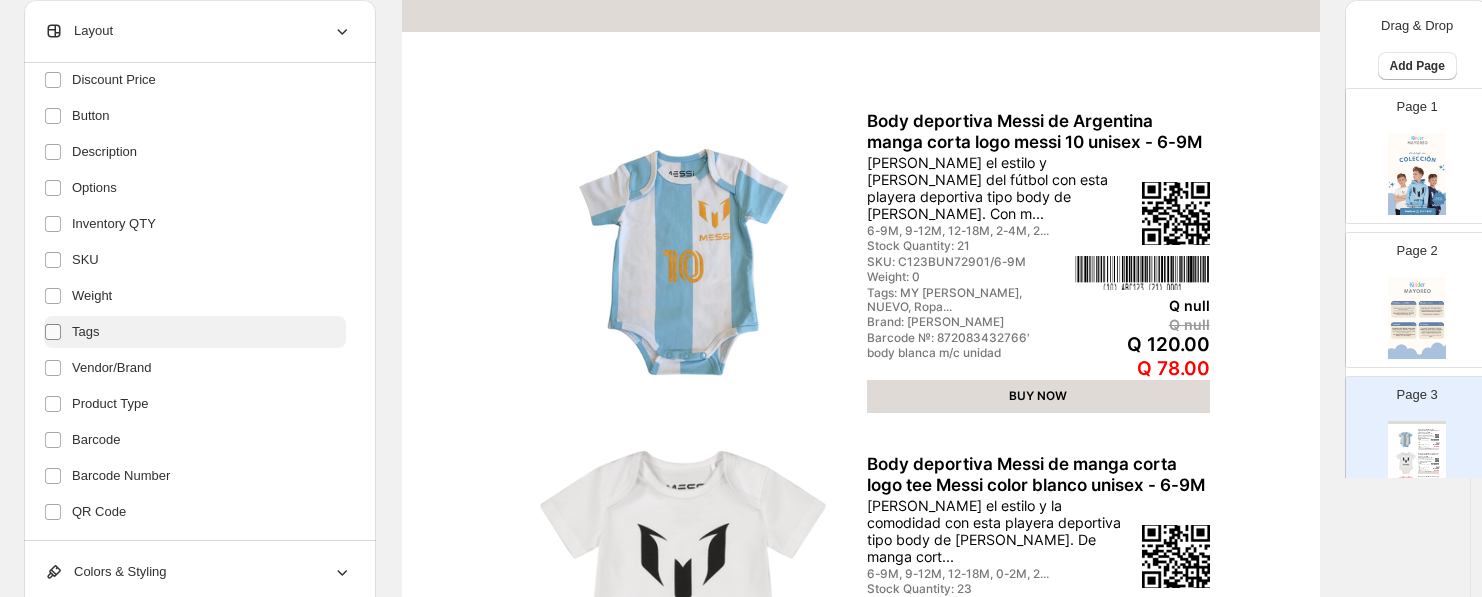 click at bounding box center [57, 332] 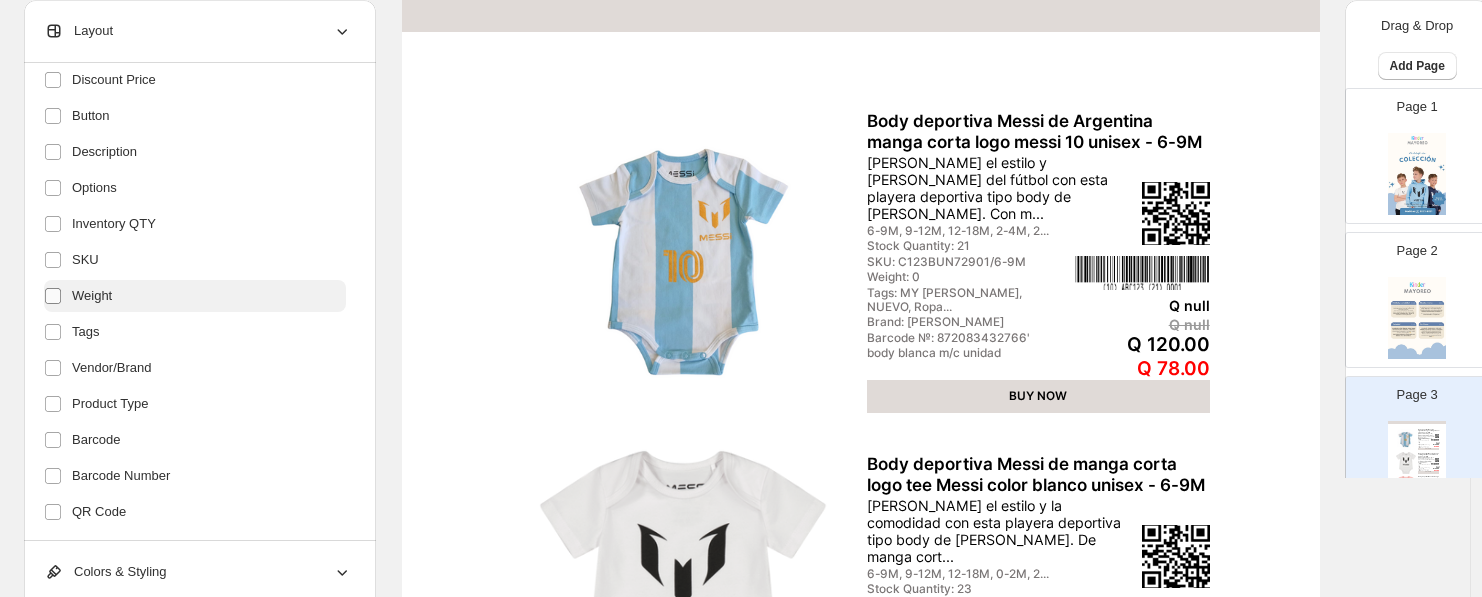 click at bounding box center (57, 296) 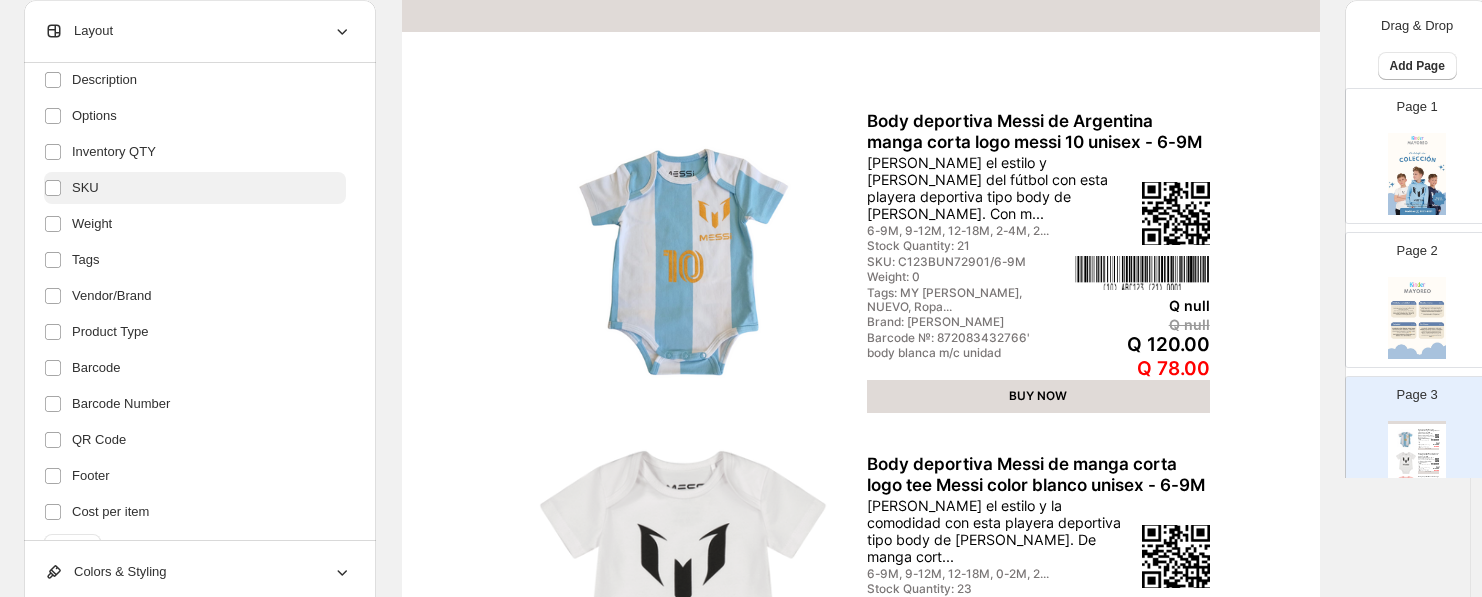 scroll, scrollTop: 437, scrollLeft: 0, axis: vertical 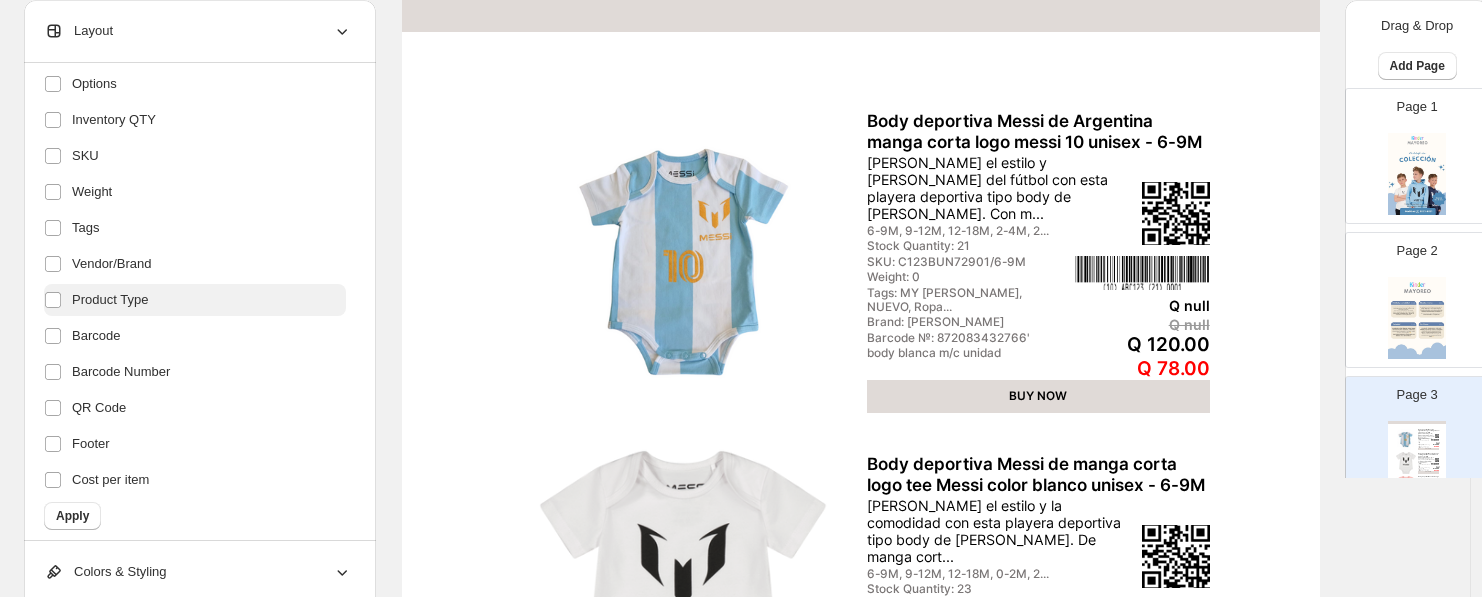 click on "Product Type" at bounding box center (110, 300) 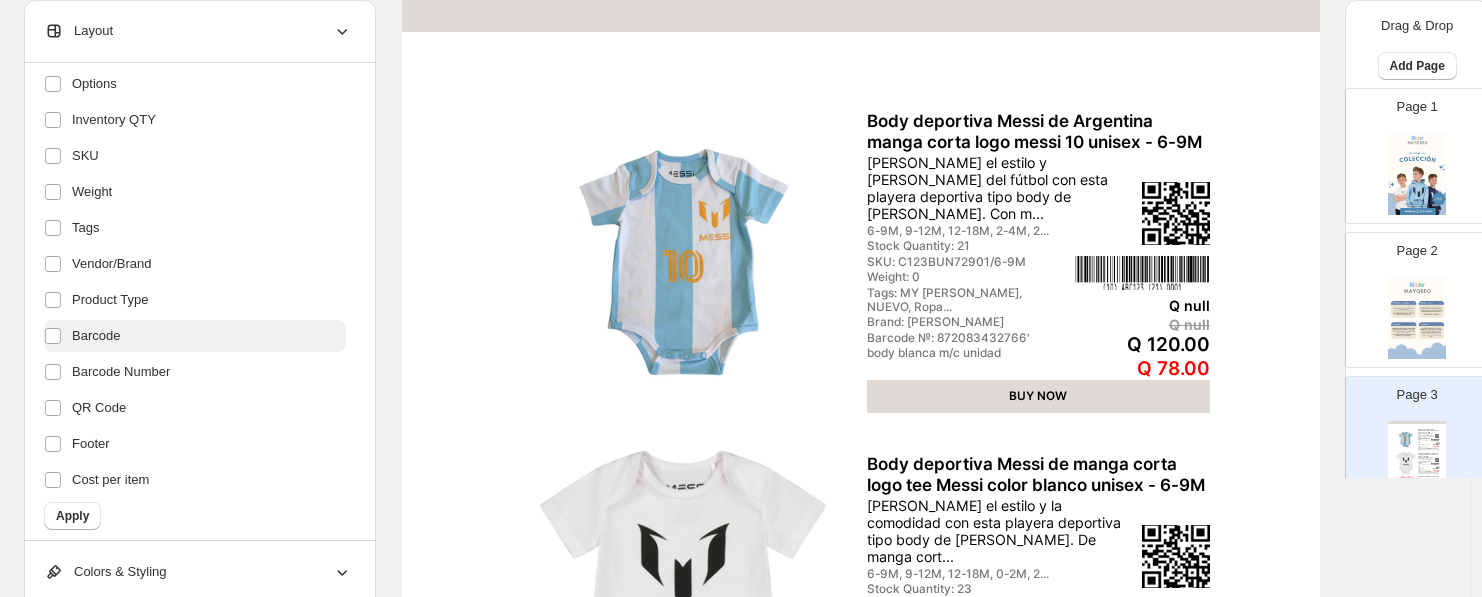 click on "Barcode" at bounding box center (96, 336) 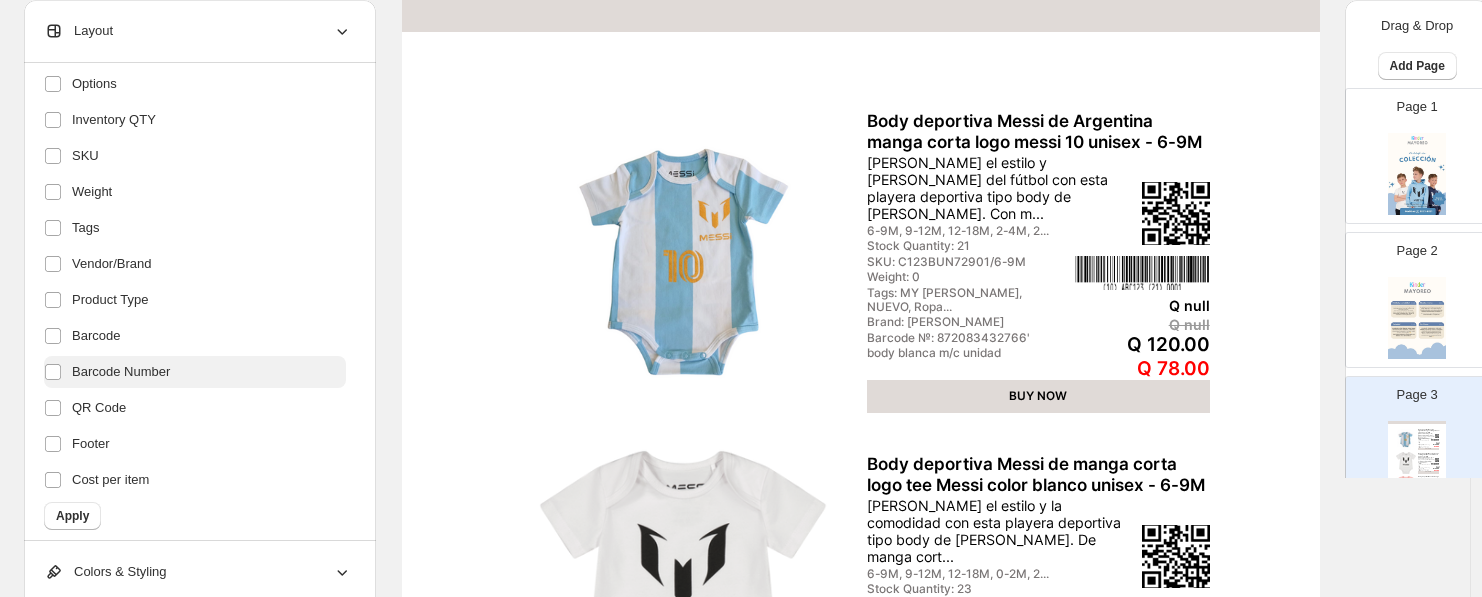 click on "Barcode Number" at bounding box center (121, 372) 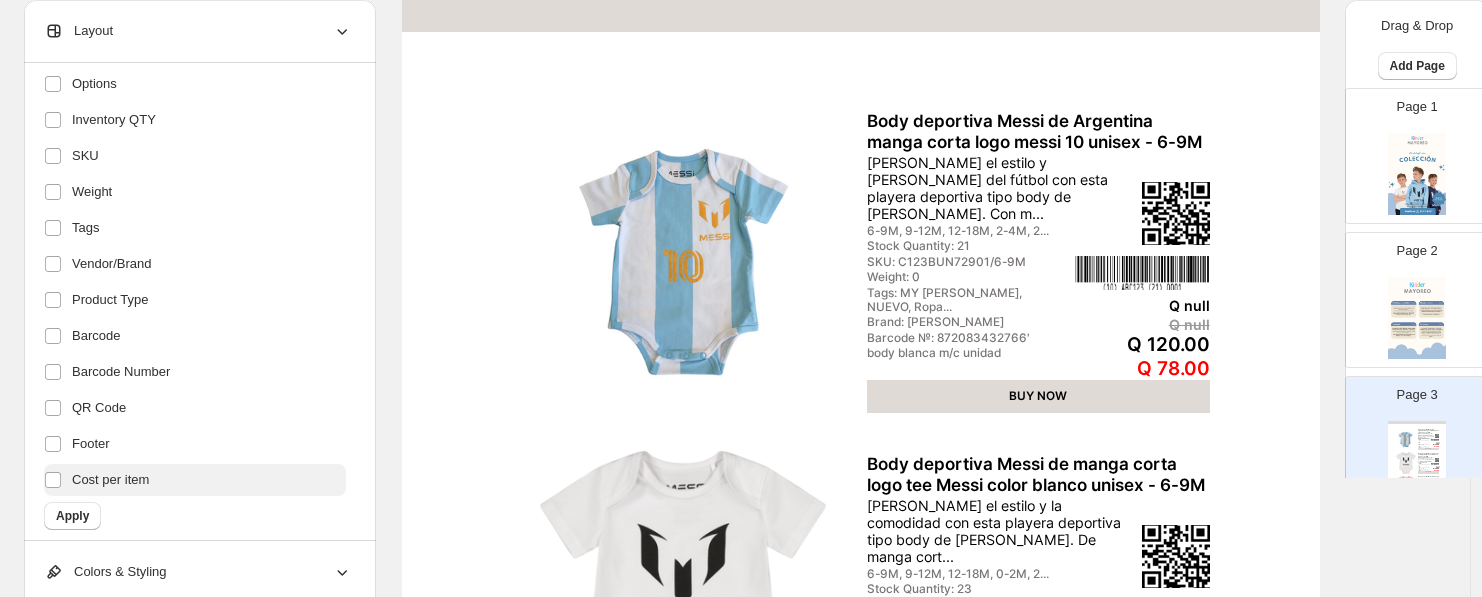 click on "Cost per item" at bounding box center (110, 480) 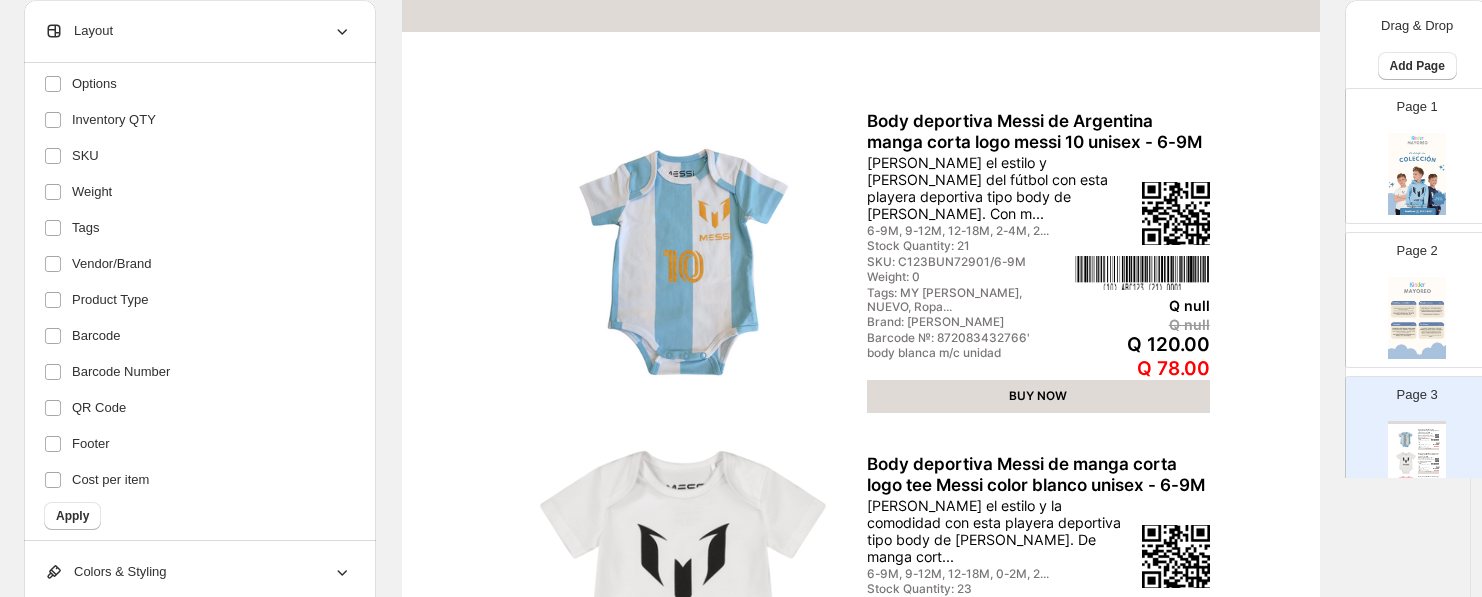 click on "Apply" at bounding box center [72, 516] 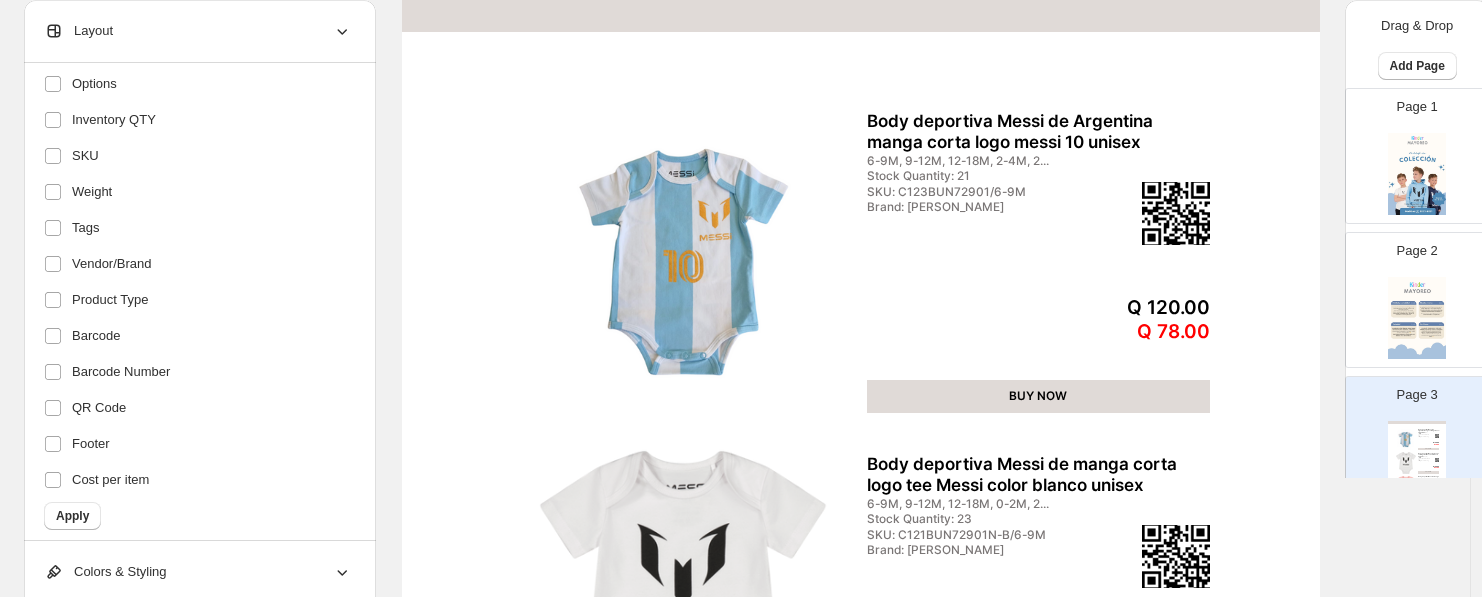click on "BUY NOW" at bounding box center (1038, 396) 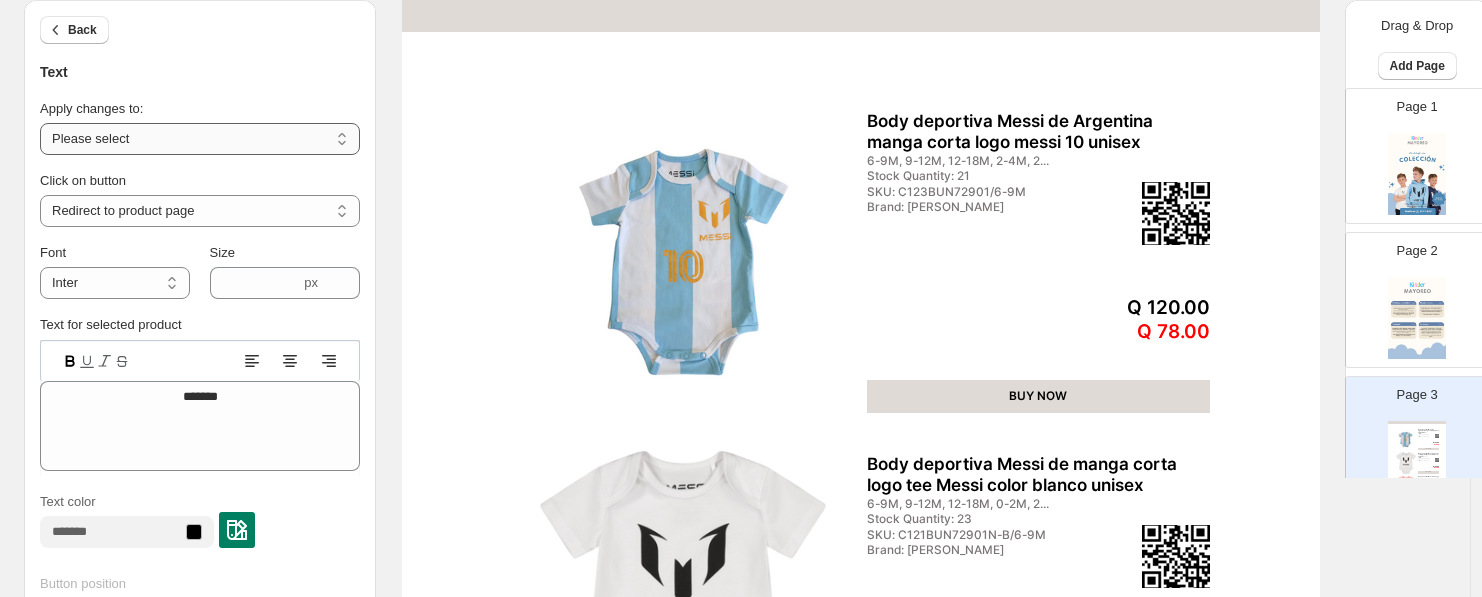 click on "**********" at bounding box center [200, 139] 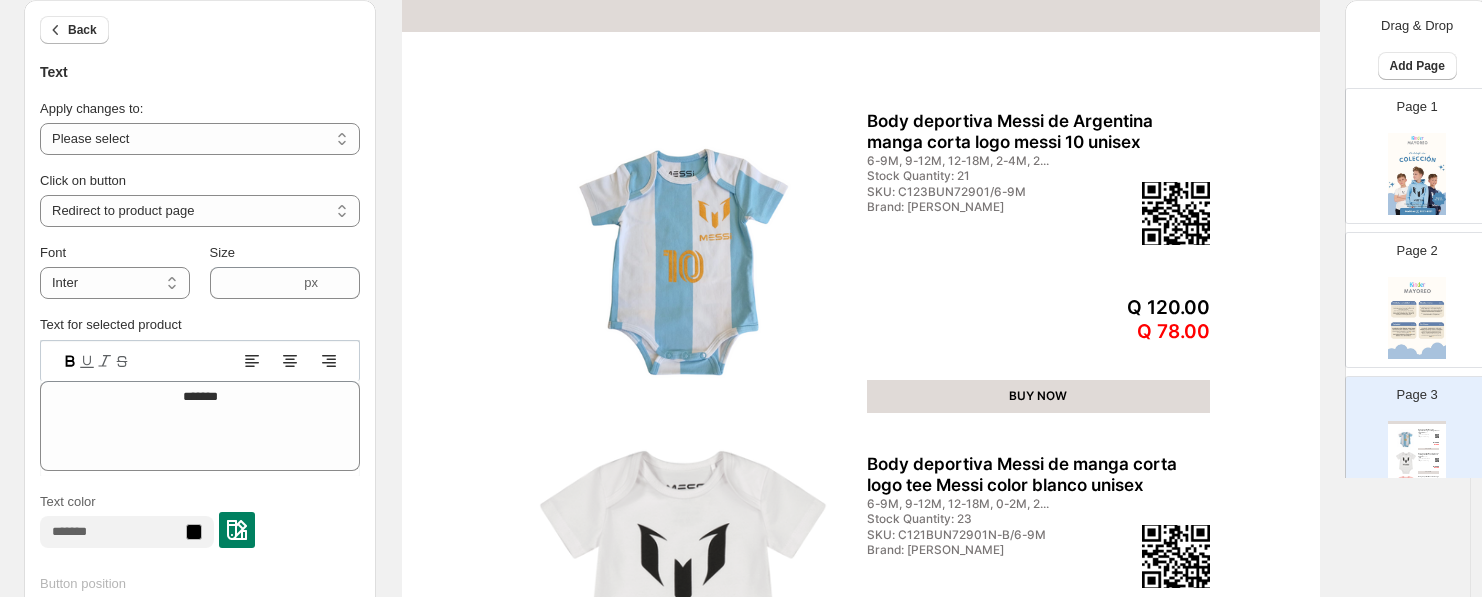 select on "**********" 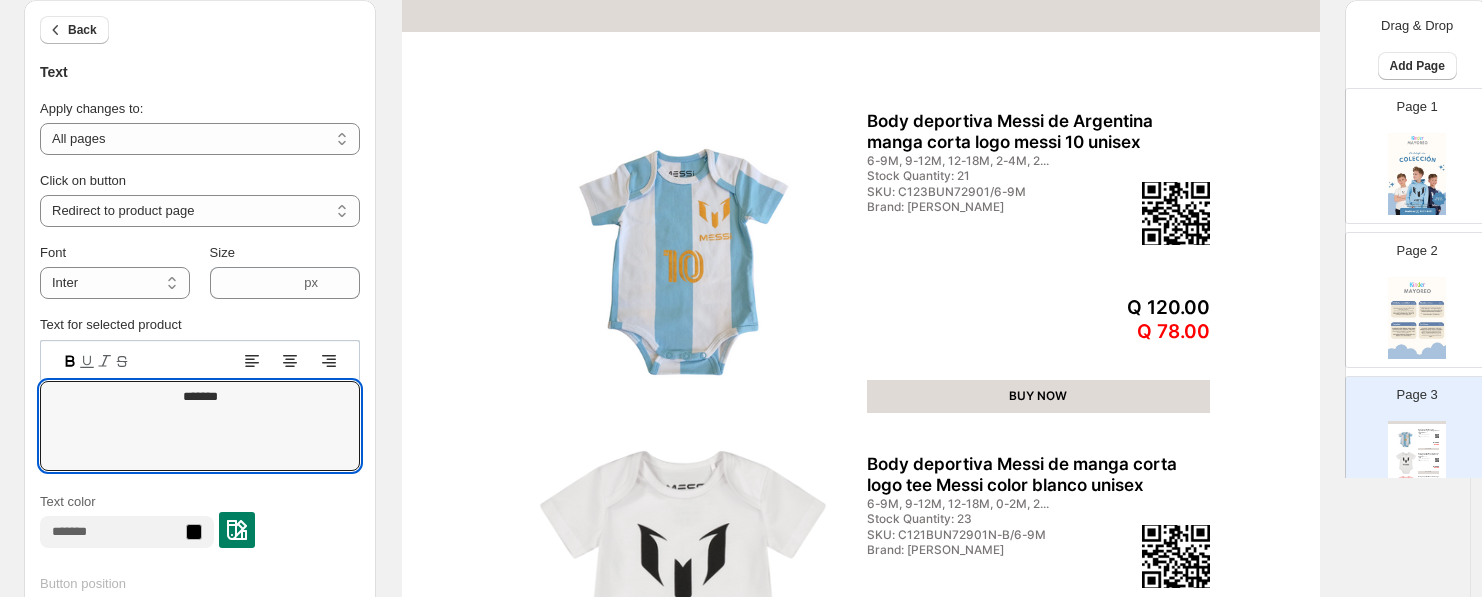 drag, startPoint x: 271, startPoint y: 395, endPoint x: -13, endPoint y: 348, distance: 287.86282 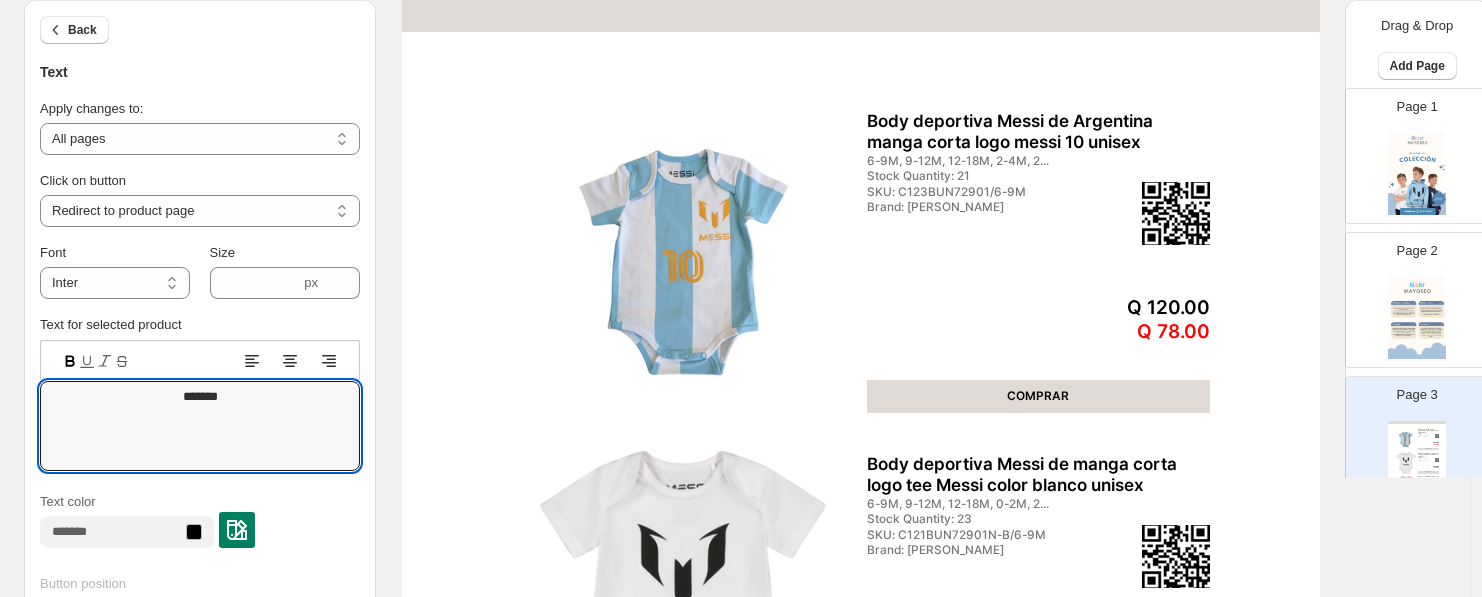 type on "*******" 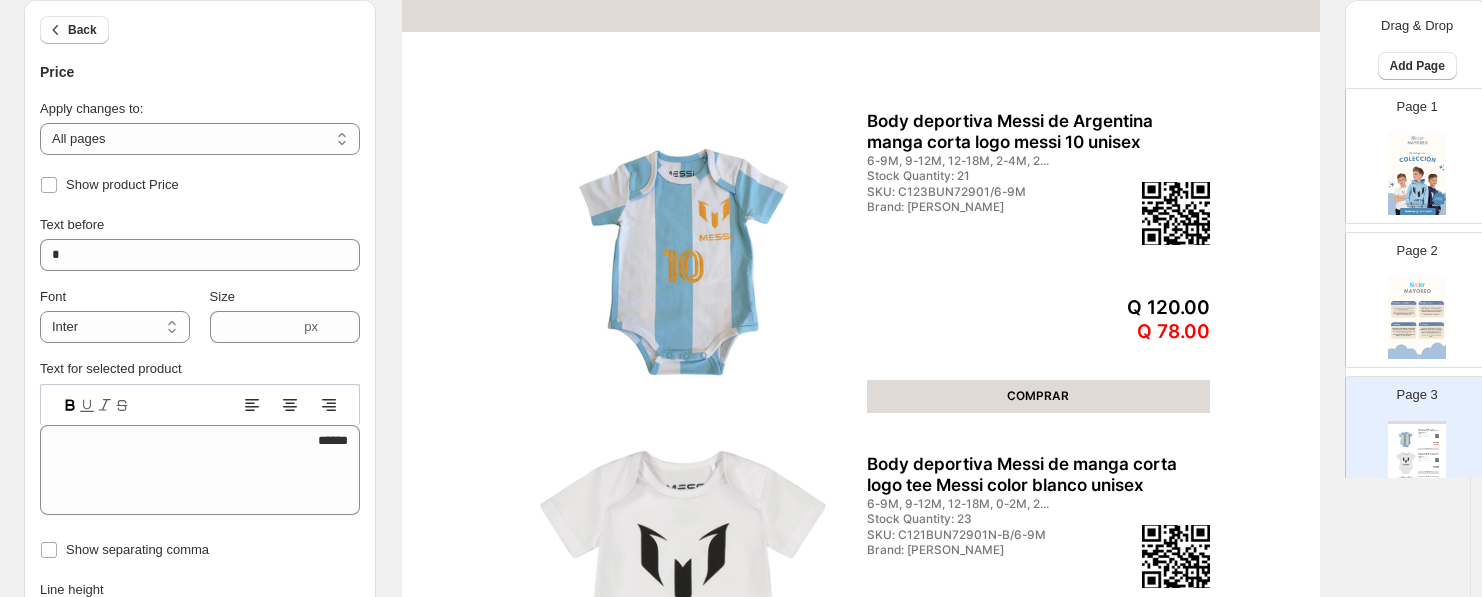 click 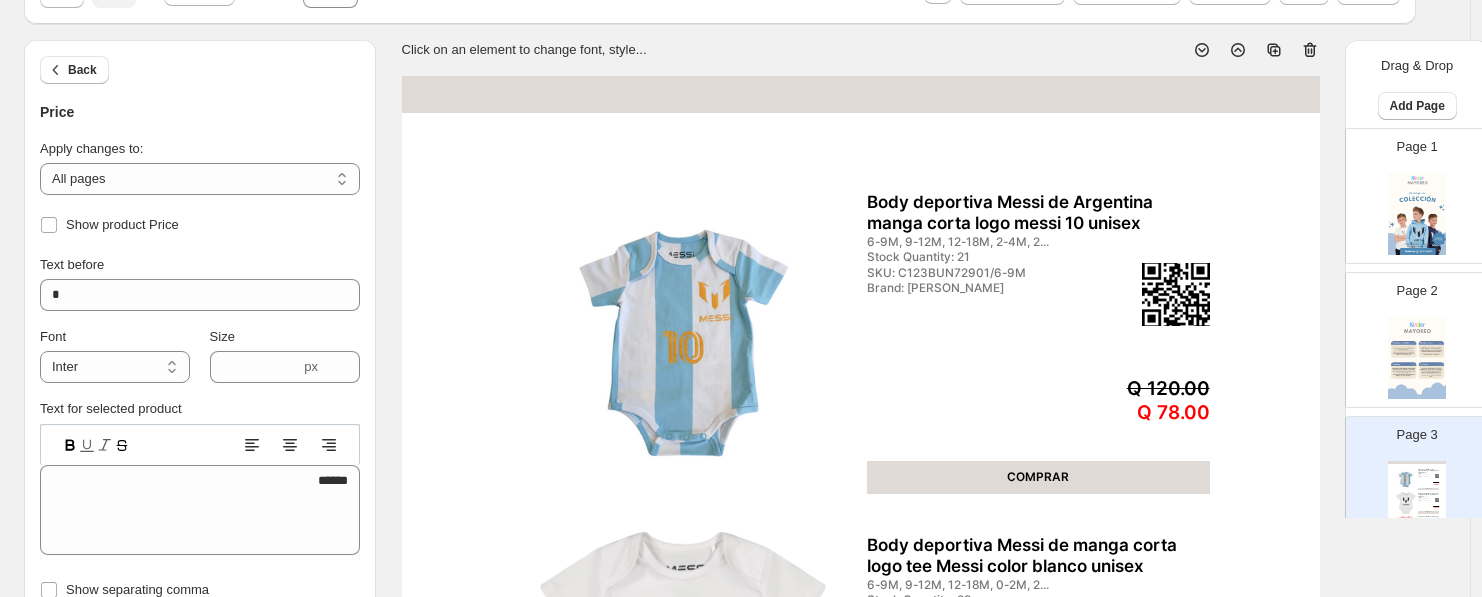 scroll, scrollTop: 50, scrollLeft: 0, axis: vertical 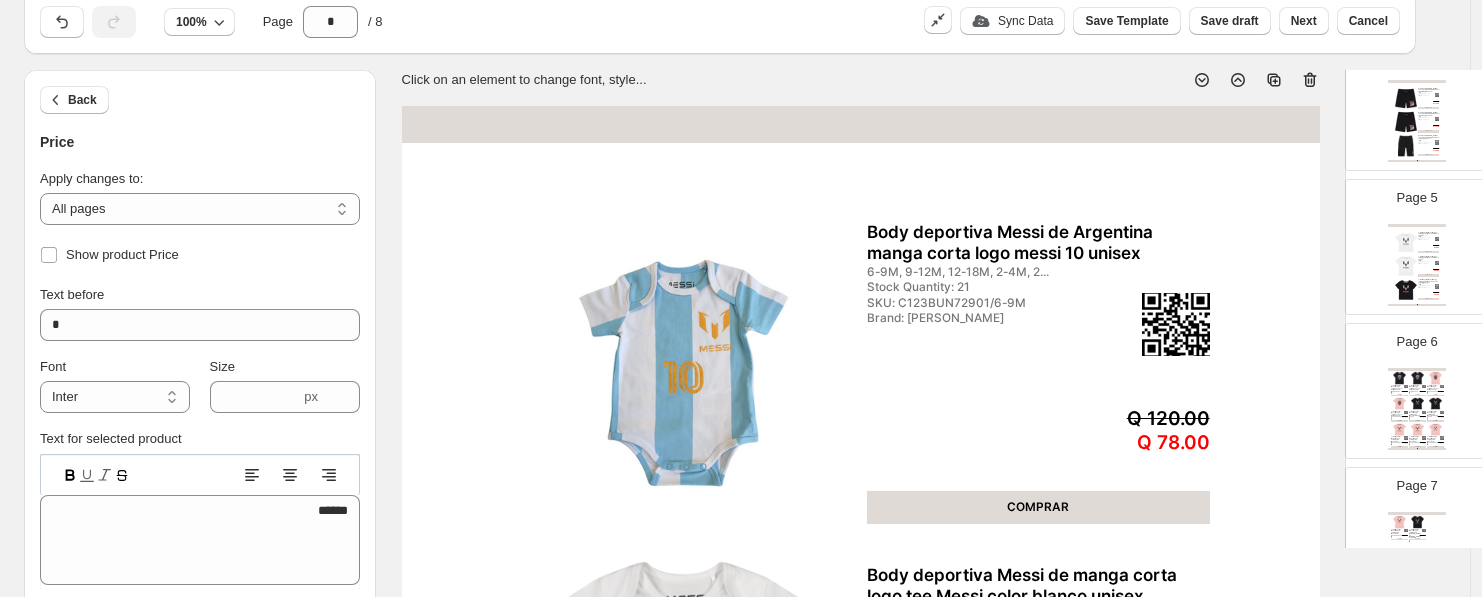 click on "Pantaloneta [PERSON_NAME] con cinta ajustable logo de messi 10 color negro unisex 6-9M, 9-12M, 12-18M, 18-24M Stock Quantity:  24 SKU:  C121MUN46001N-N/6-9M Brand:  Messi Q 180.00 Q 117.00 COMPRAR Pantaloneta [PERSON_NAME] con cinta ajustable logo de messi 10 color negro unisex T.3, T.4 Stock Quantity:  22 SKU:  C121MUN46001T-N/T.3 Brand:  [PERSON_NAME] Q 180.00 Q 117.00 COMPRAR Pantaloneta [PERSON_NAME] con cinta ajustable logo tee messi color negro unisex T.6, T.8 Stock Quantity:  8 SKU:  C099KBN46005/T.6 Brand:  [PERSON_NAME] Q 260.00 Q 169.00 COMPRAR Clothing Catalog | Page undefined" at bounding box center [1417, 121] 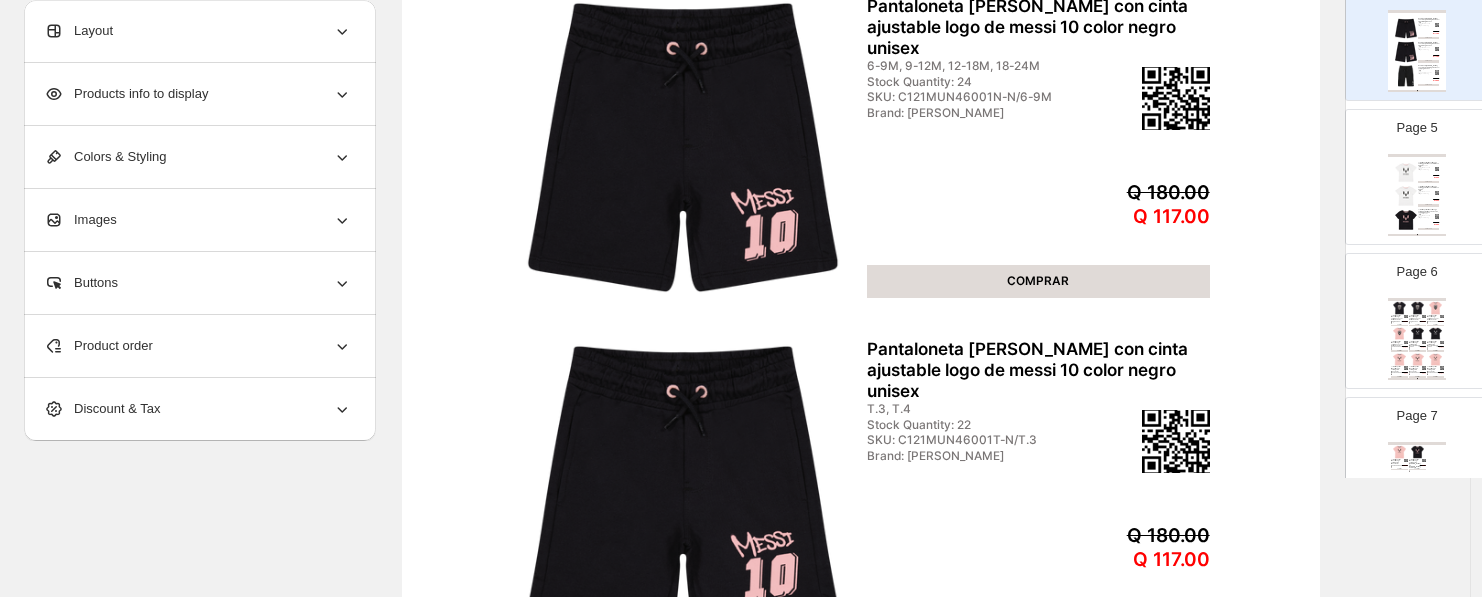 scroll, scrollTop: 272, scrollLeft: 0, axis: vertical 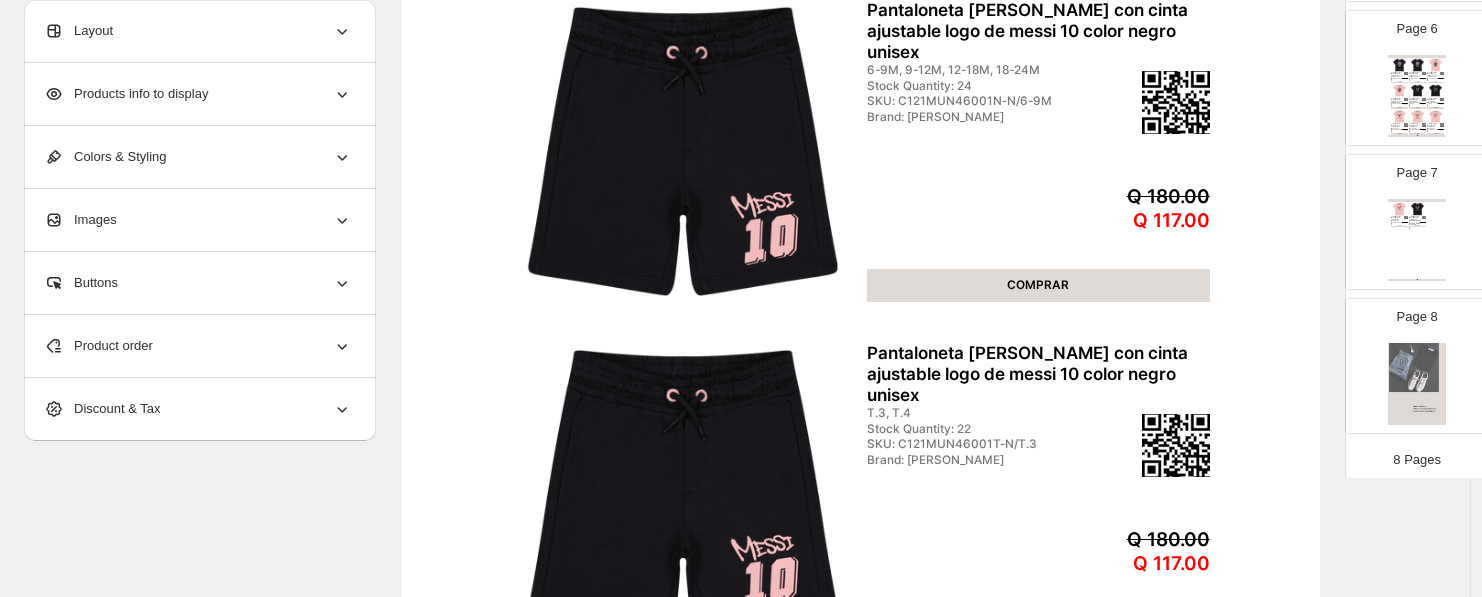 click on "T-Shirt deportiva Messi Manga corta logo tee Messi color negro unisex" at bounding box center (1433, 101) 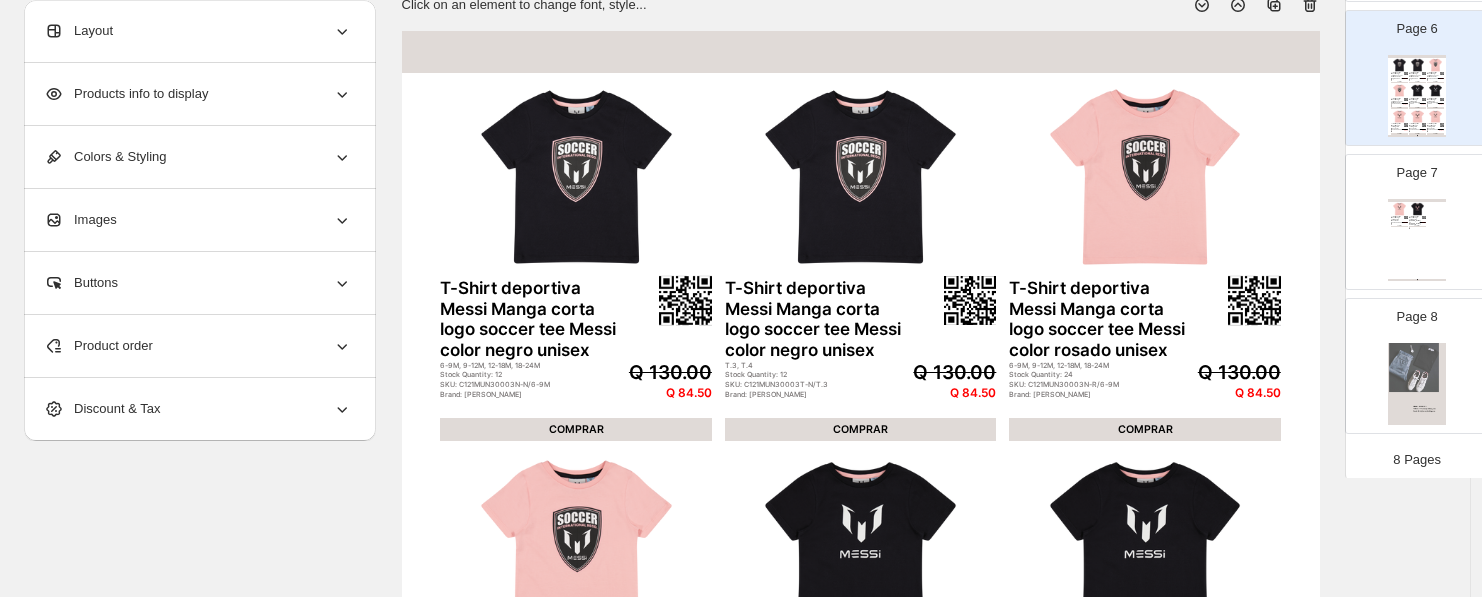scroll, scrollTop: 50, scrollLeft: 0, axis: vertical 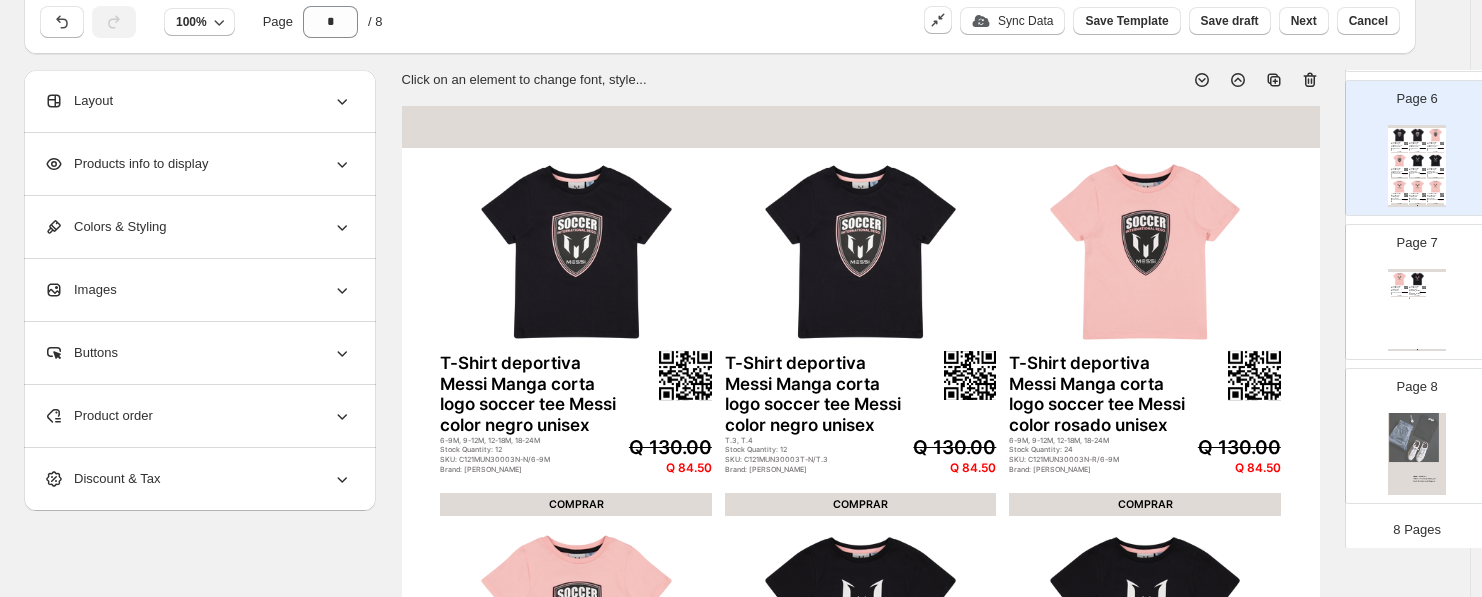 click on "Layout" at bounding box center [198, 101] 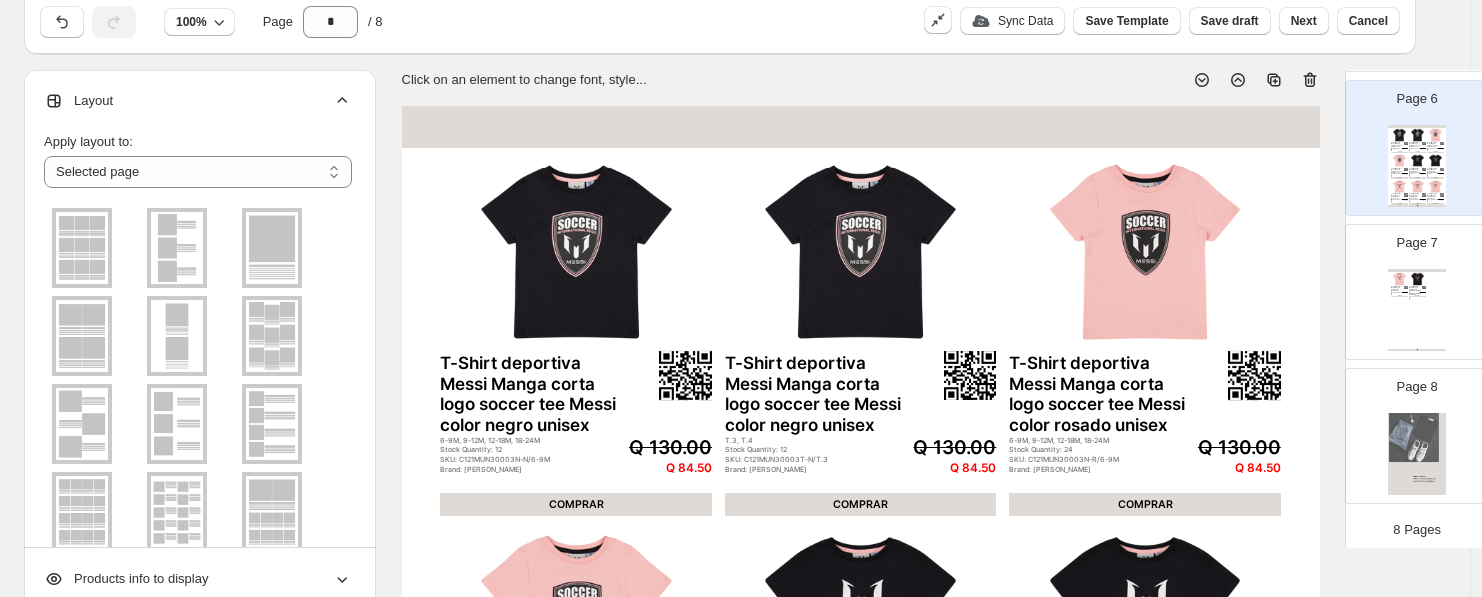 click at bounding box center [177, 248] 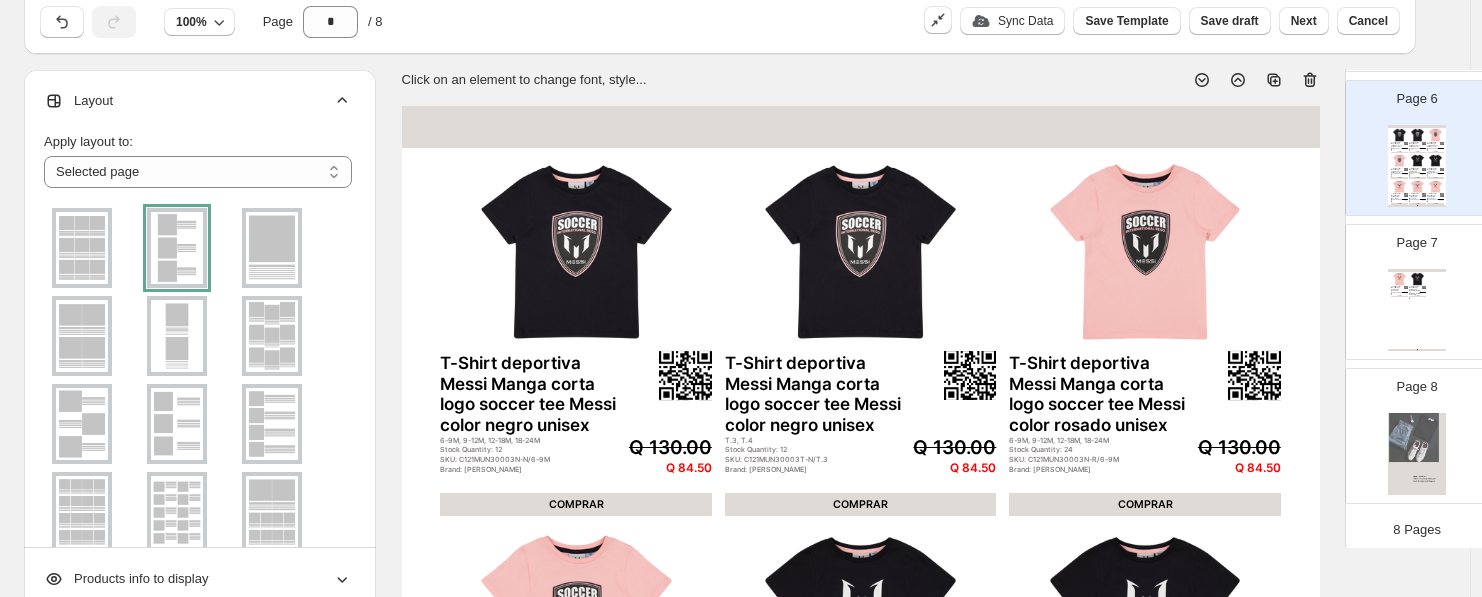 scroll, scrollTop: 167, scrollLeft: 0, axis: vertical 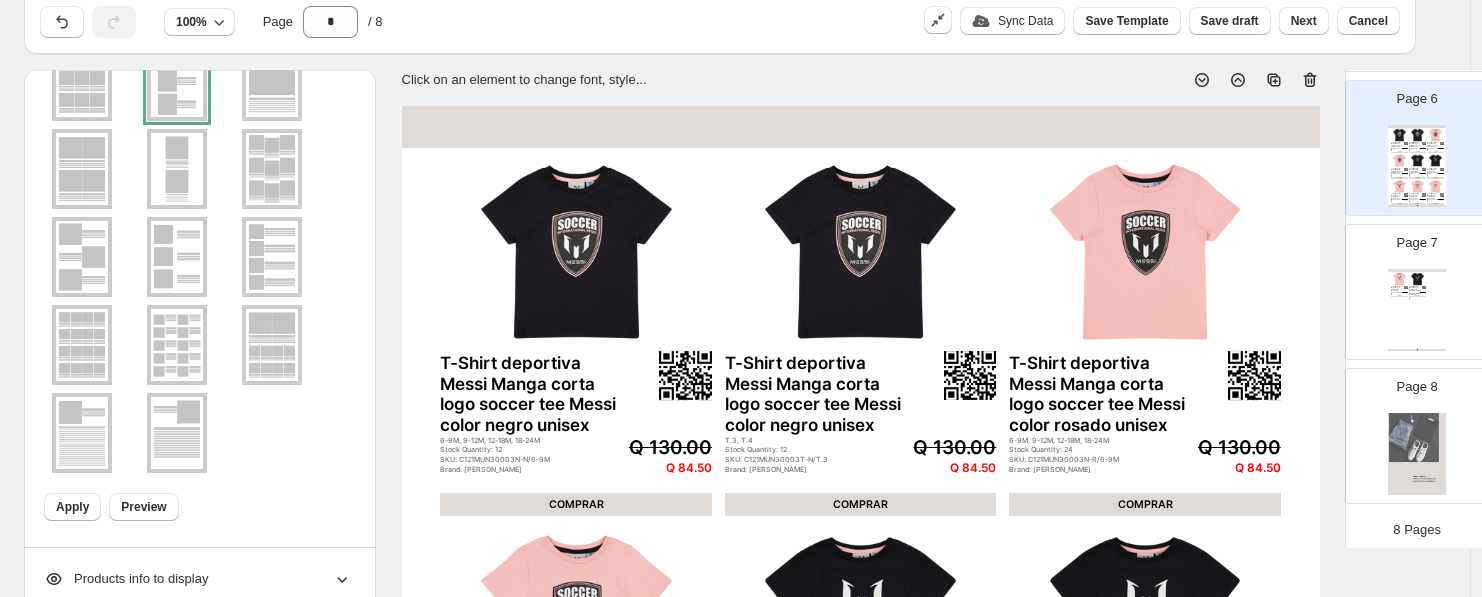 click on "Apply" at bounding box center [72, 507] 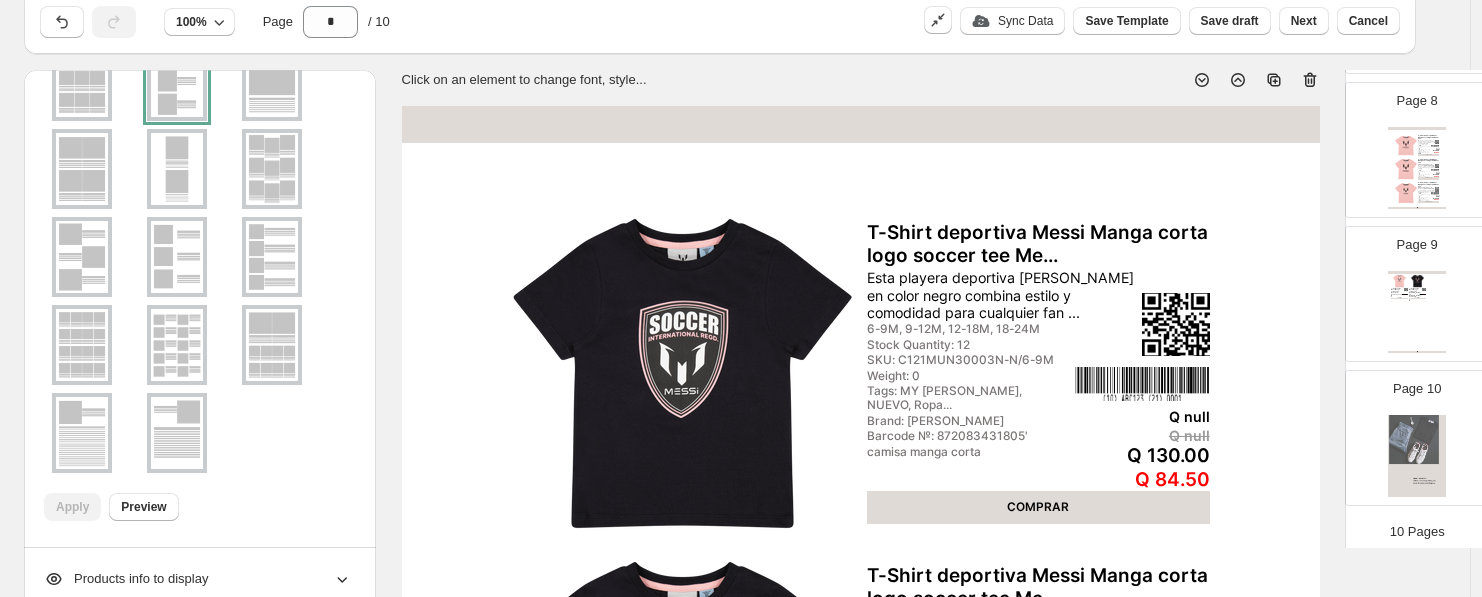 scroll, scrollTop: 1086, scrollLeft: 0, axis: vertical 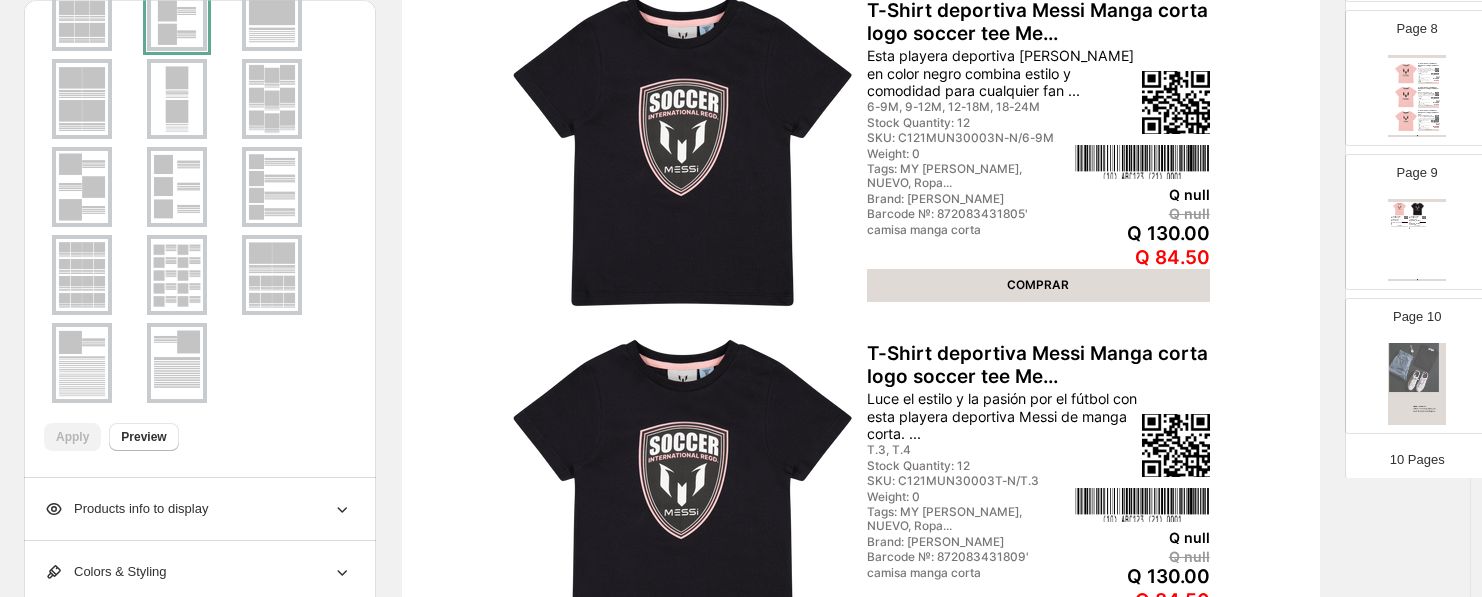 click on "T-Shirt deportiva Messi Manga corta logo tee Messi color [PERSON_NAME] unisex T.3, T.4 Stock Quantity:  35 SKU:  C121MUN30002T-R/T.3 Brand:  Messi Q 130.00 Q 84.50 COMPRAR T-Shirt deportiva Messi Manga corta logo tee Messi en [PERSON_NAME], color negro unisex T.3, T.4 Stock Quantity:  24 SKU:  C121MUN30001T-N/T.3 Brand:  Messi Q 120.00 Q 78.00 COMPRAR Clothing Catalog | Page undefined" at bounding box center (1417, 240) 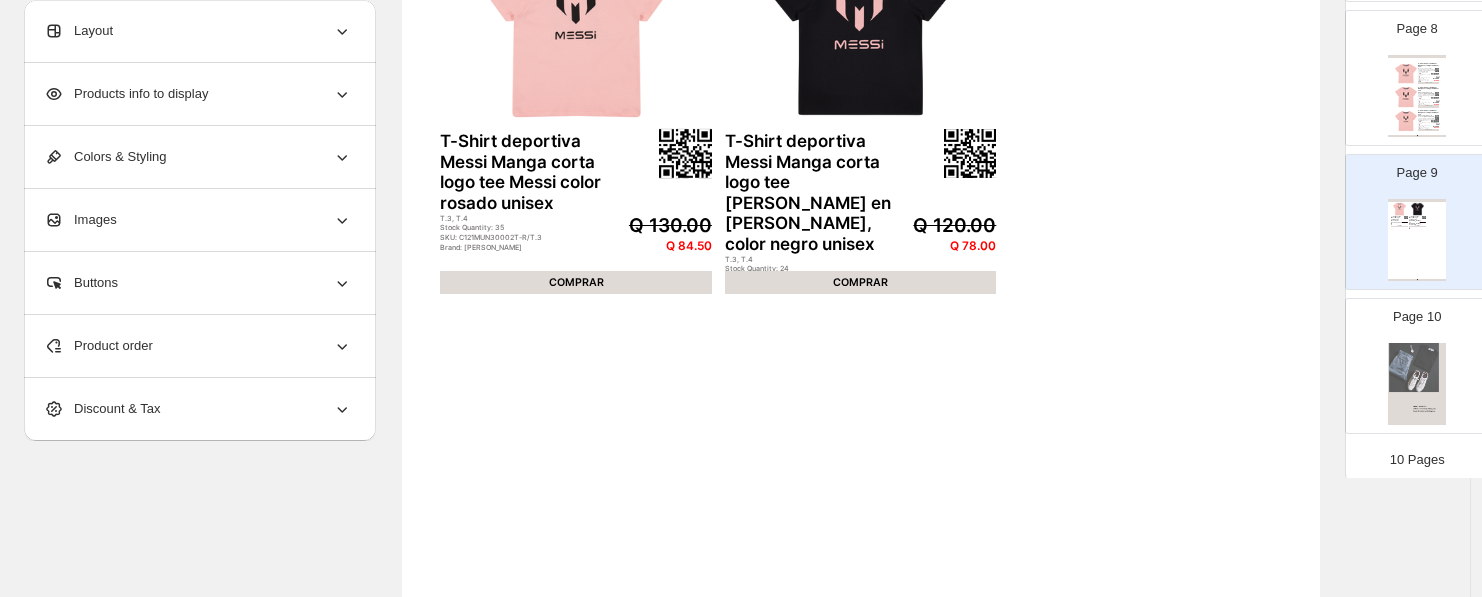 scroll, scrollTop: 0, scrollLeft: 0, axis: both 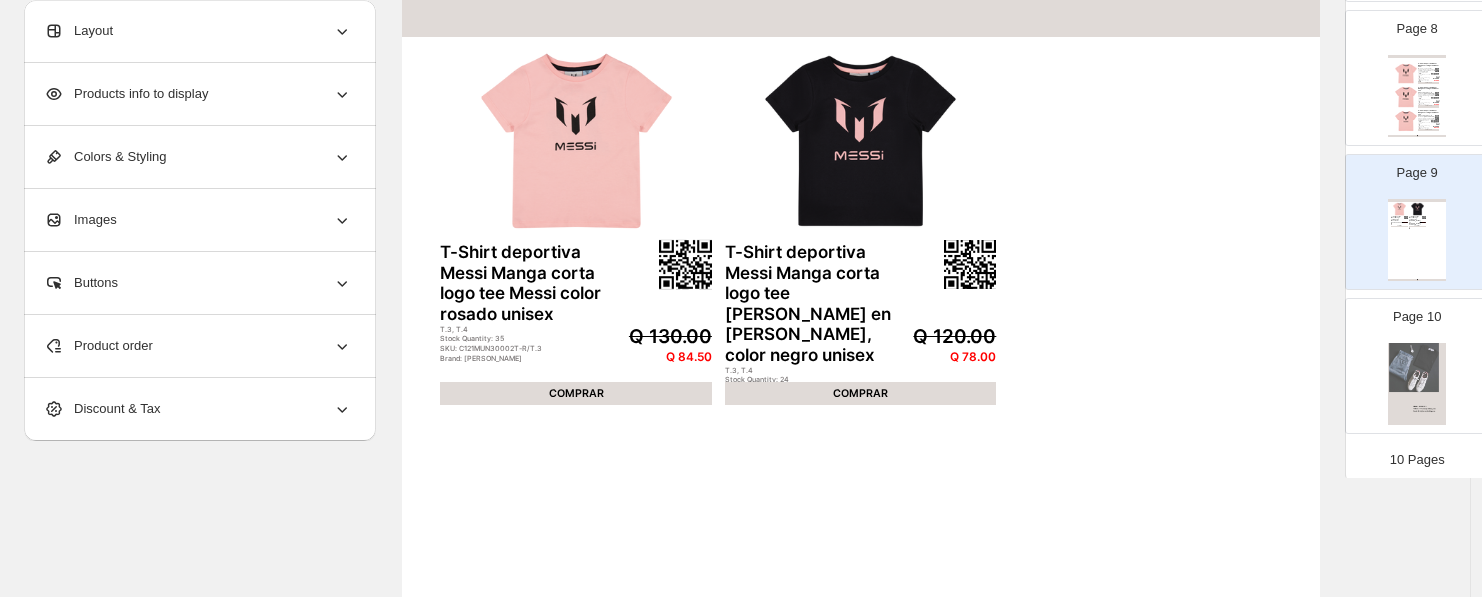 click on "Layout" at bounding box center [198, 31] 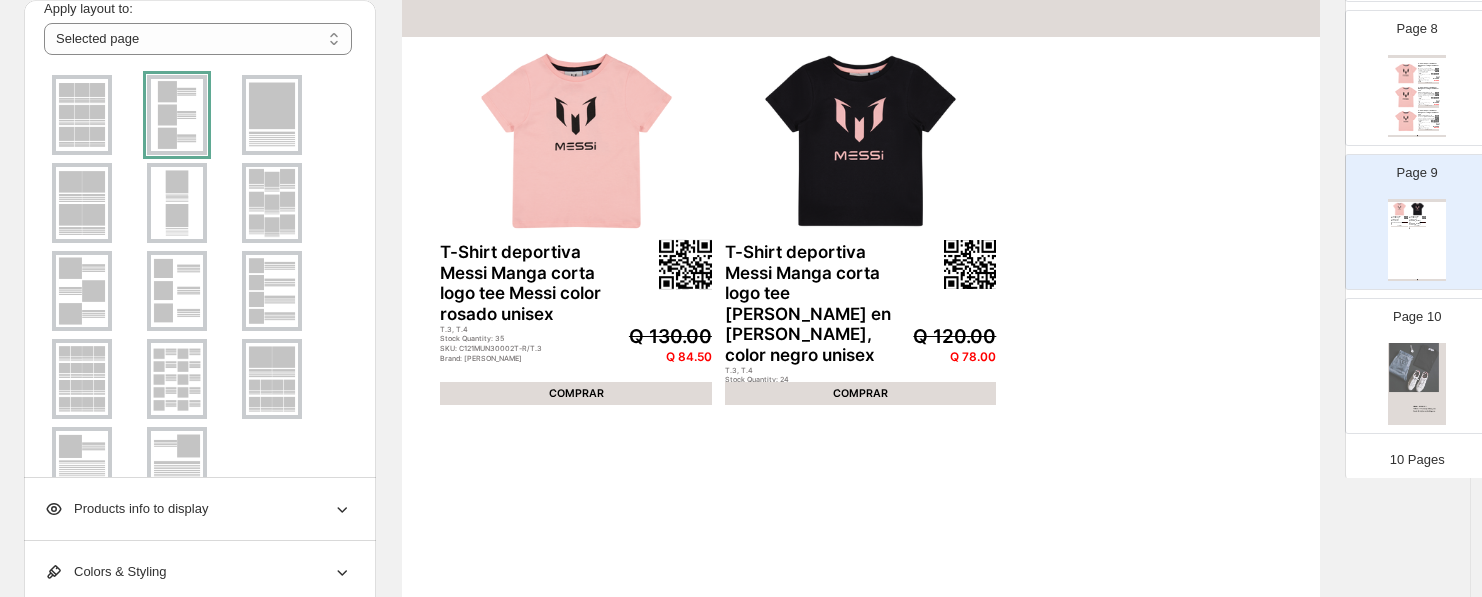 scroll, scrollTop: 167, scrollLeft: 0, axis: vertical 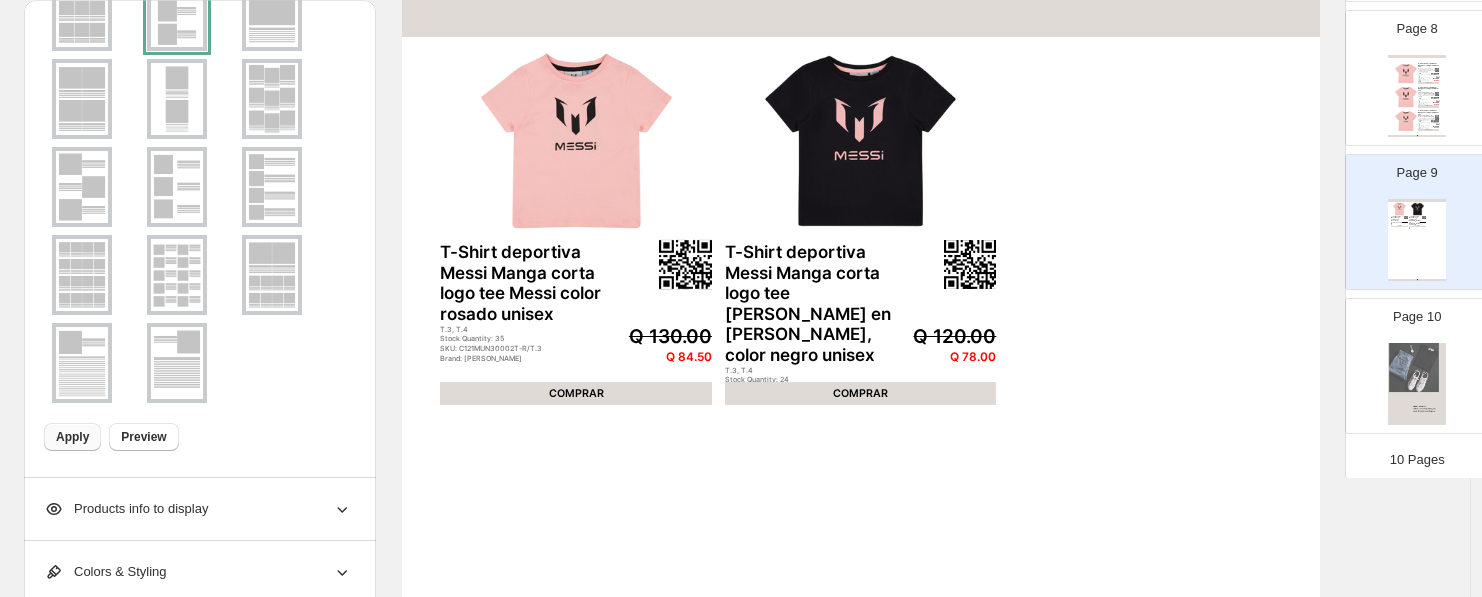 click on "Apply" at bounding box center [72, 437] 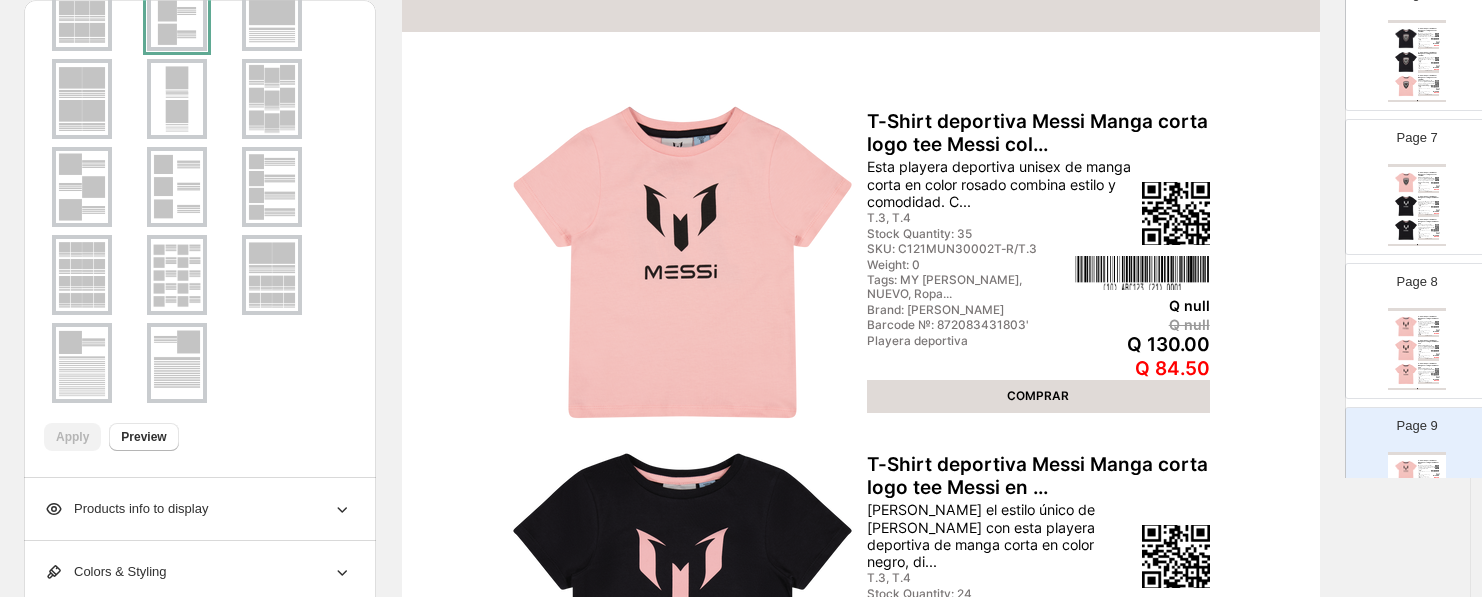 scroll, scrollTop: 864, scrollLeft: 0, axis: vertical 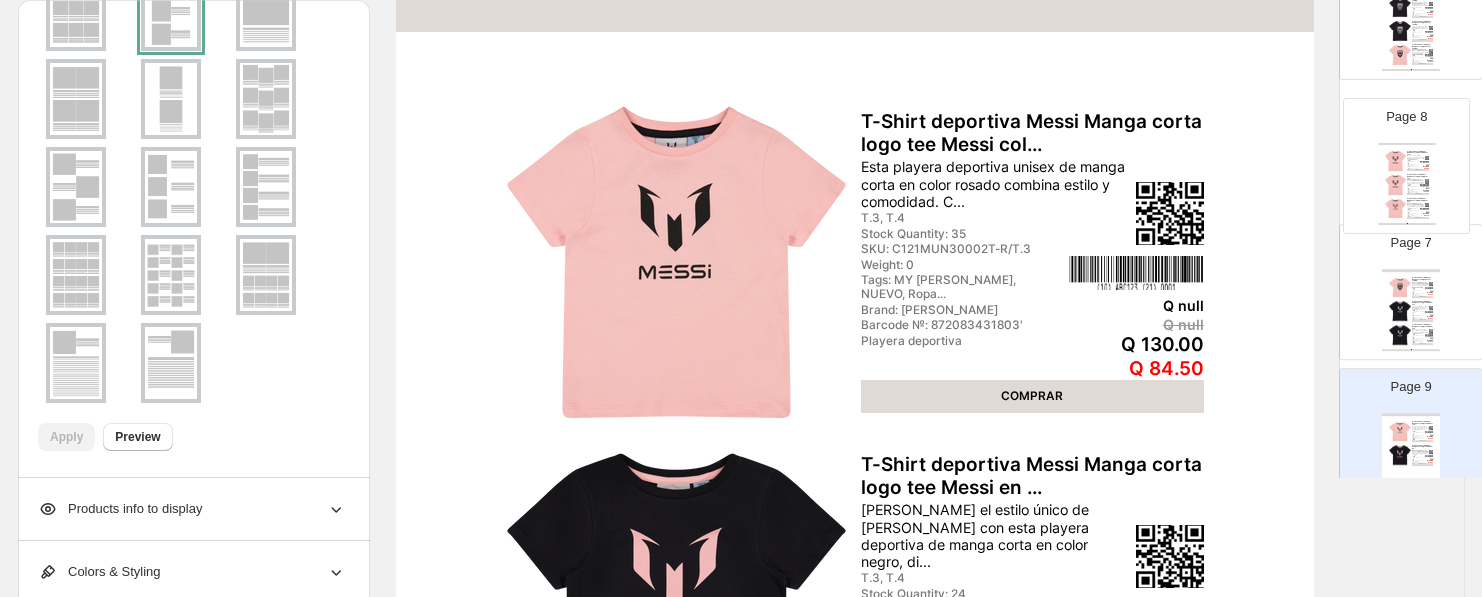 drag, startPoint x: 1409, startPoint y: 302, endPoint x: 1403, endPoint y: 161, distance: 141.12761 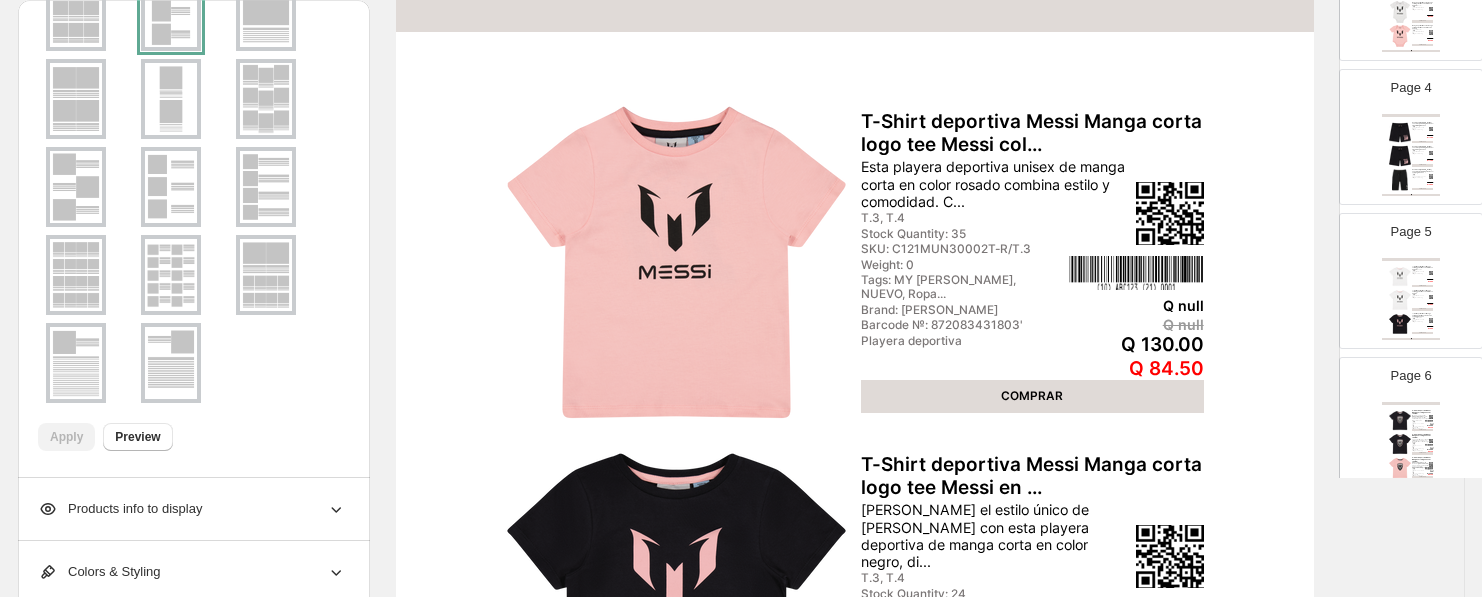 scroll, scrollTop: 420, scrollLeft: 0, axis: vertical 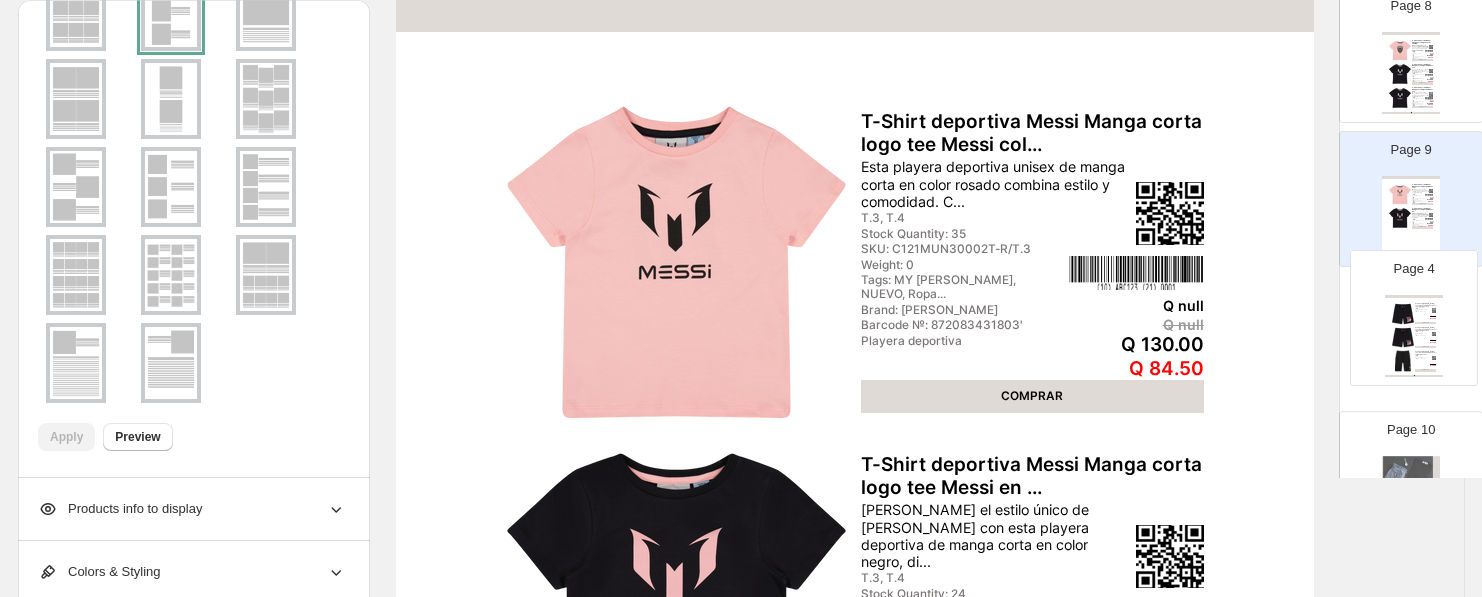 drag, startPoint x: 1388, startPoint y: 153, endPoint x: 1400, endPoint y: 315, distance: 162.44383 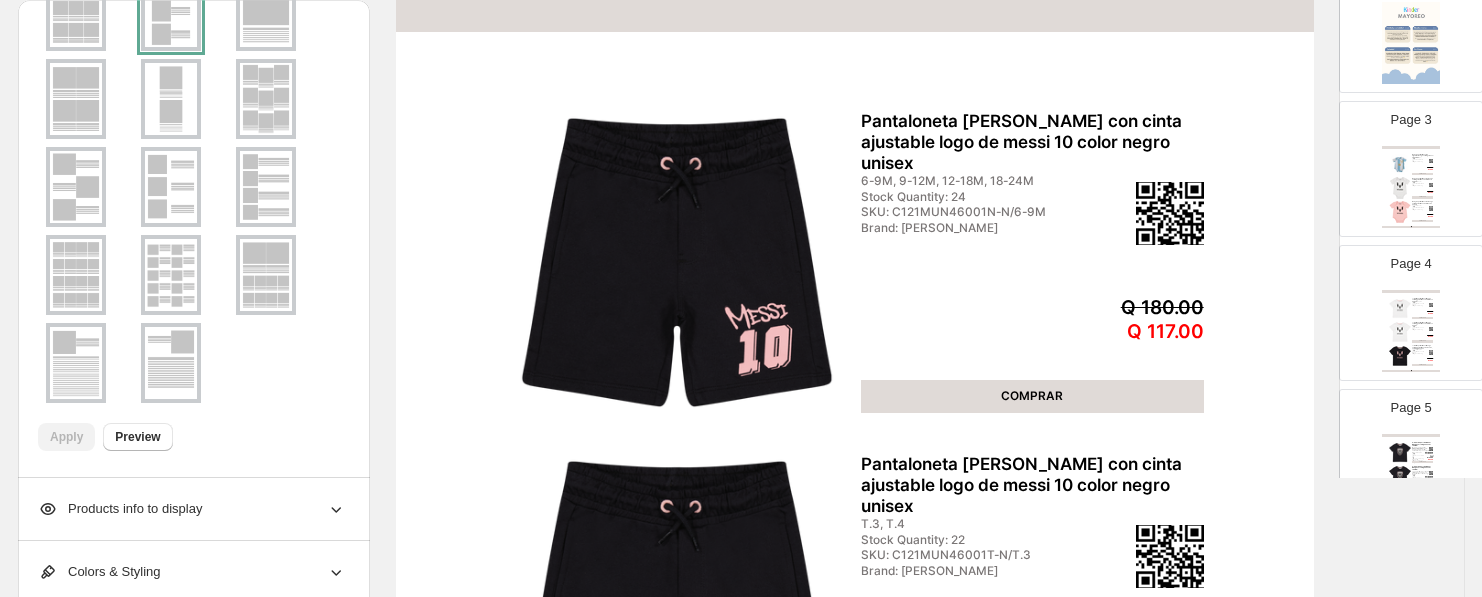 scroll, scrollTop: 76, scrollLeft: 0, axis: vertical 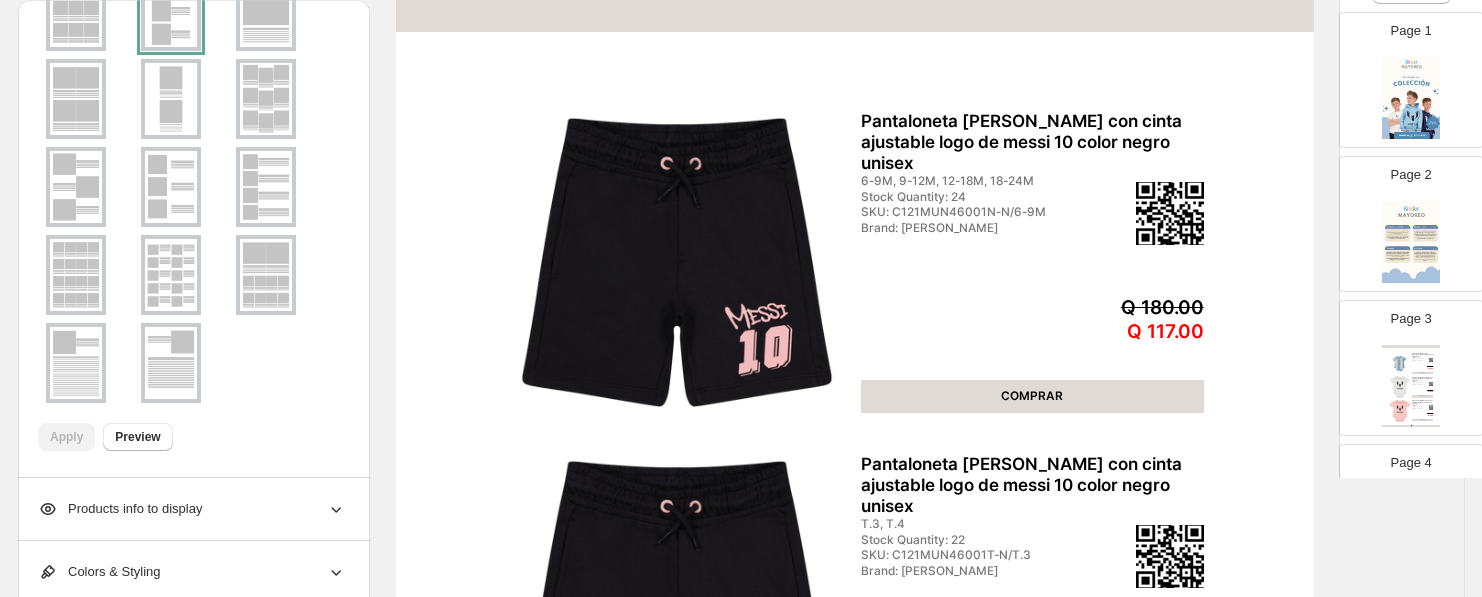 click on "COMPRAR" at bounding box center (1423, 373) 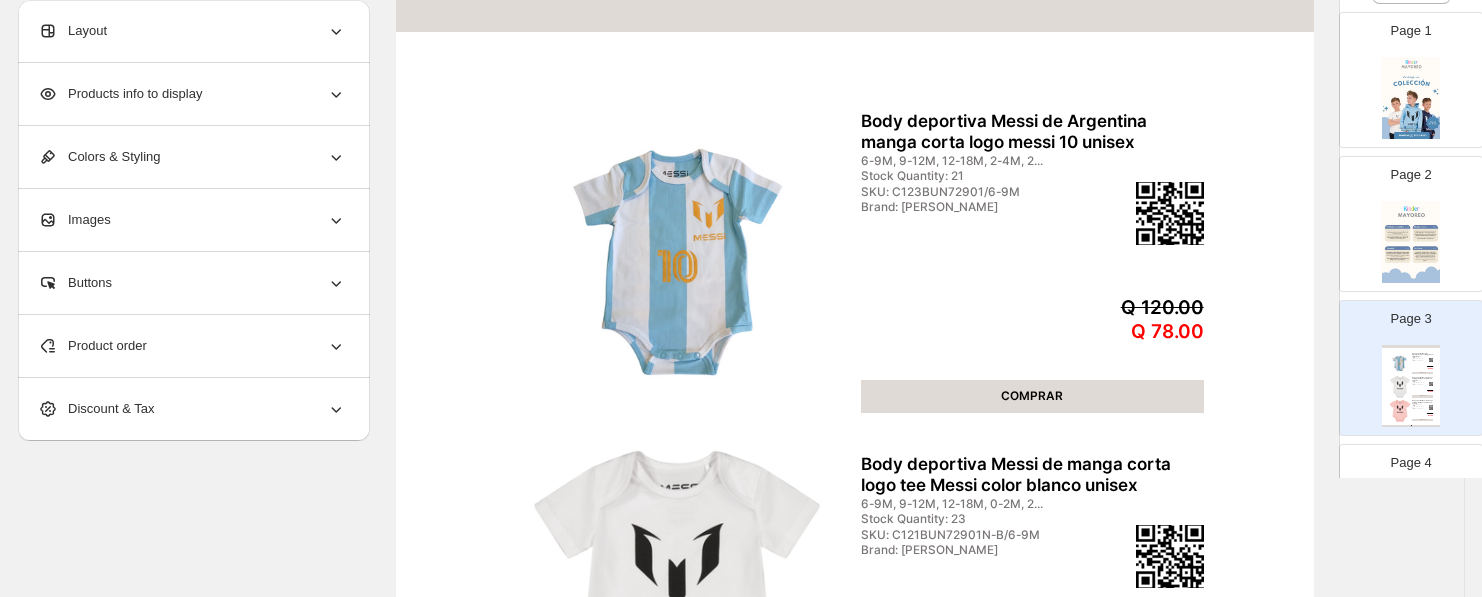scroll, scrollTop: 0, scrollLeft: 0, axis: both 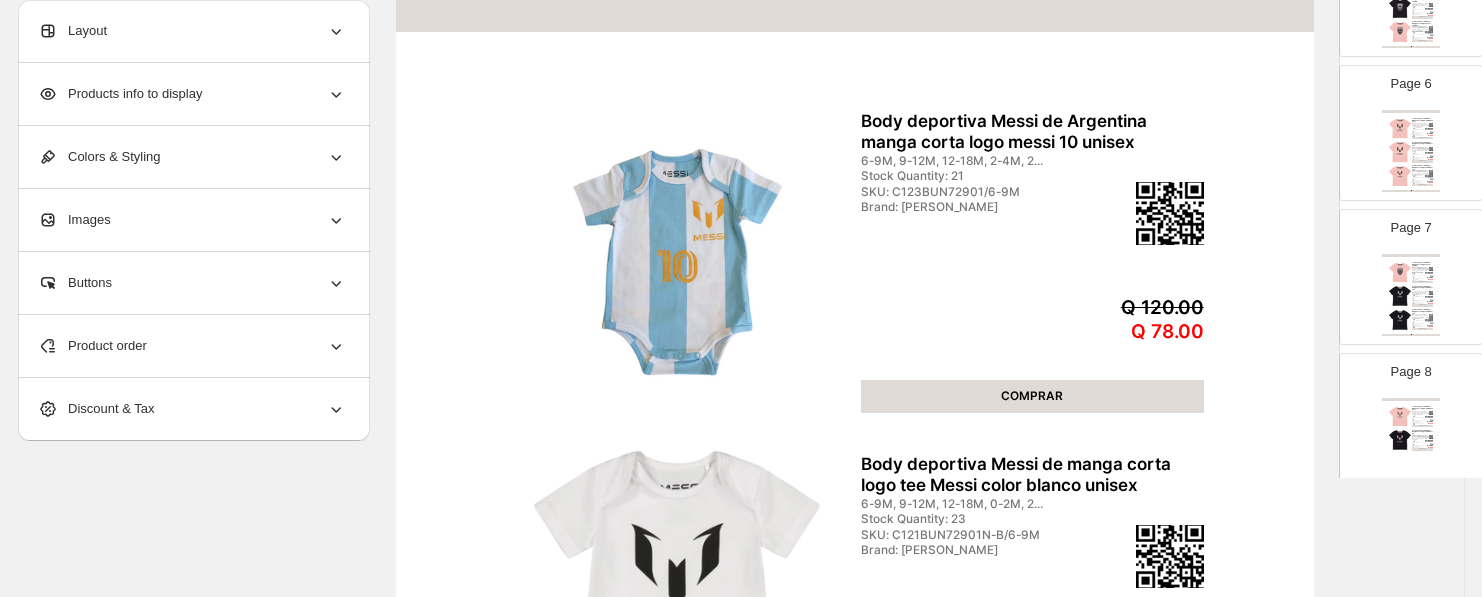 click at bounding box center [1400, 320] 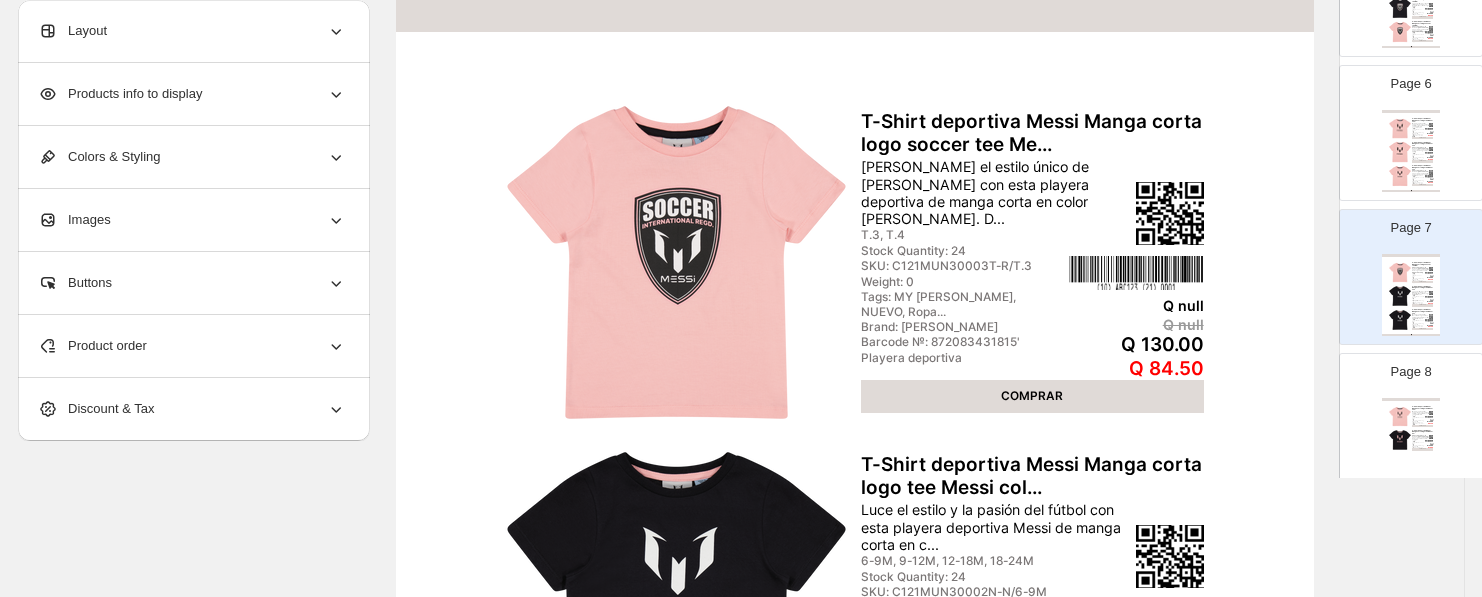 click on "Page 8   T-Shirt deportiva Messi Manga corta logo tee Messi col... Esta playera deportiva unisex de manga corta en color [PERSON_NAME] combina estilo y comodidad. C... T.3, T.4 Stock Quantity:  35 SKU:  C121MUN30002T-R/T.3 Weight:  0 Tags:  MY [PERSON_NAME], NUEVO, Ropa... Brand:  Messi Barcode №:  872083431803' Playera deportiva Q null Q null Q 130.00 Q 84.50 COMPRAR T-Shirt deportiva Messi Manga corta logo tee Messi en ... [PERSON_NAME] el estilo único de [PERSON_NAME] con esta playera deportiva de manga corta en color negro, di... T.3, T.4 Stock Quantity:  24 SKU:  C121MUN30001T-N/T.3 Weight:  0 Tags:  MY [PERSON_NAME], NUEVO, Ropa... Brand:  Messi Barcode №:  872083431785' Playera deportiva Q null Q null Q 120.00 Q 78.00 COMPRAR Clothing Catalog | Page undefined" at bounding box center [1403, 413] 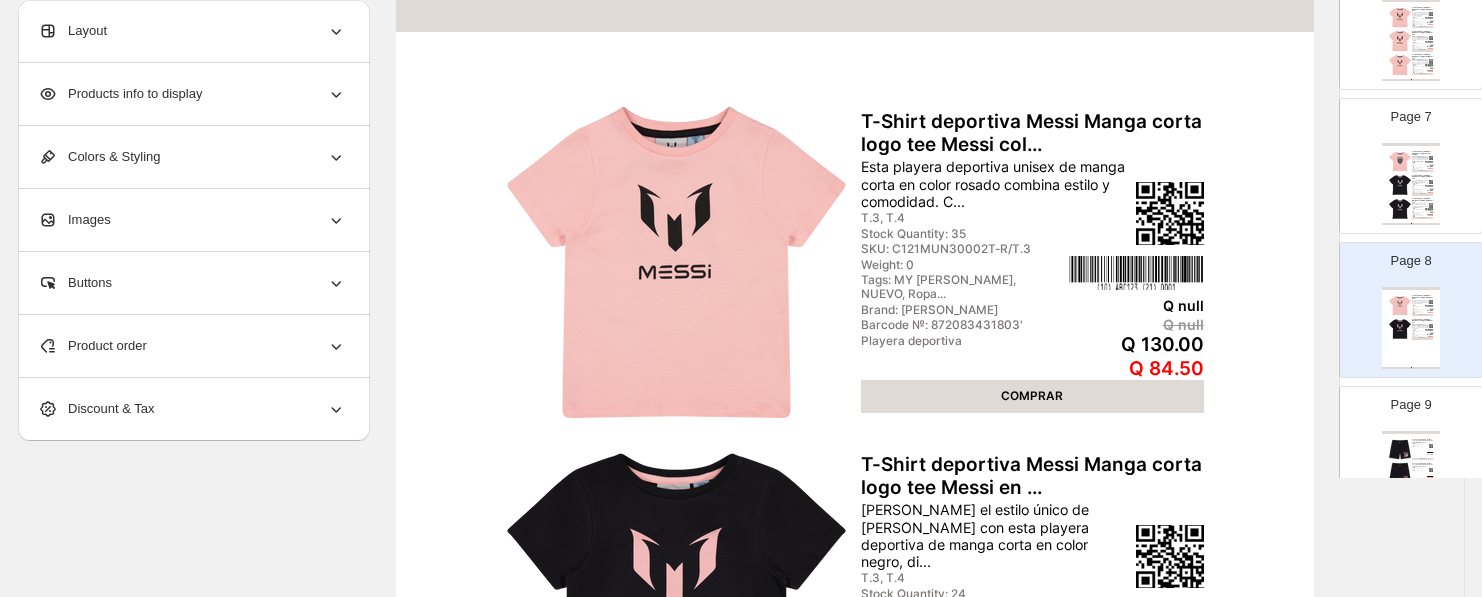 scroll, scrollTop: 1086, scrollLeft: 0, axis: vertical 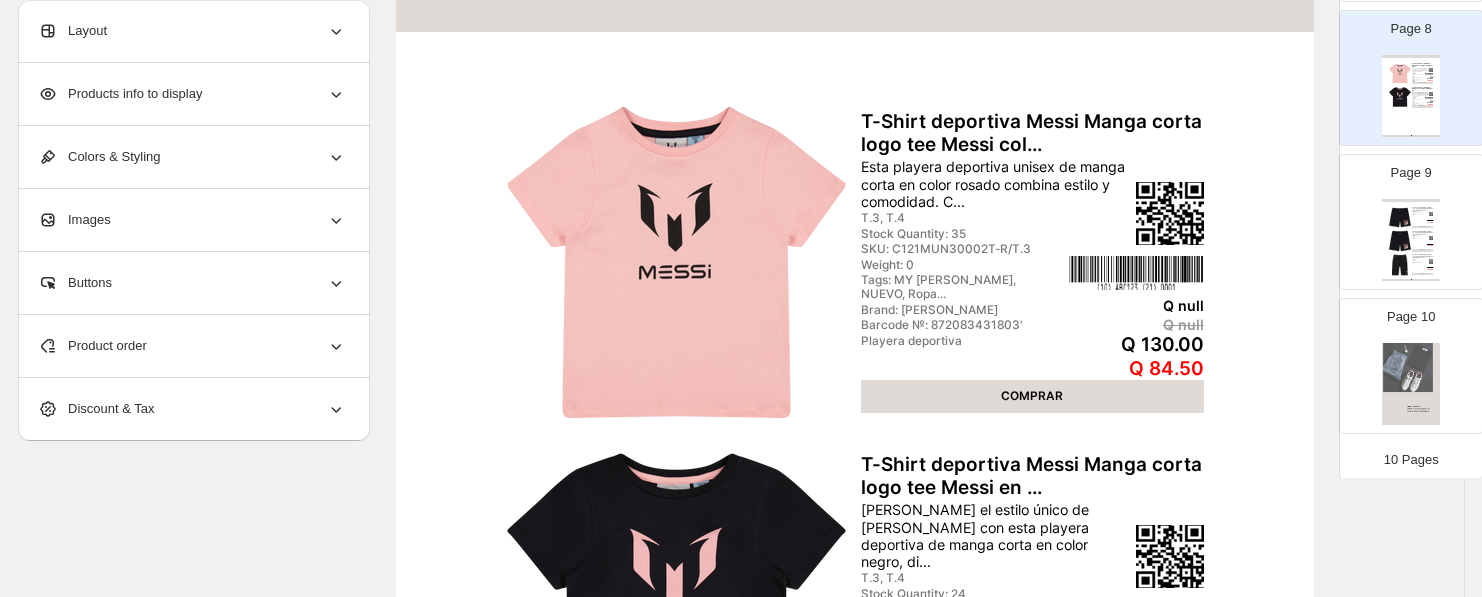 click at bounding box center [1411, 384] 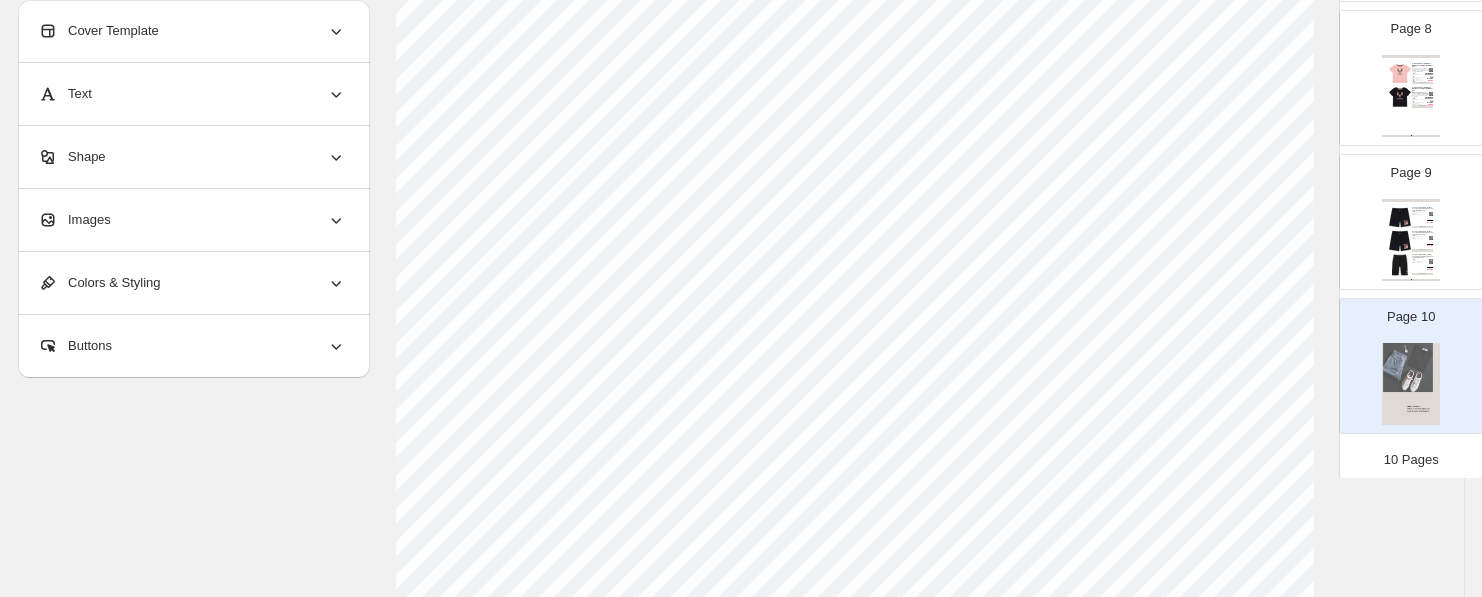 scroll, scrollTop: 161, scrollLeft: 0, axis: vertical 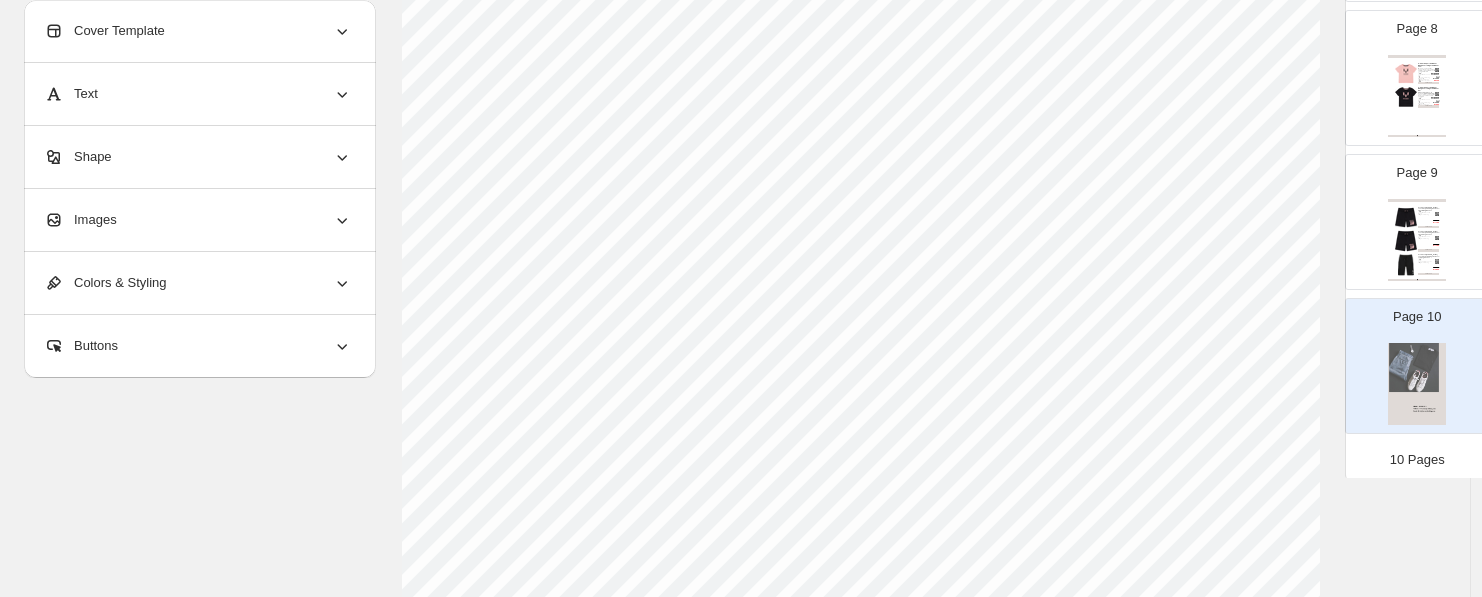 click on "COMPRAR" at bounding box center (1429, 274) 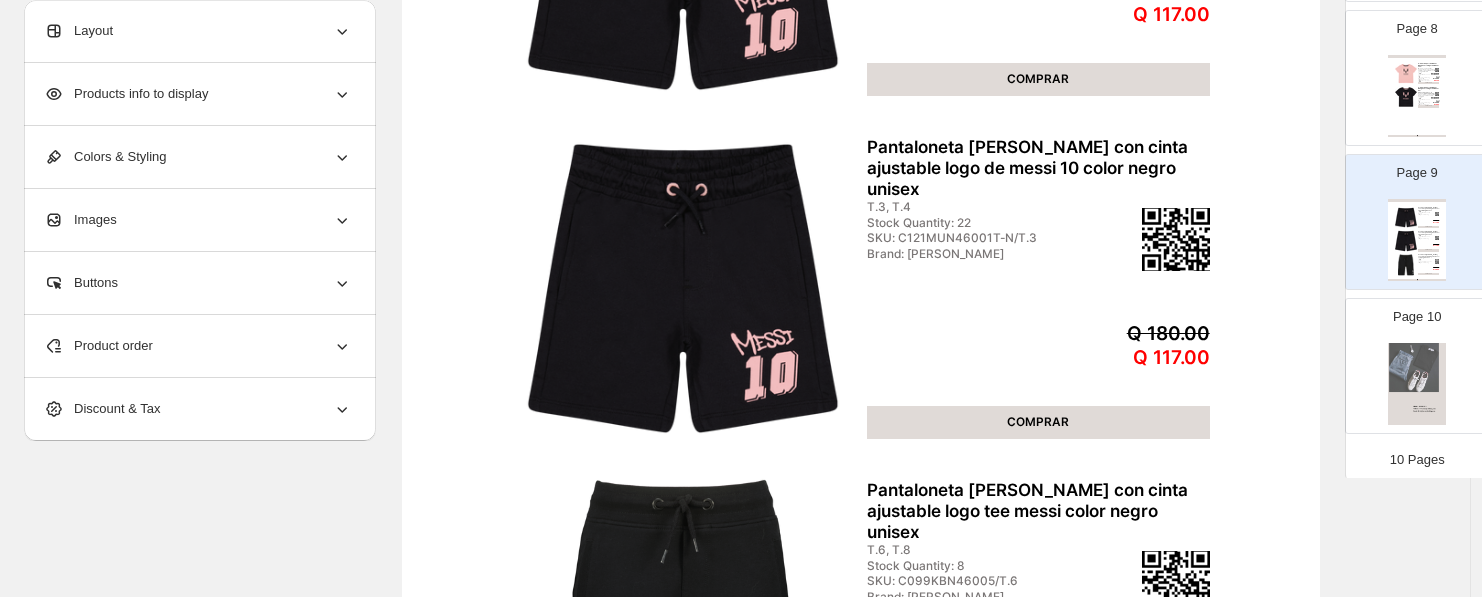 scroll, scrollTop: 494, scrollLeft: 0, axis: vertical 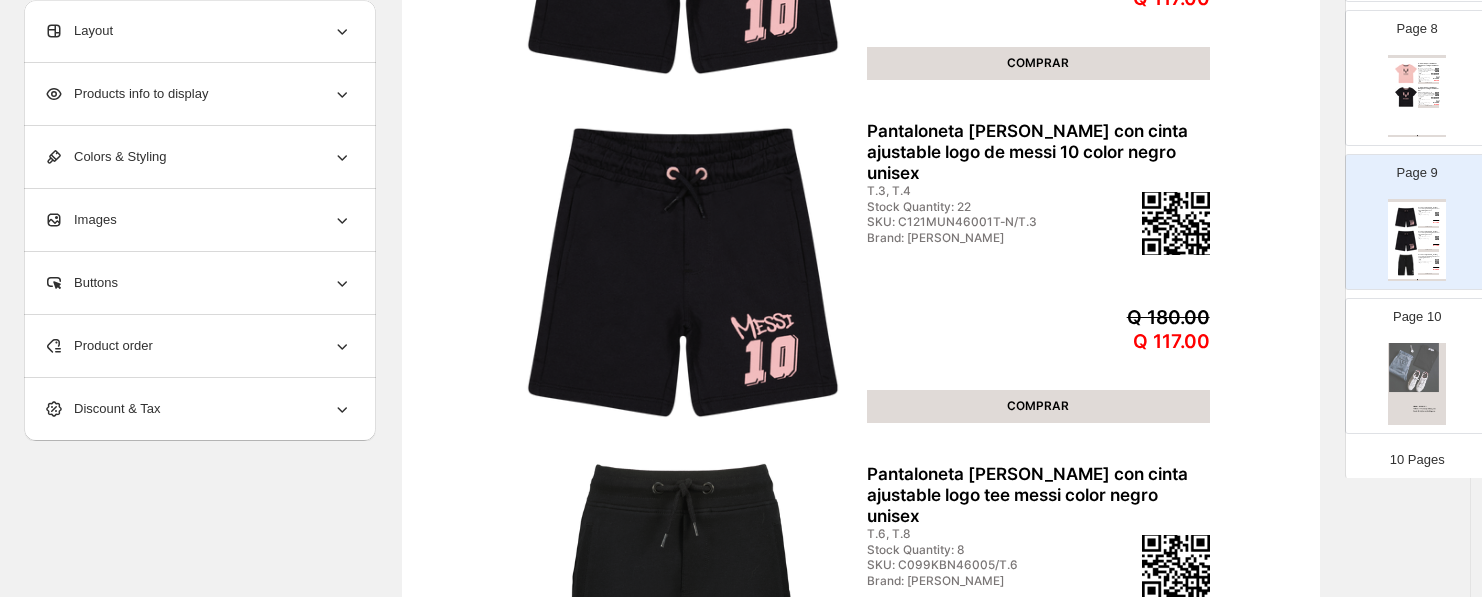 click at bounding box center (1417, 384) 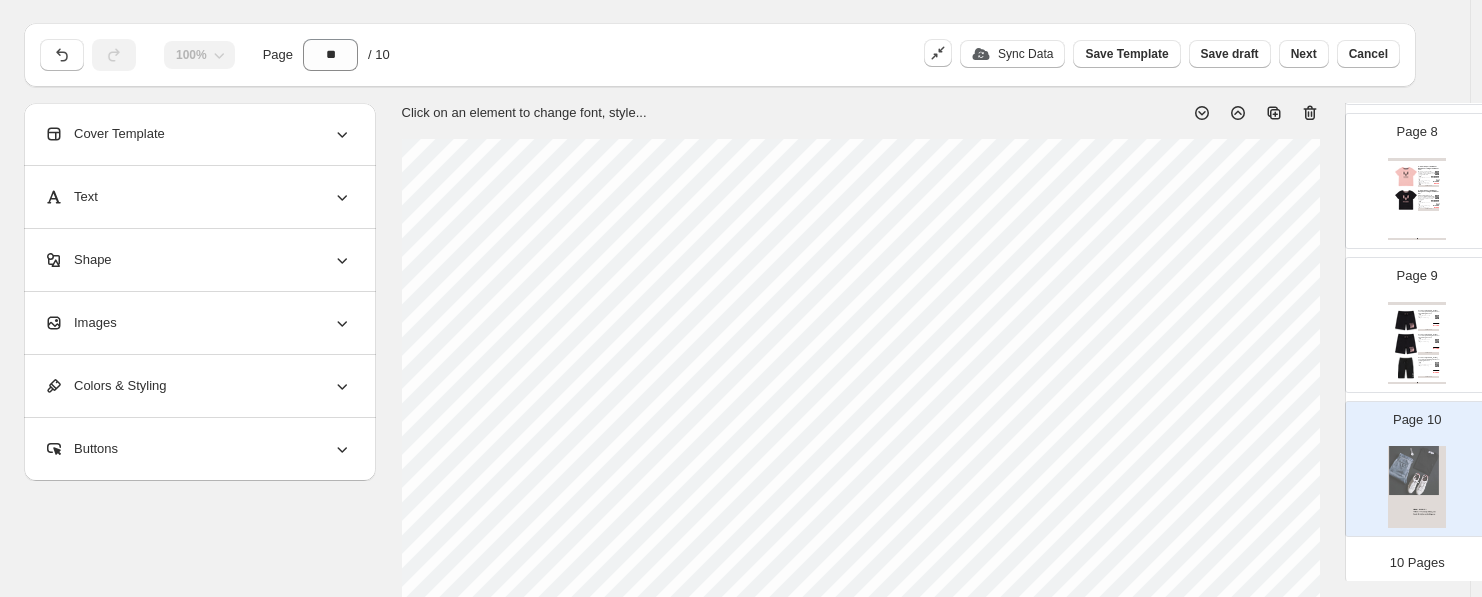 scroll, scrollTop: 0, scrollLeft: 0, axis: both 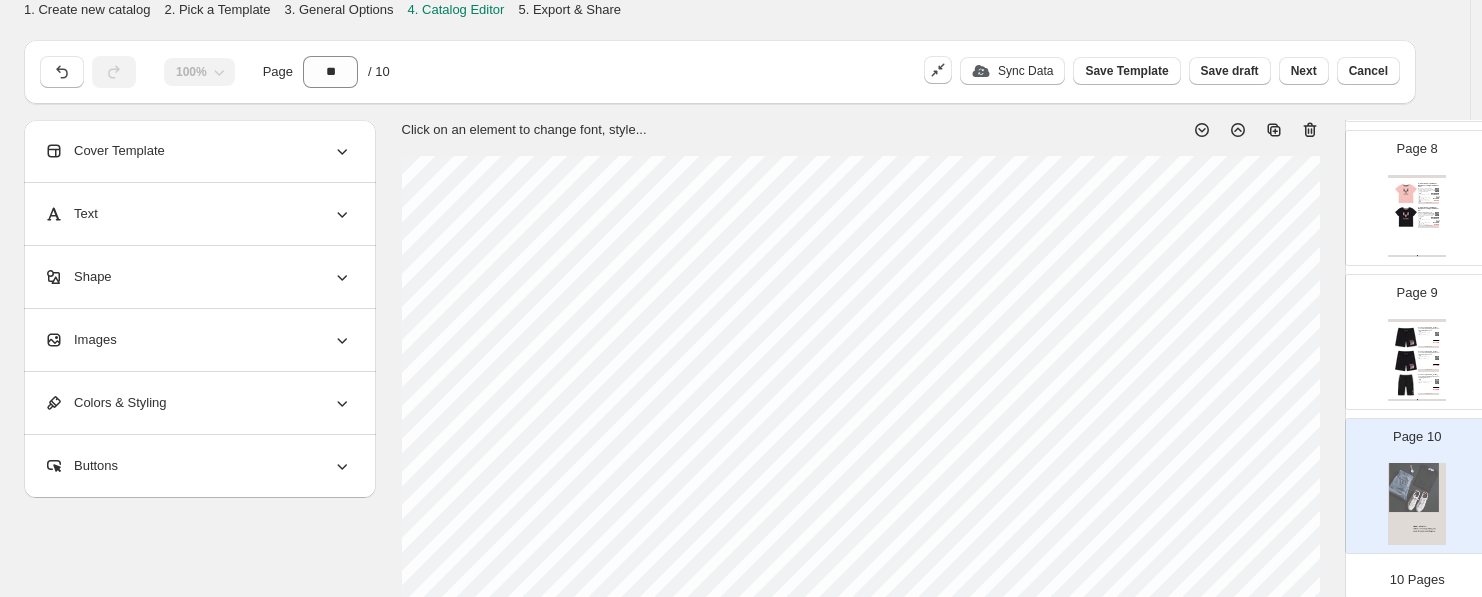 click 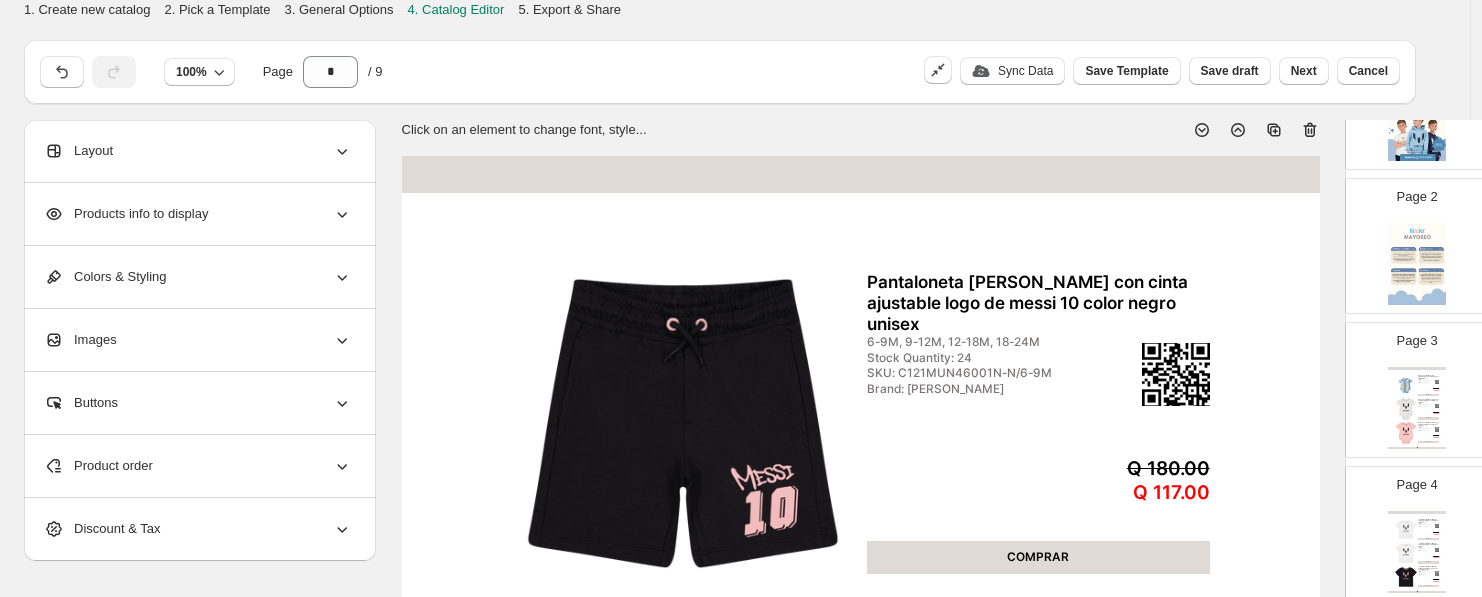 scroll, scrollTop: 0, scrollLeft: 0, axis: both 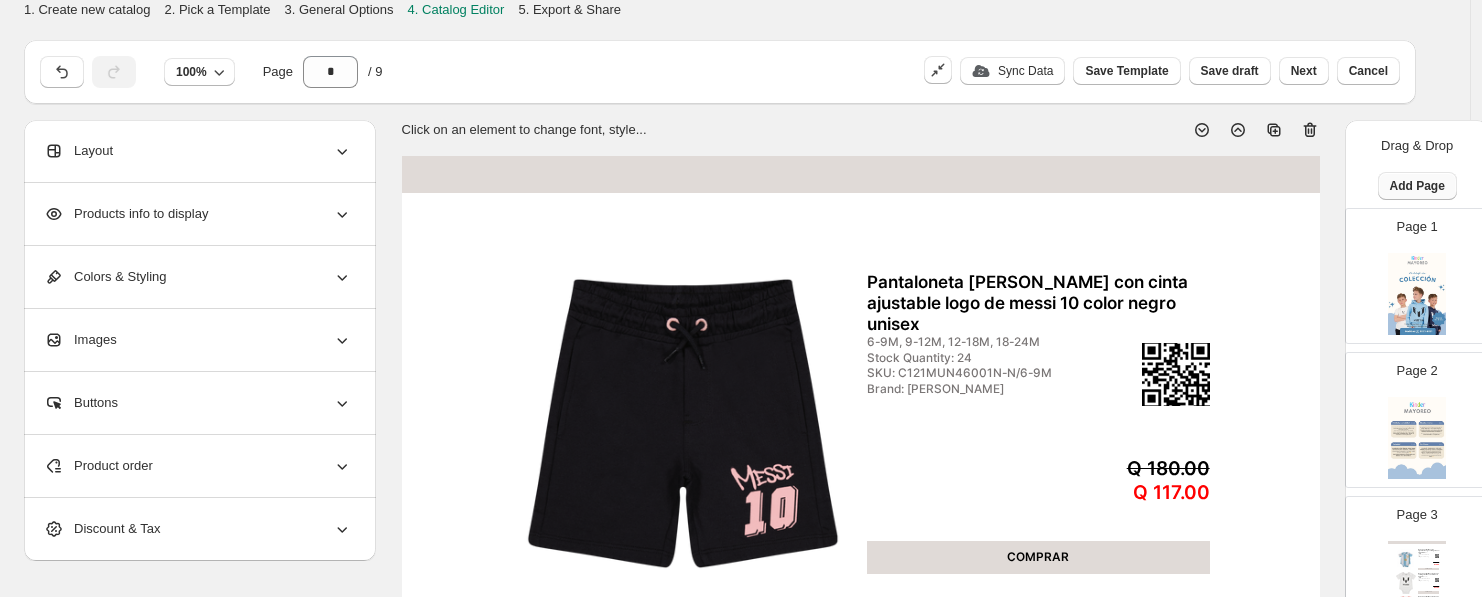 click on "Add Page" at bounding box center [1417, 186] 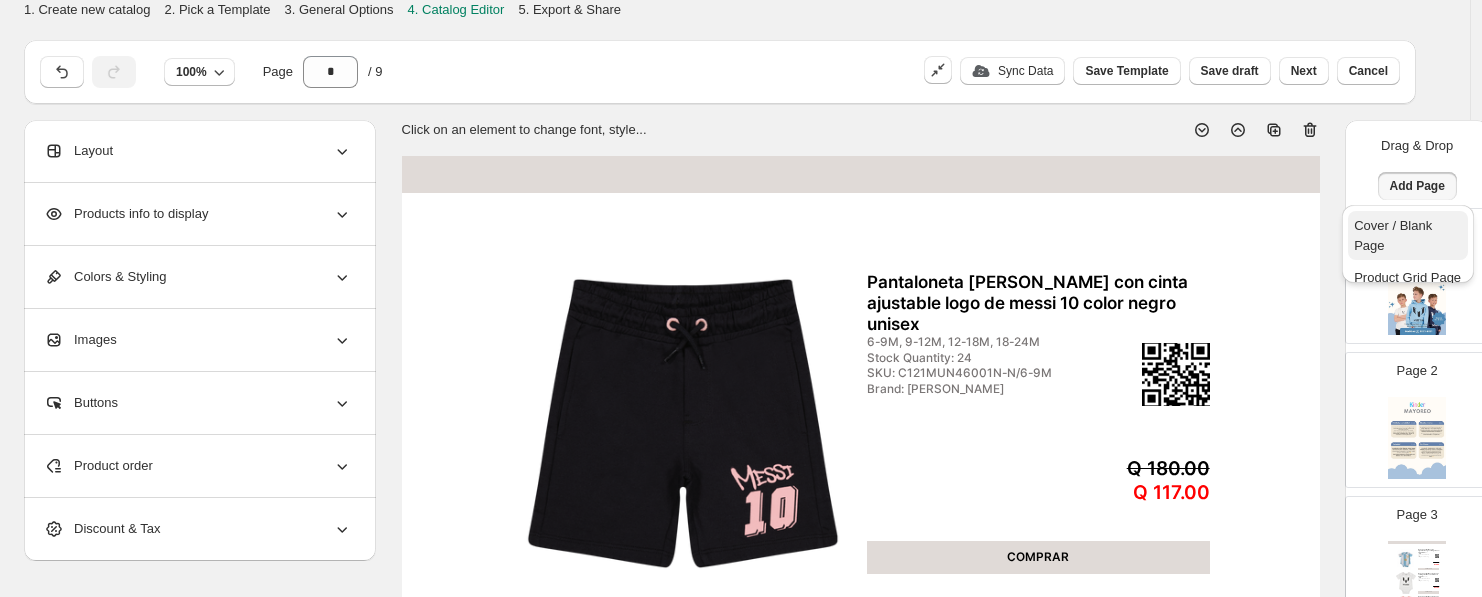 click on "Cover / Blank Page" at bounding box center (1393, 235) 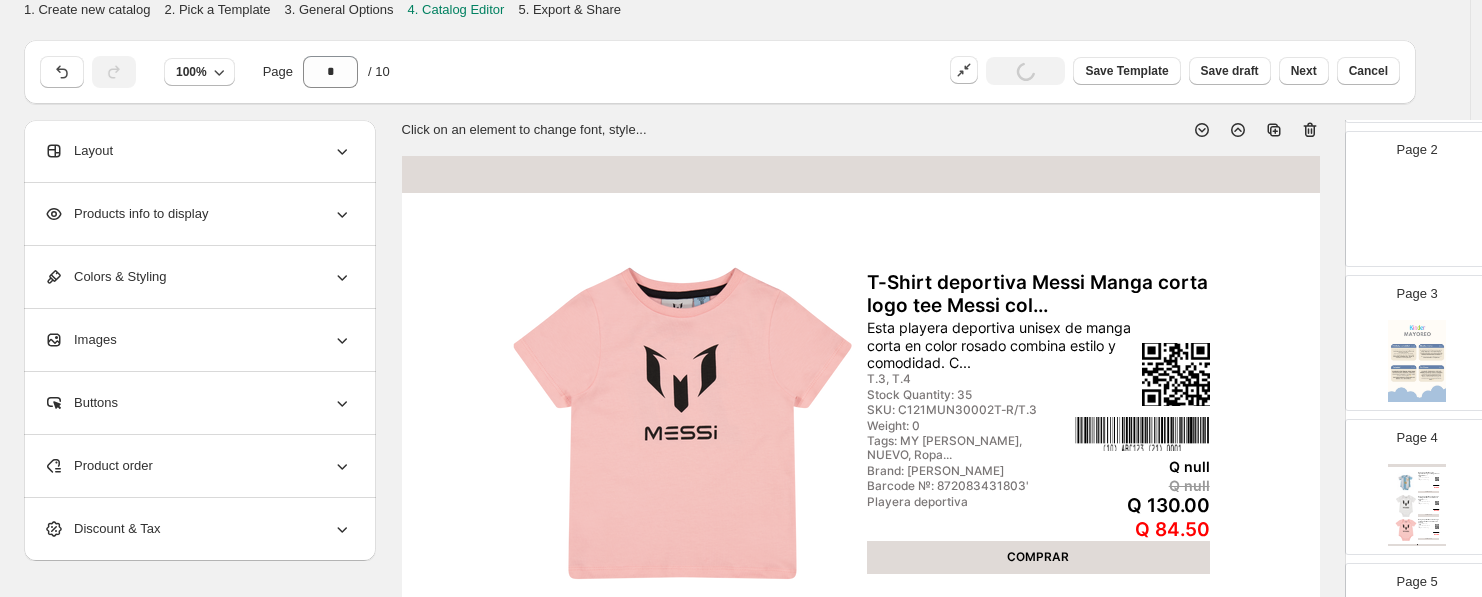scroll, scrollTop: 222, scrollLeft: 0, axis: vertical 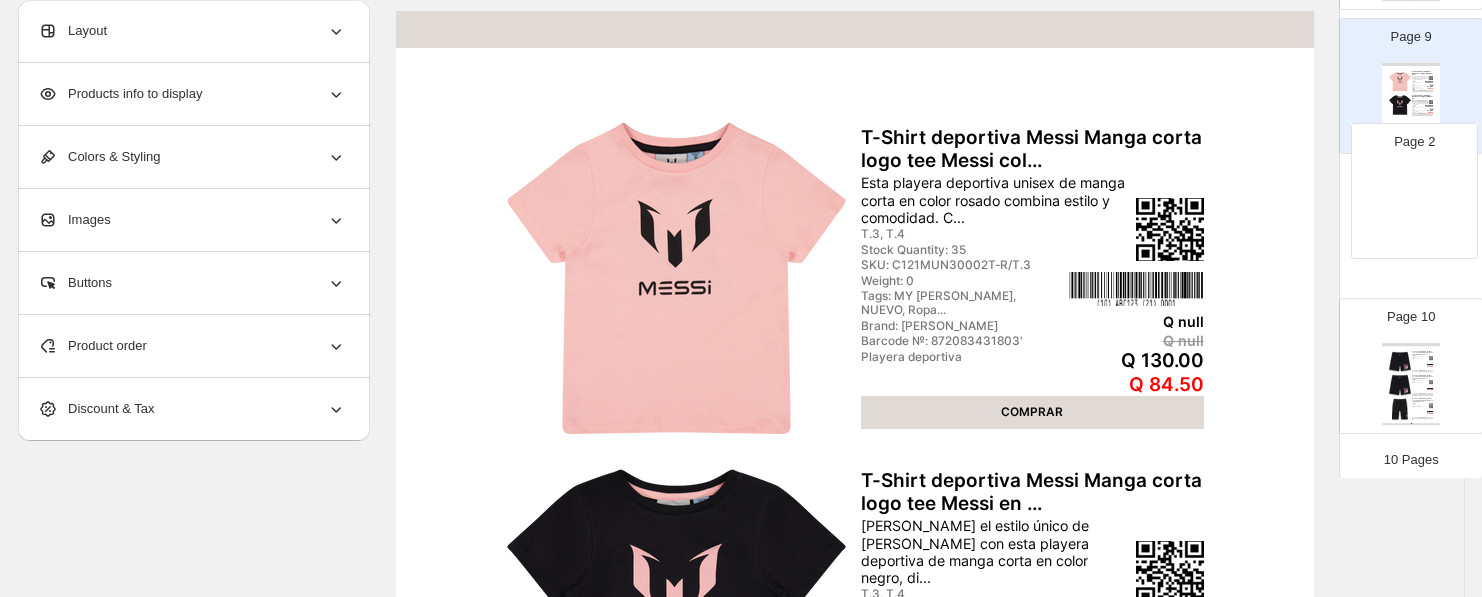 click on "Page 1 Page 2 Page 3 Page 4   Body deportiva Messi de Argentina manga corta logo messi 10 unisex 6-9M, 9-12M, 12-18M, 2-4M, 2... Stock Quantity:  21 SKU:  C123BUN72901/6-9M Brand:  Messi Q 120.00 Q 78.00 COMPRAR Body deportiva Messi de manga corta logo tee Messi color [PERSON_NAME] unisex 6-9M, 9-12M, 12-18M, 0-2M, 2... Stock Quantity:  23 SKU:  C121BUN72901N-B/6-9M Brand:  Messi Q 100.00 Q 65.00 COMPRAR Body deportiva Messi de manga corta logo tee Messi color [PERSON_NAME] unisex 6-9M, 9-12M, 12-18M, 0-2M, 2... Stock Quantity:  23 SKU:  C121BUN72901N-R/6-9M Brand:  Messi Q 100.00 Q 65.00 COMPRAR Clothing Catalog | Page undefined Page 5   T-Shirt deportiva Messi Manga corta loggo tee Messi color [PERSON_NAME] unisex 6-9M, 9-12M, 12-18M, 18-24M Stock Quantity:  48 SKU:  C121MUN30001N-B/6-9M Brand:  Messi Q 120.00 Q 78.00 COMPRAR T-Shirt deportiva Messi Manga corta loggo tee Messi color [PERSON_NAME] unisex T.3, T.4 Stock Quantity:  47 SKU:  C121MUN30001T-B/T.3 Brand:  Messi Q 120.00 Q 78.00 COMPRAR 6-9M, 9-12M, 12-18M, 18-24M Q 120.00" at bounding box center [1411, -274] 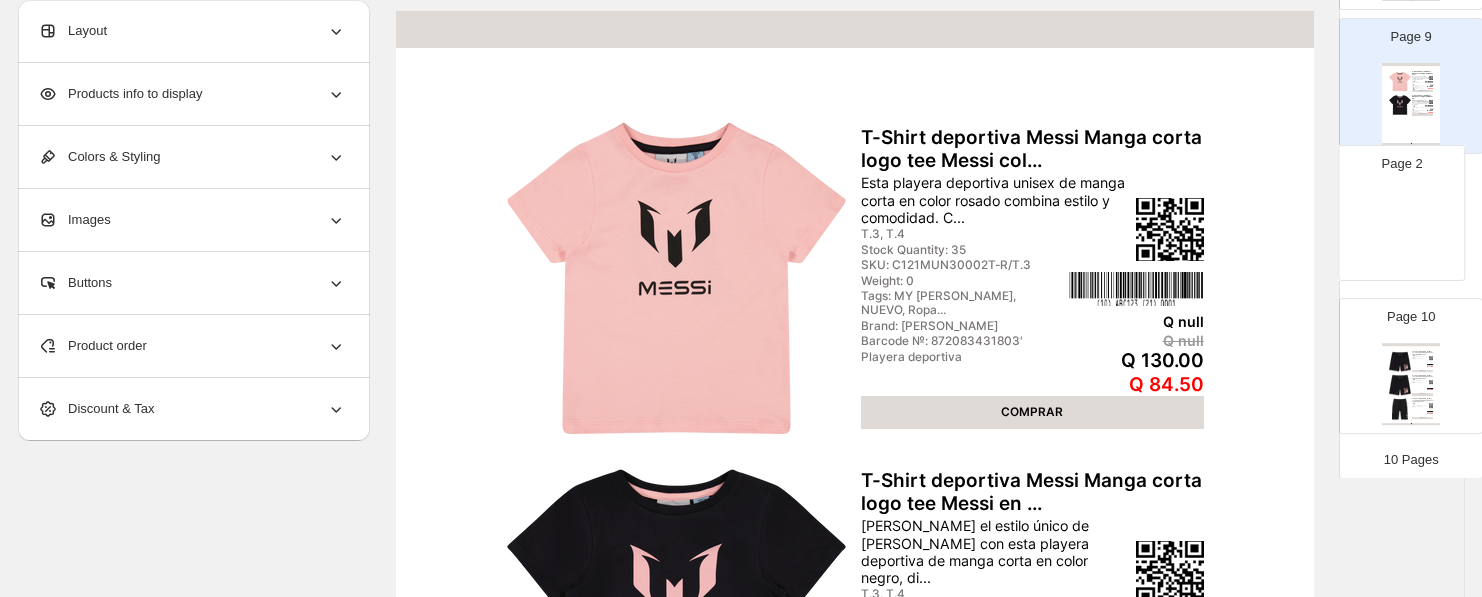 scroll, scrollTop: 145, scrollLeft: 0, axis: vertical 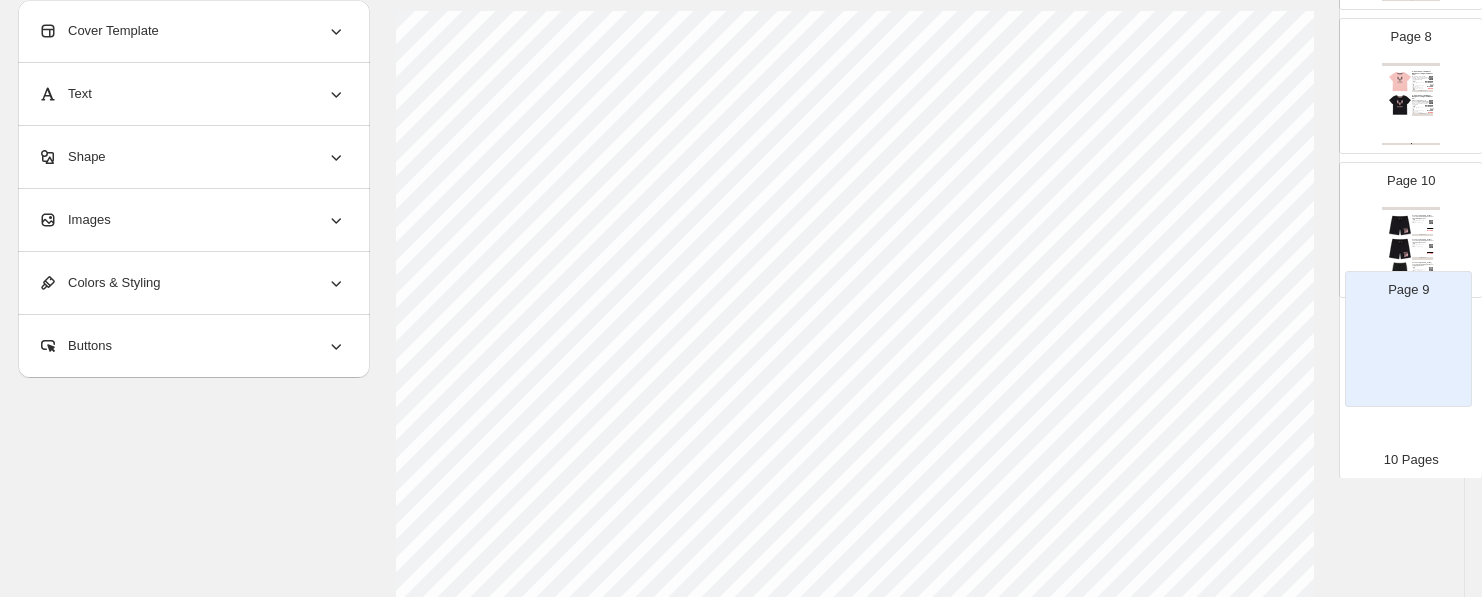 drag, startPoint x: 1428, startPoint y: 189, endPoint x: 1427, endPoint y: 314, distance: 125.004 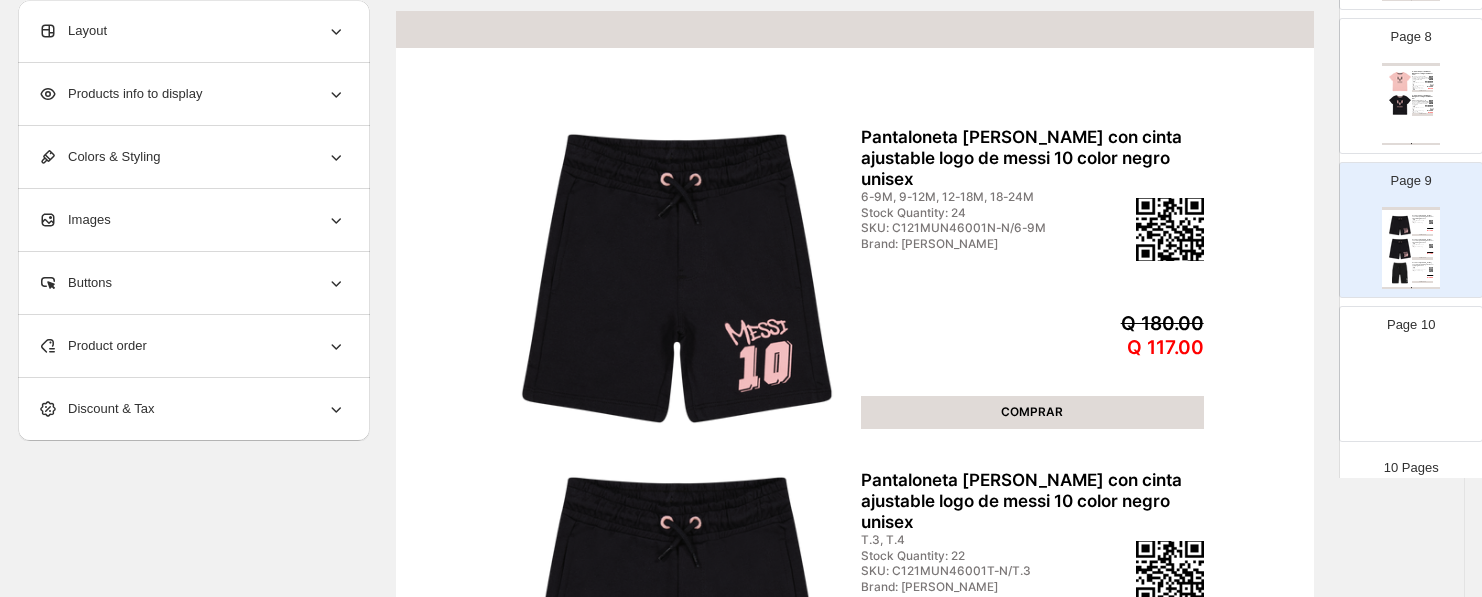 click at bounding box center [1411, 392] 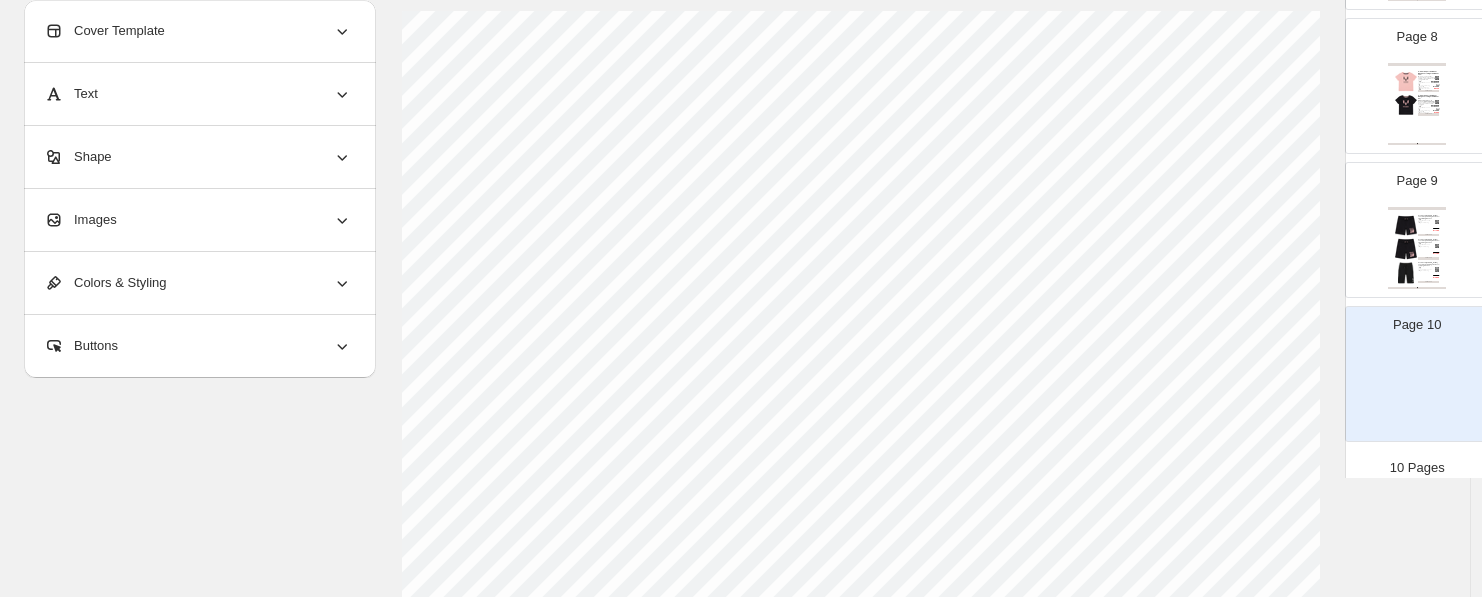 click on "Images" at bounding box center [198, 220] 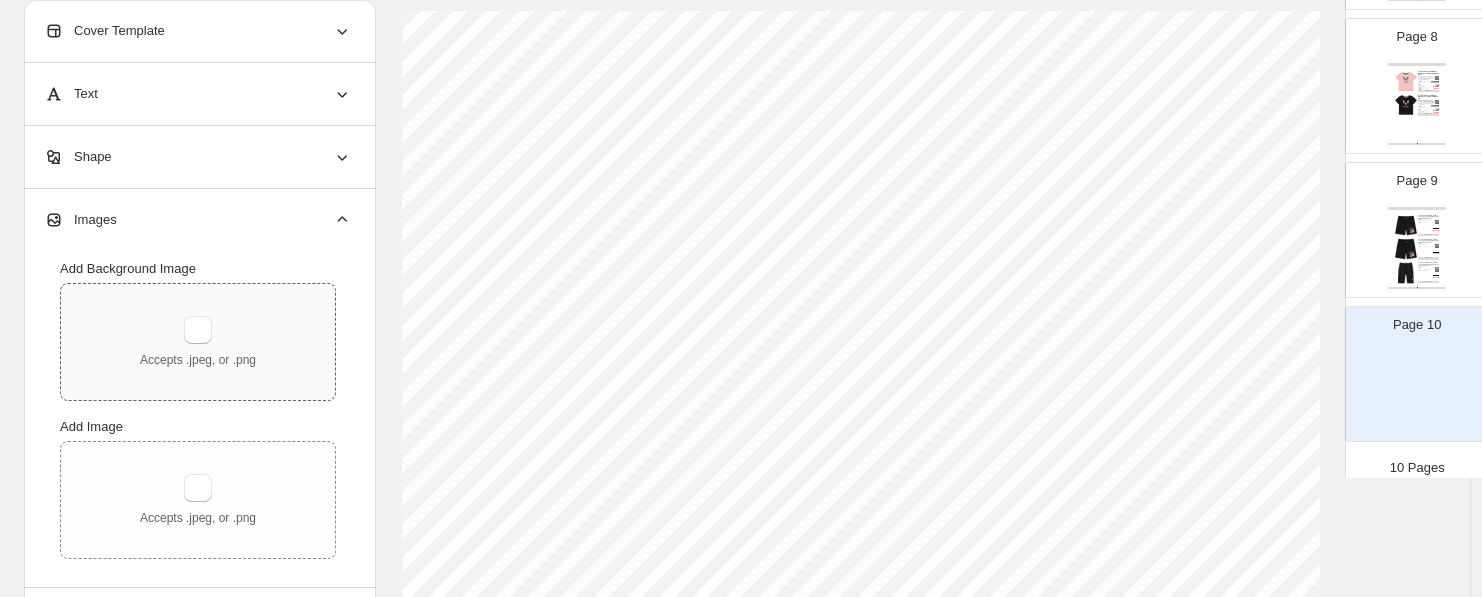 click on "Accepts .jpeg, or .png" at bounding box center [198, 360] 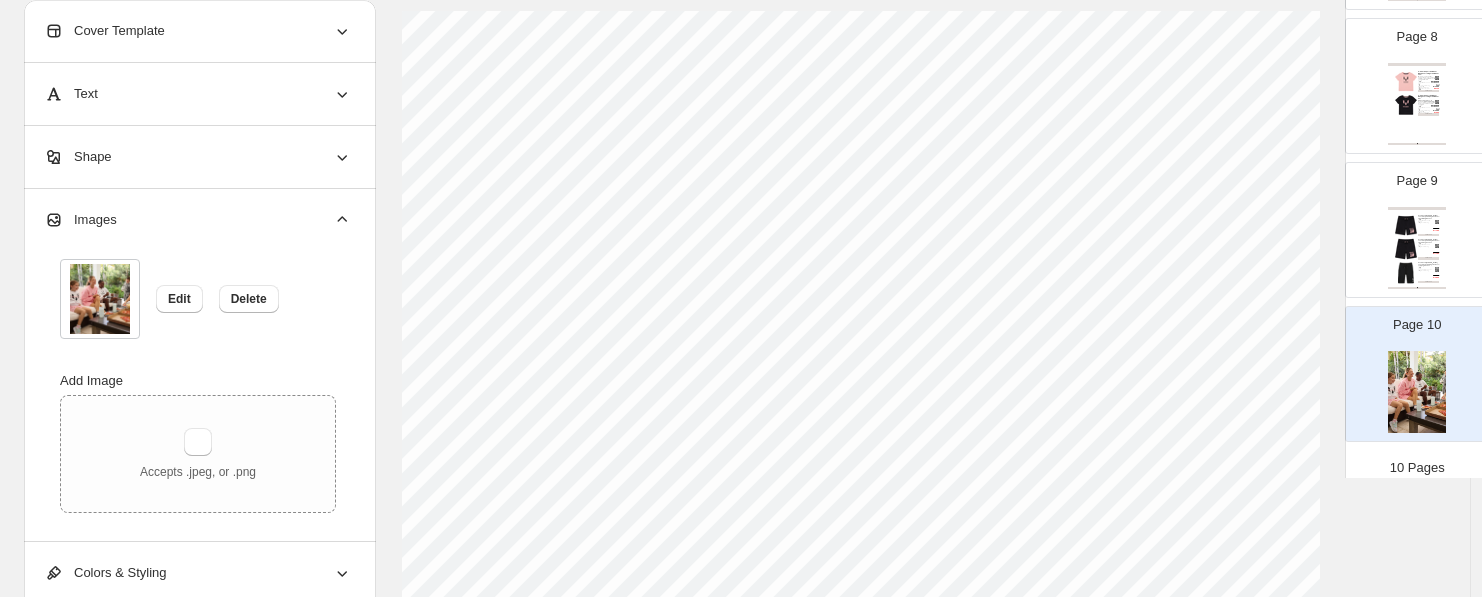 click at bounding box center (1406, 249) 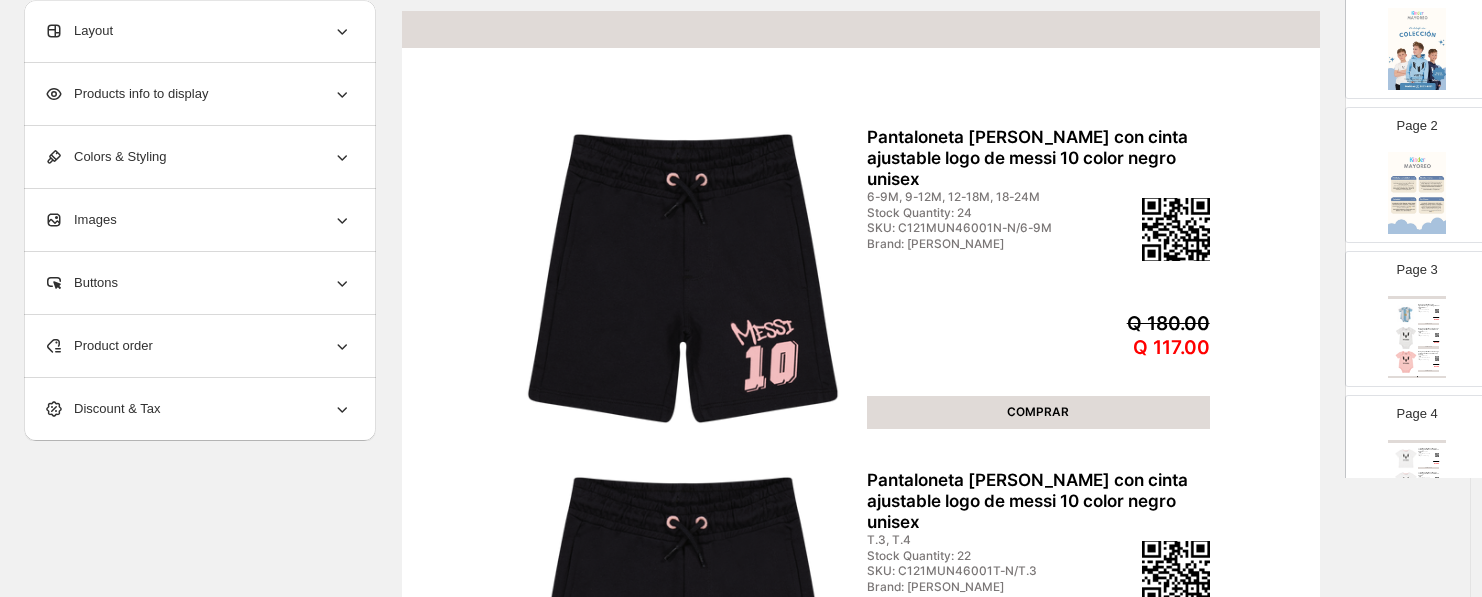 scroll, scrollTop: 0, scrollLeft: 0, axis: both 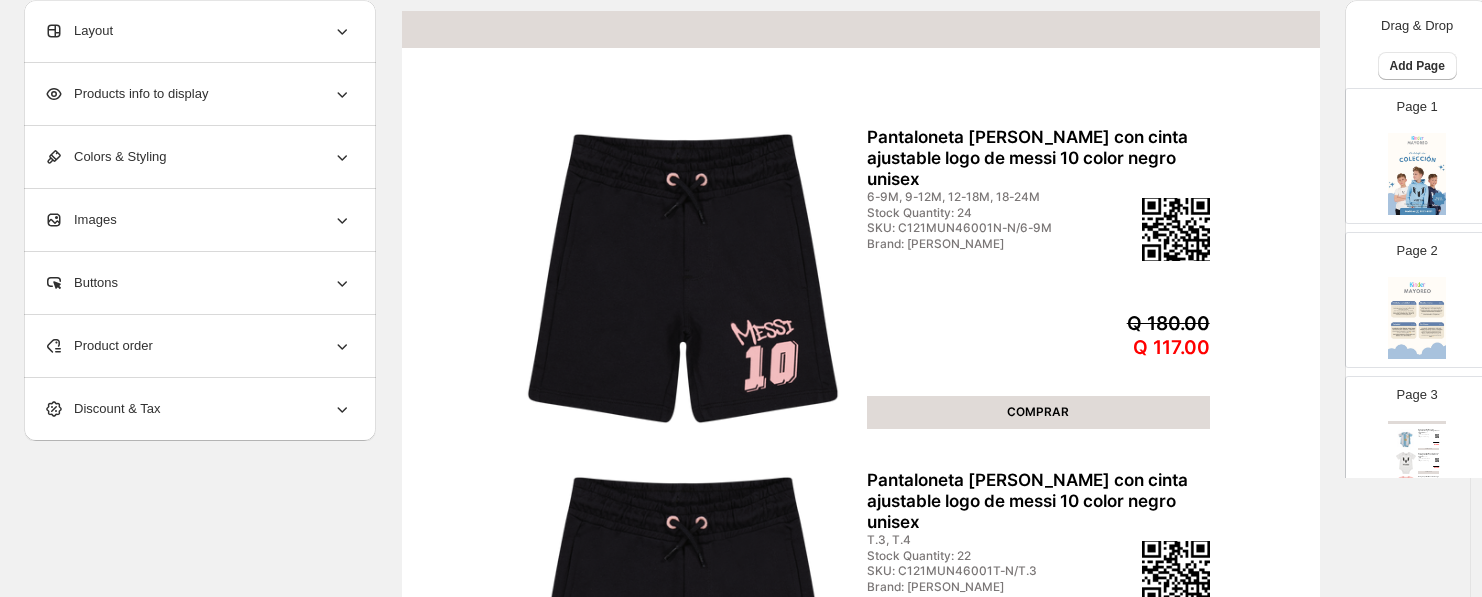 click on "Page 3   Body deportiva Messi de Argentina manga corta logo messi 10 unisex 6-9M, 9-12M, 12-18M, 2-4M, 2... Stock Quantity:  21 SKU:  C123BUN72901/6-9M Brand:  Messi Q 120.00 Q 78.00 COMPRAR Body deportiva Messi de manga corta logo tee Messi color [PERSON_NAME] unisex 6-9M, 9-12M, 12-18M, 0-2M, 2... Stock Quantity:  23 SKU:  C121BUN72901N-B/6-9M Brand:  Messi Q 100.00 Q 65.00 COMPRAR Body deportiva Messi de manga corta logo tee Messi color [PERSON_NAME] unisex 6-9M, 9-12M, 12-18M, 0-2M, 2... Stock Quantity:  23 SKU:  C121BUN72901N-R/6-9M Brand:  Messi Q 100.00 Q 65.00 COMPRAR Clothing Catalog | Page undefined" at bounding box center (1409, 436) 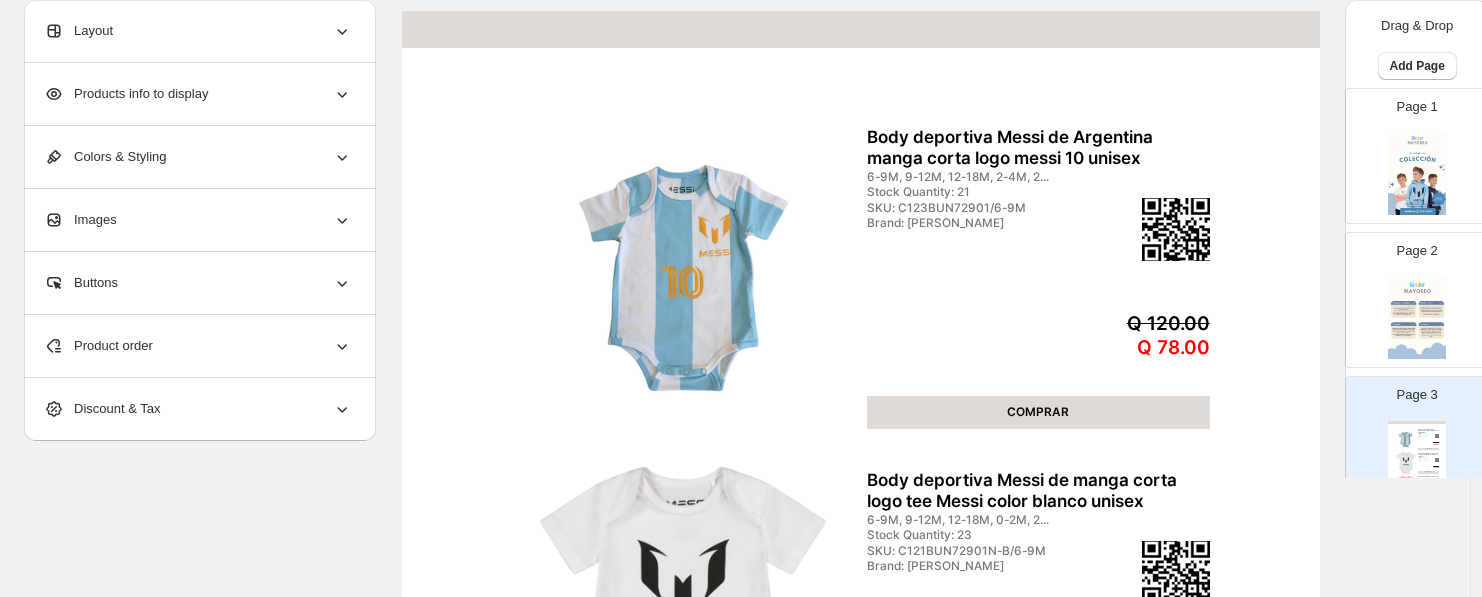 click on "Colors & Styling" at bounding box center [105, 157] 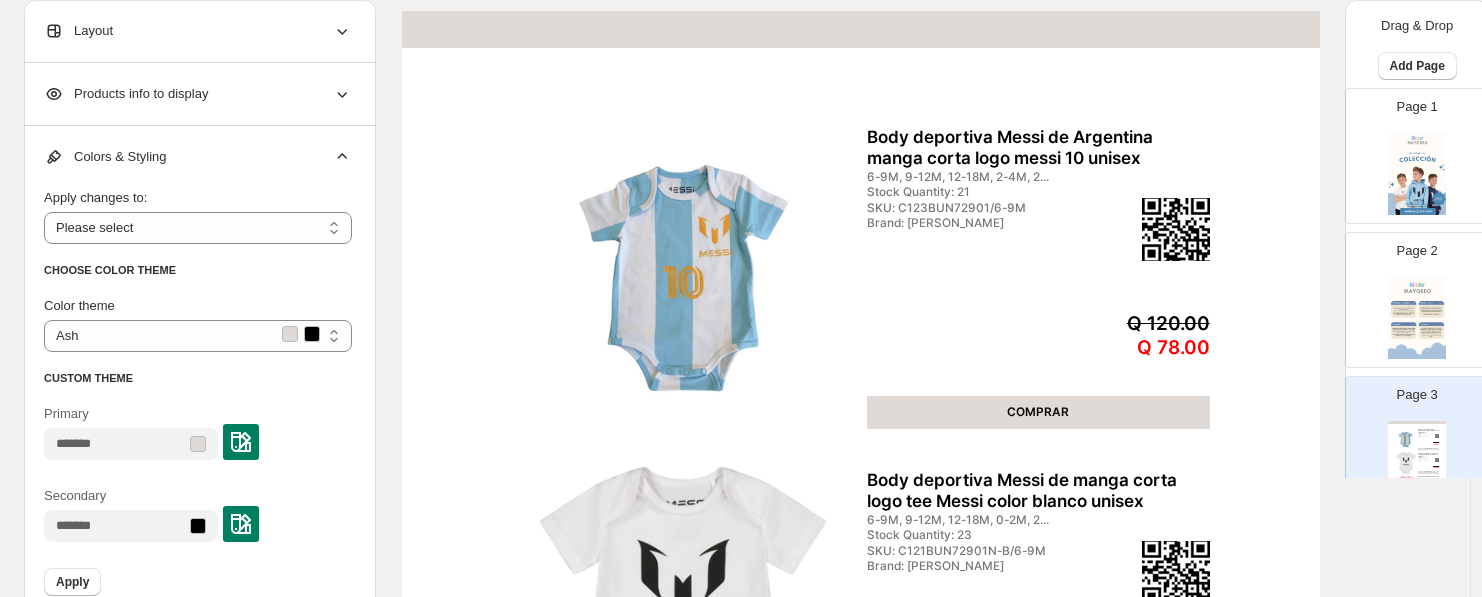 click at bounding box center [241, 442] 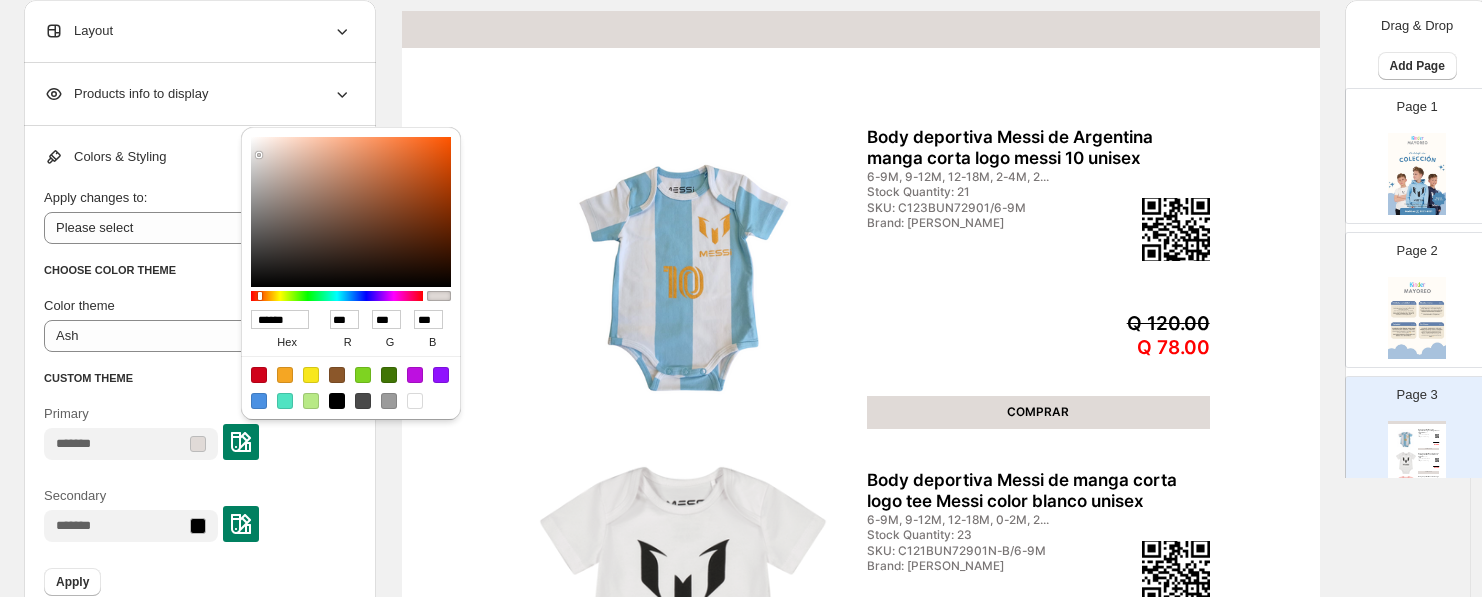 click on "CUSTOM THEME" at bounding box center [198, 378] 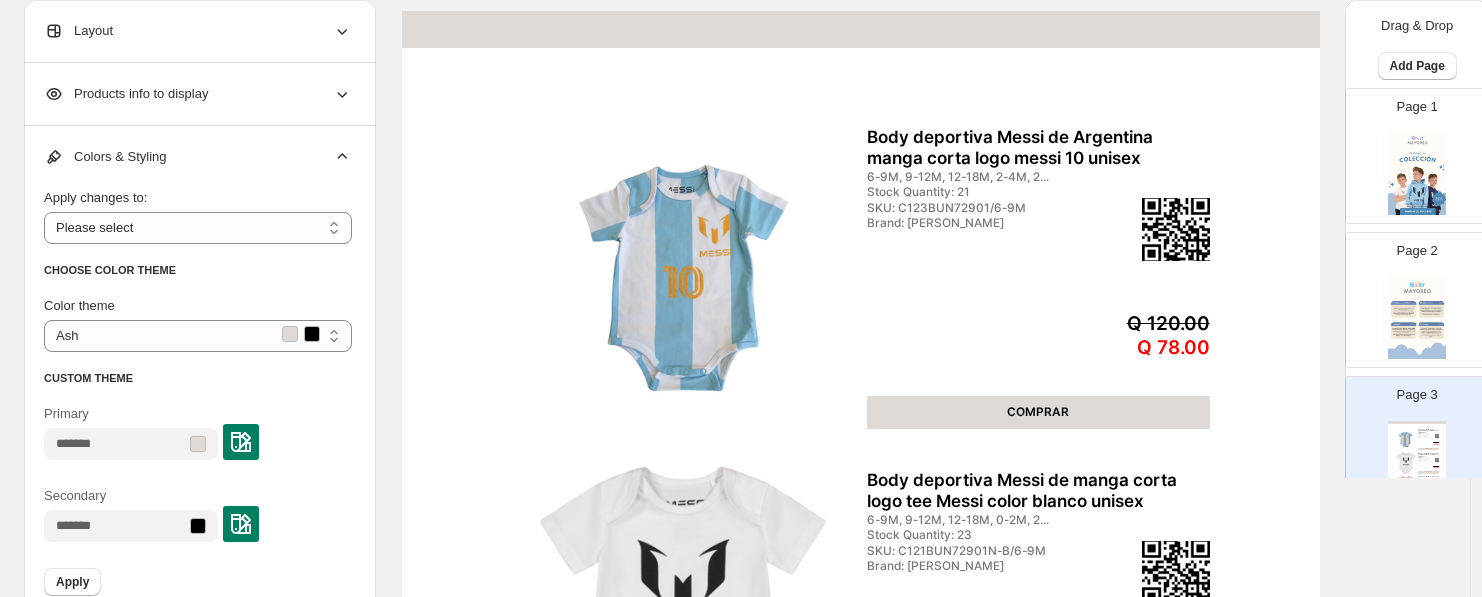 drag, startPoint x: 140, startPoint y: 235, endPoint x: 146, endPoint y: 244, distance: 10.816654 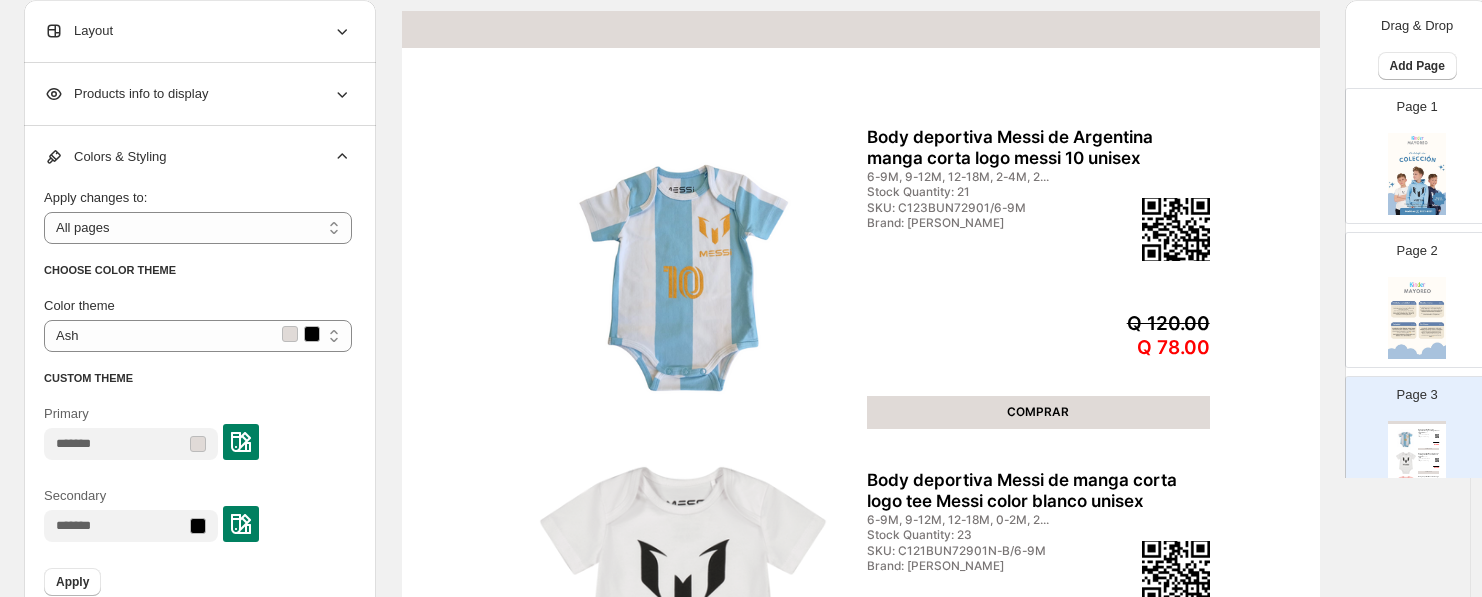 click at bounding box center (241, 442) 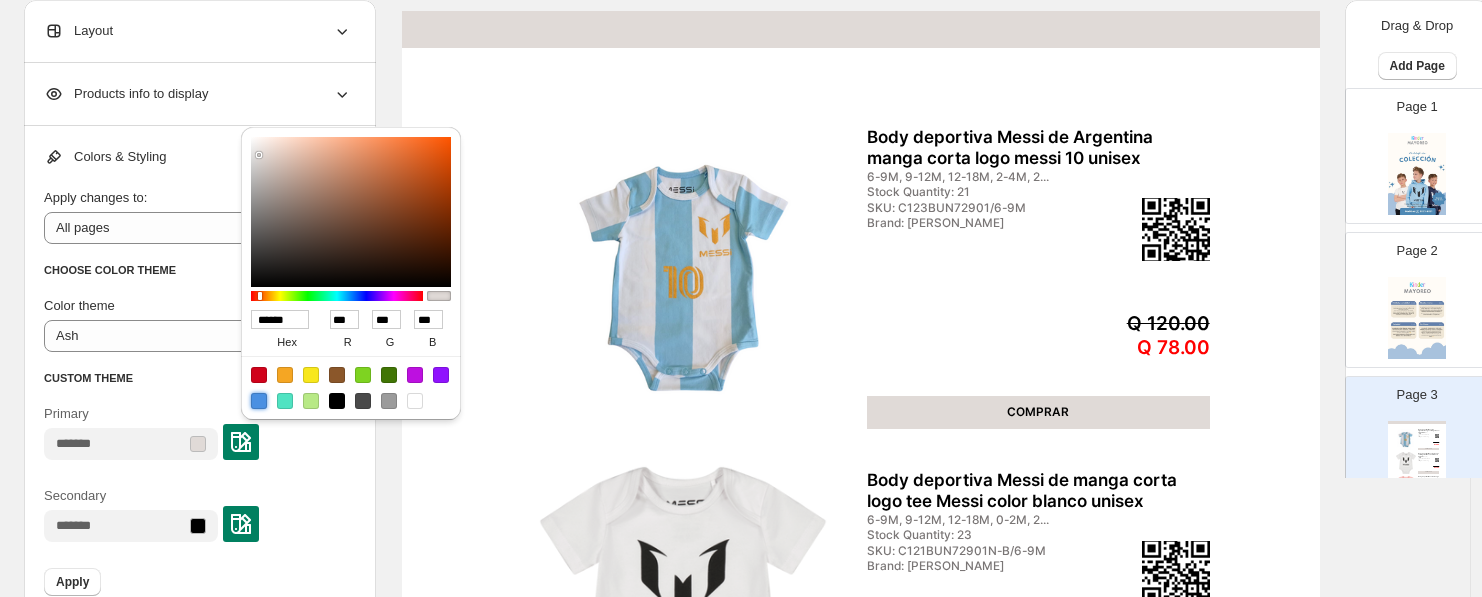 click at bounding box center (259, 401) 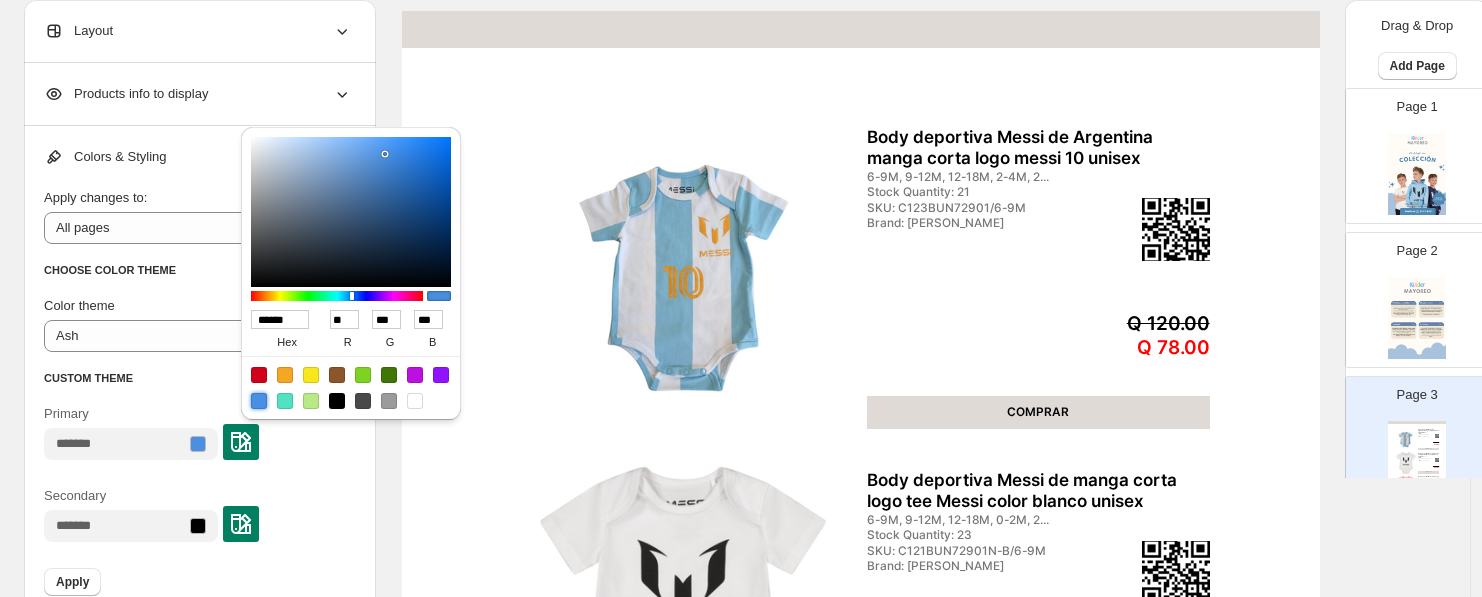 type on "******" 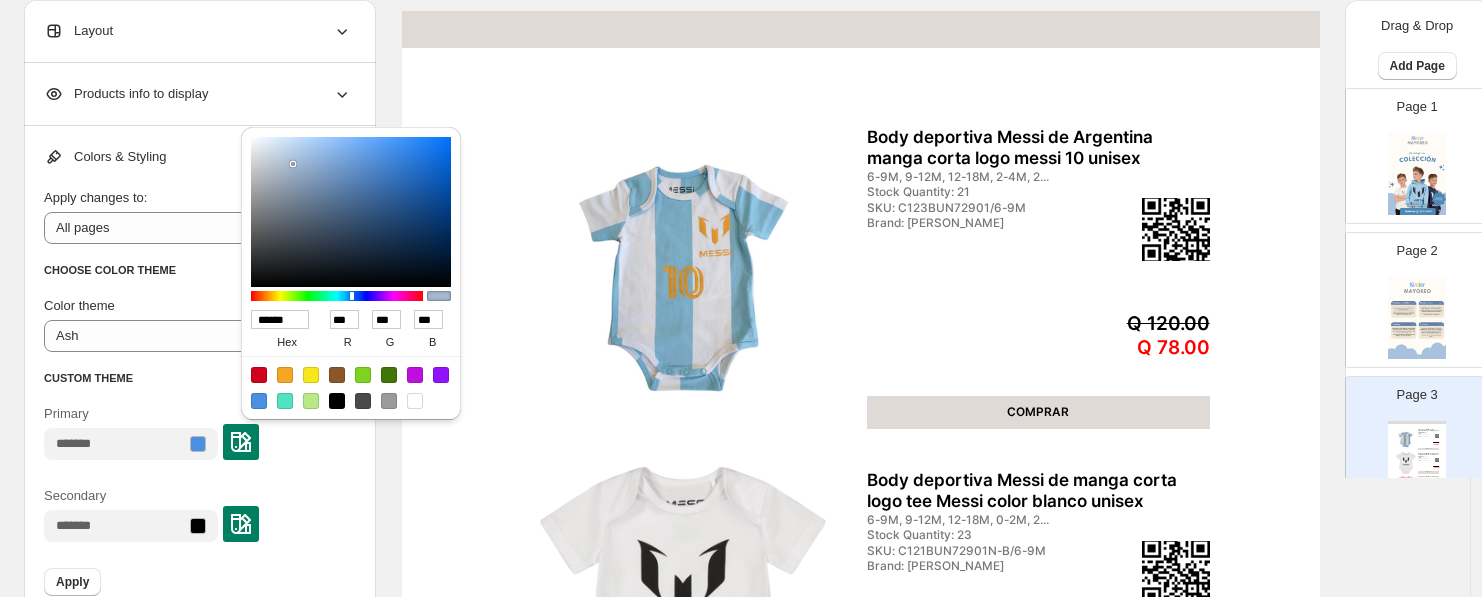 click at bounding box center [351, 212] 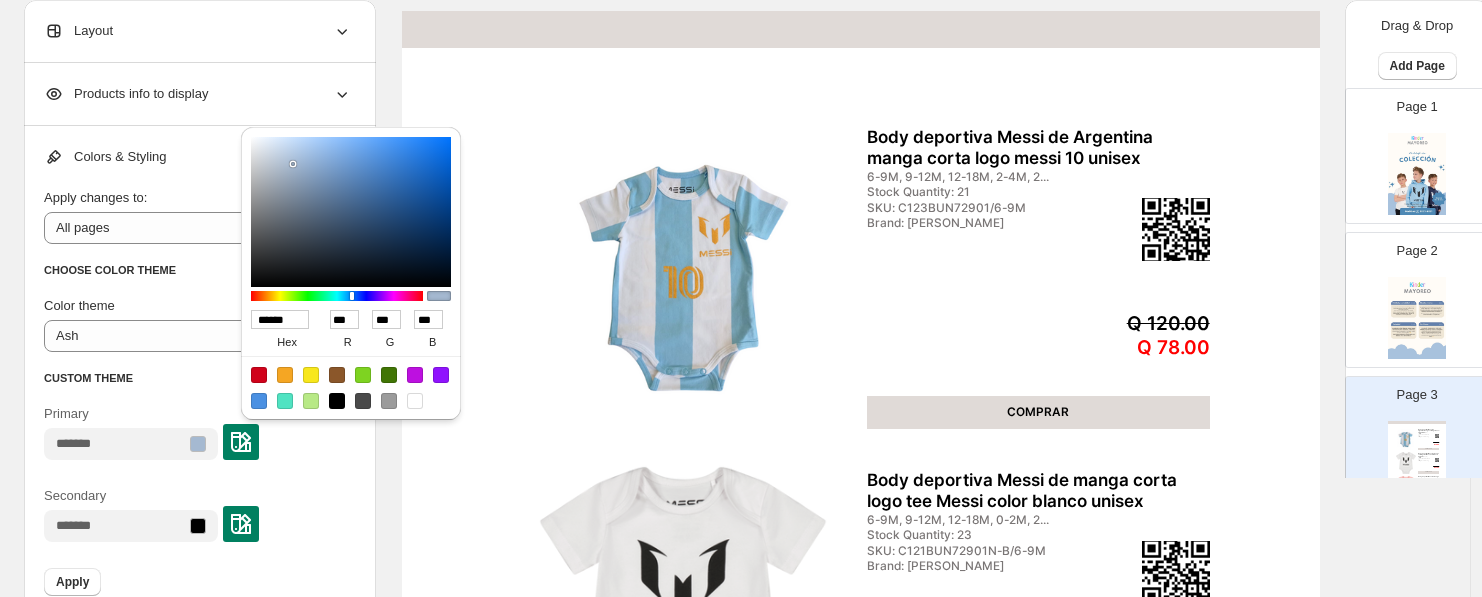 type on "******" 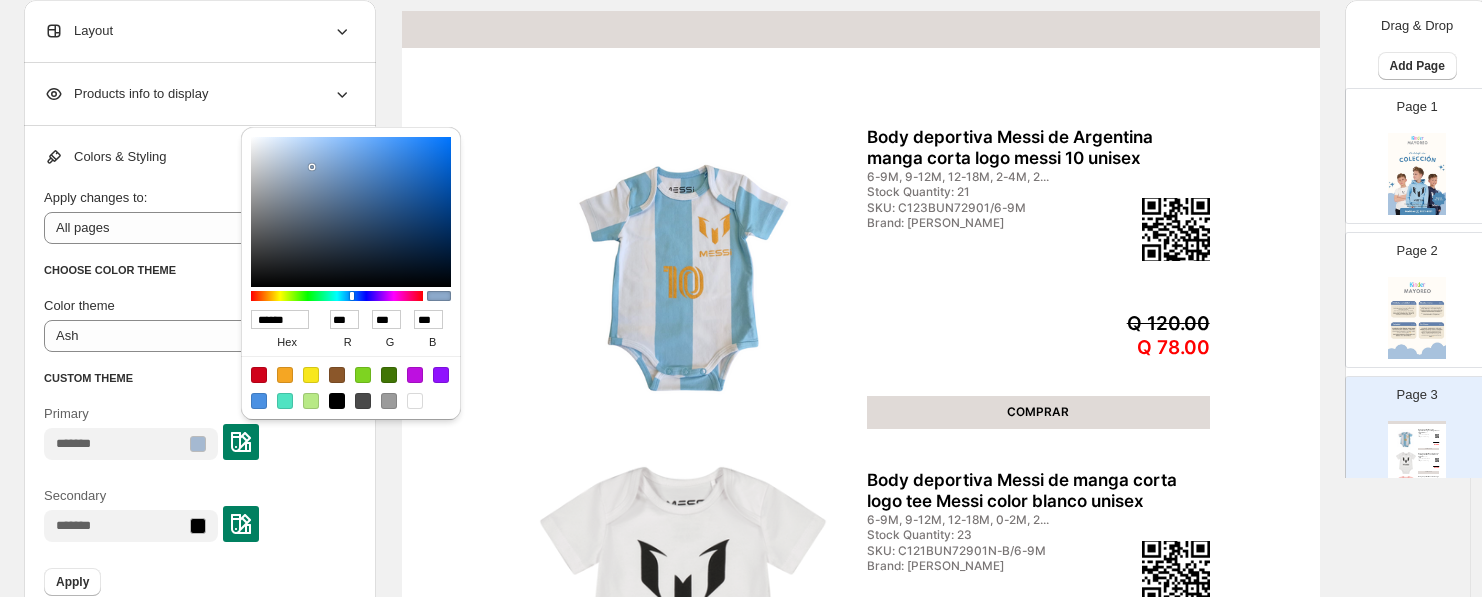 click at bounding box center [351, 212] 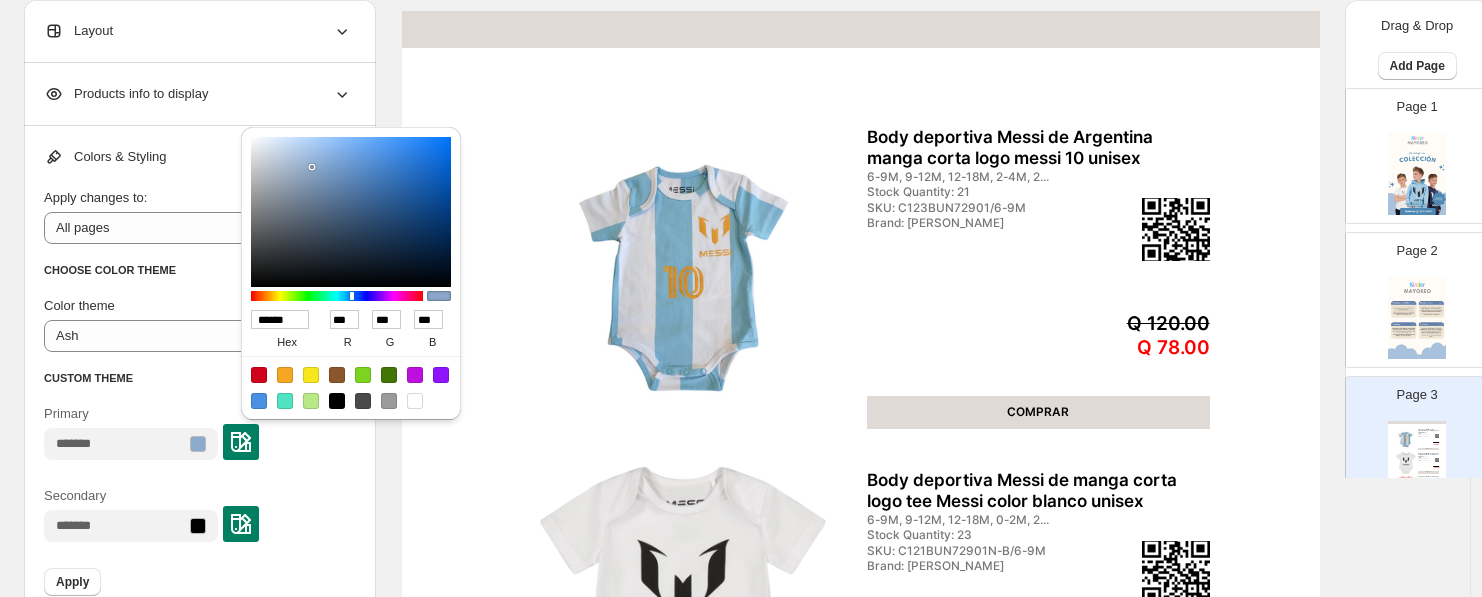 type on "******" 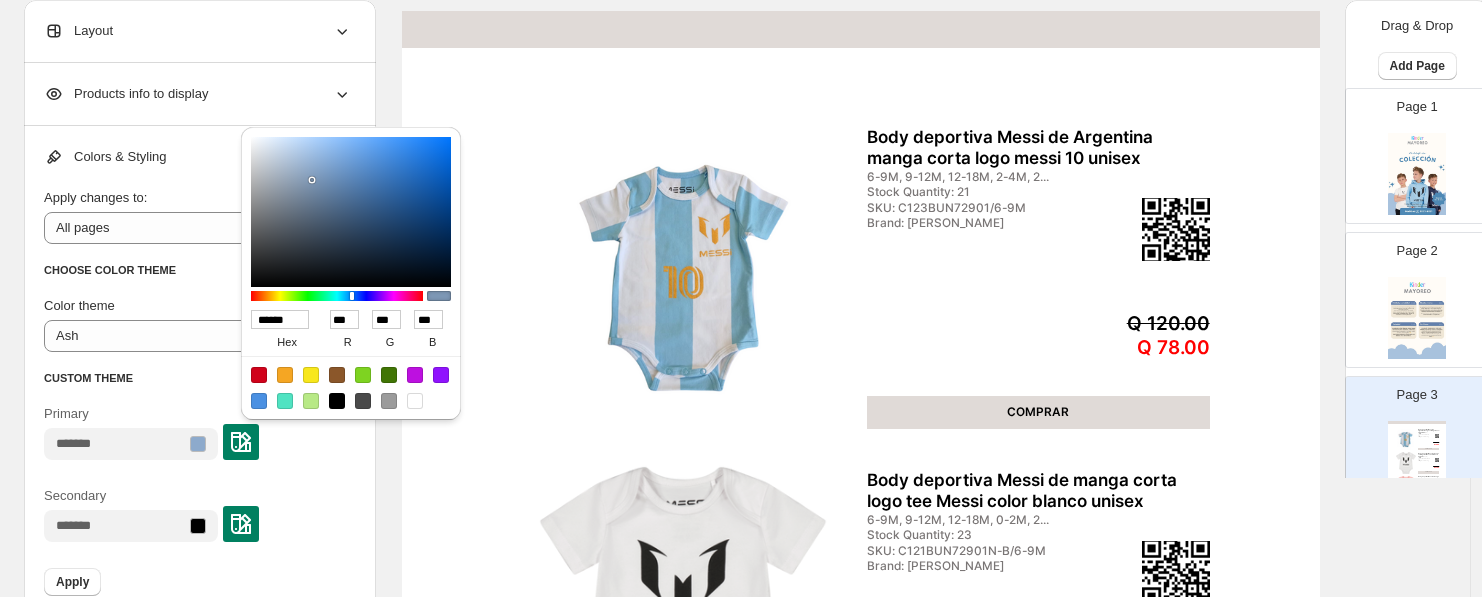 click at bounding box center [351, 212] 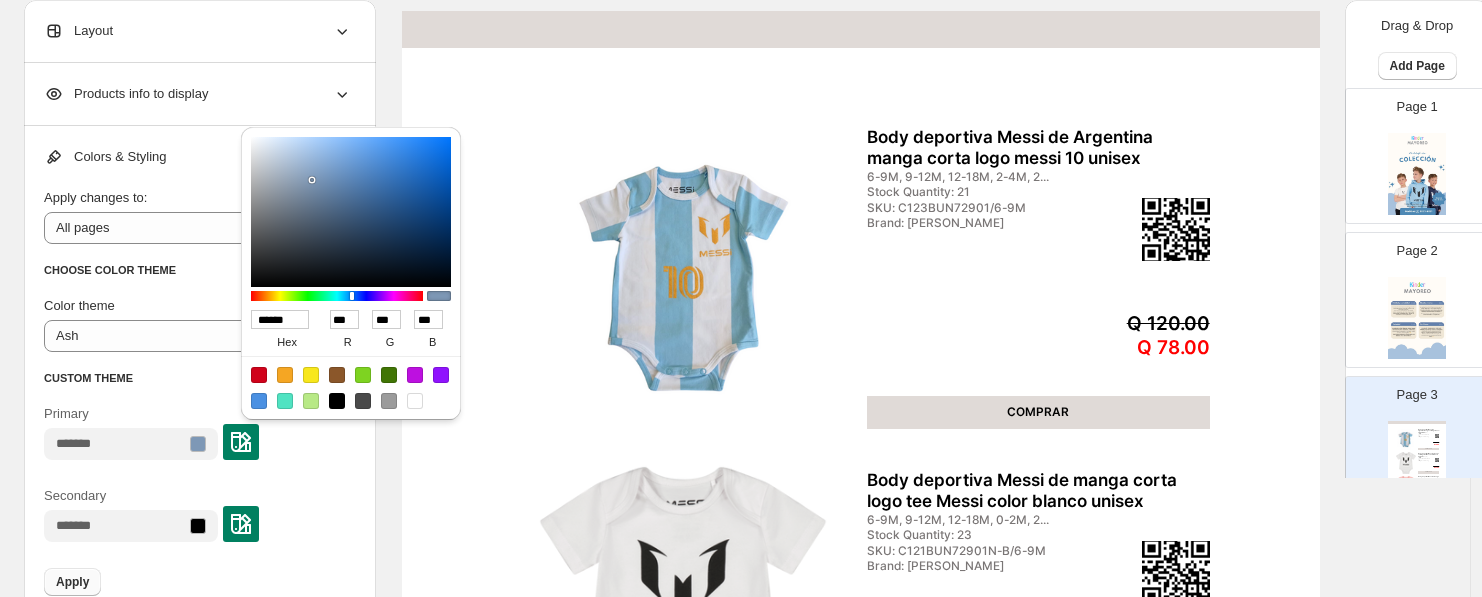 click on "Apply" at bounding box center (72, 582) 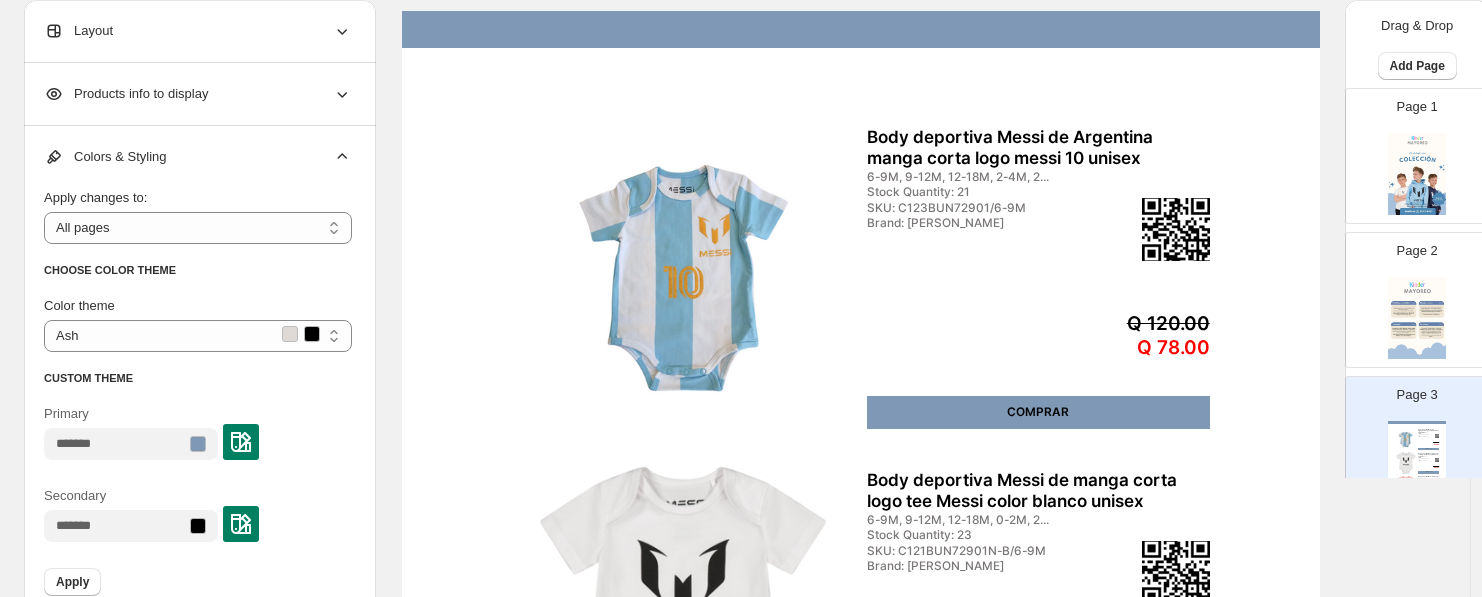 click at bounding box center [1417, 318] 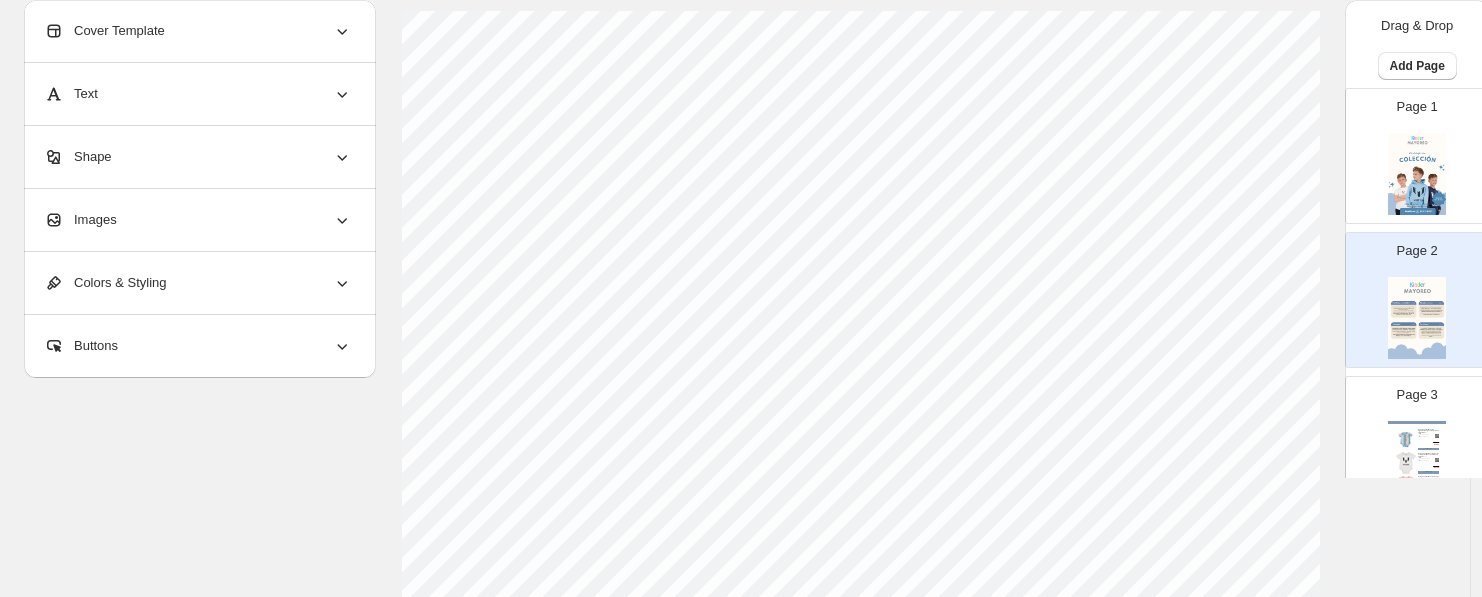 click on "Page 3" at bounding box center [1417, 395] 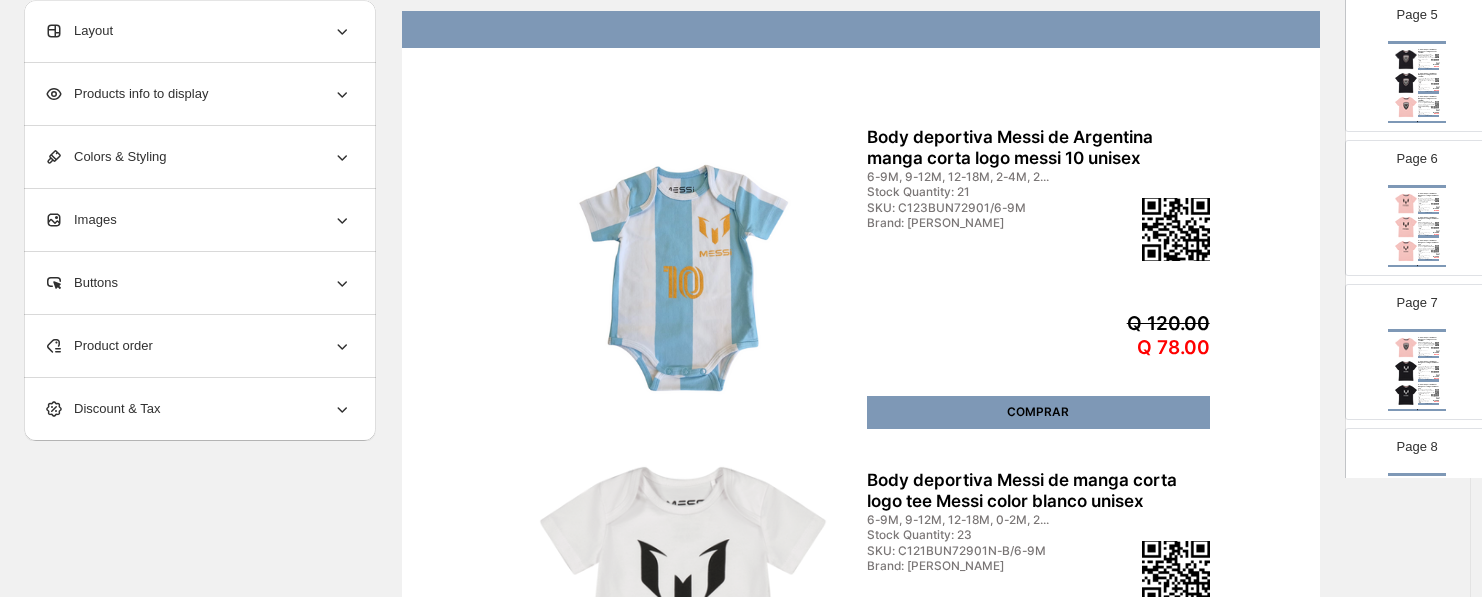 scroll, scrollTop: 642, scrollLeft: 0, axis: vertical 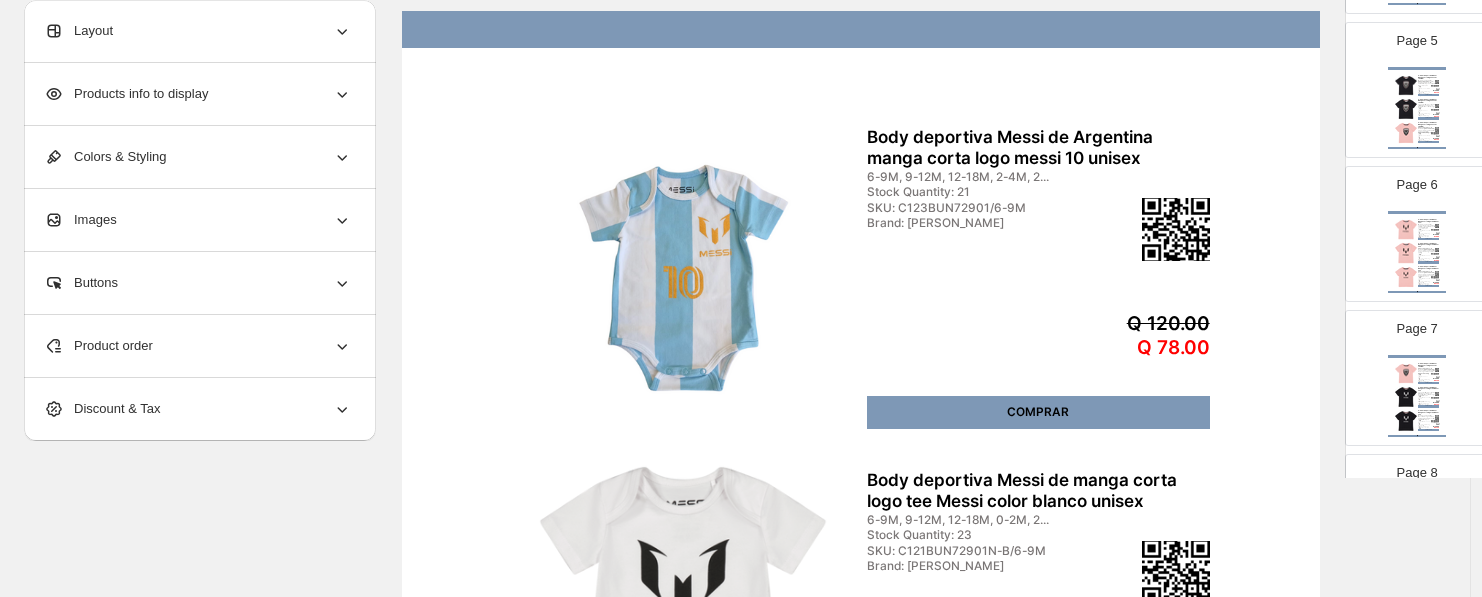 click at bounding box center [1406, 397] 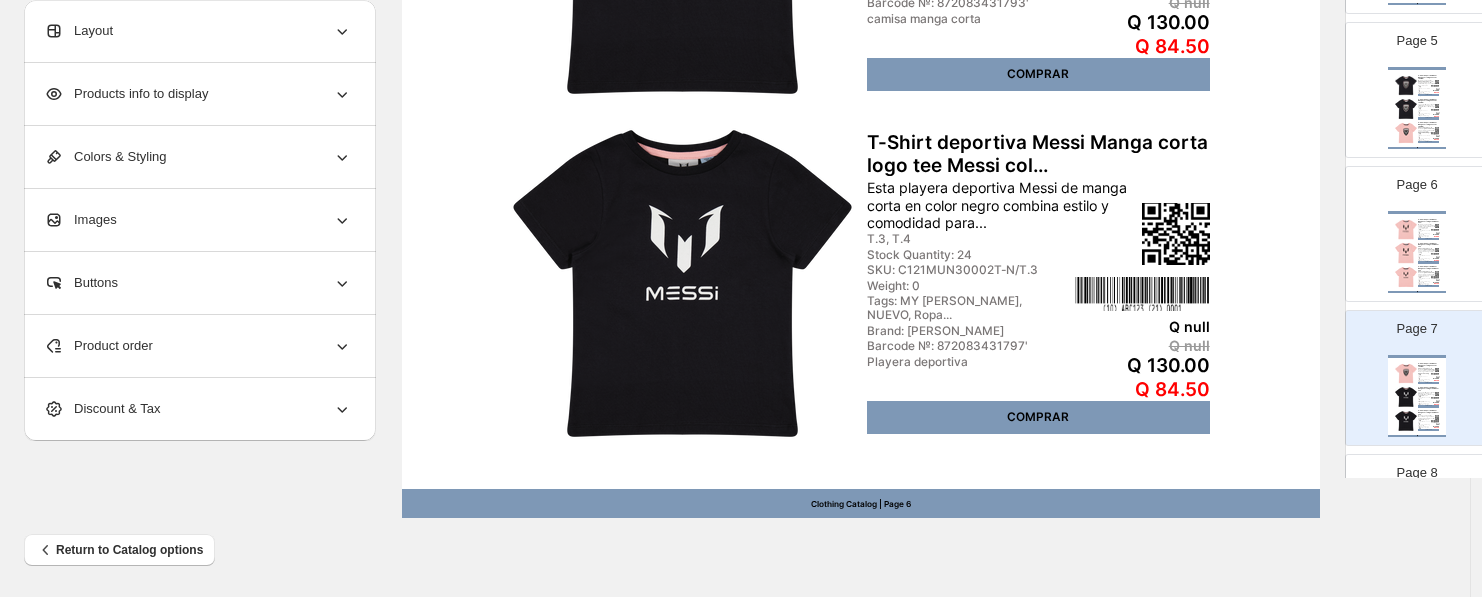scroll, scrollTop: 827, scrollLeft: 0, axis: vertical 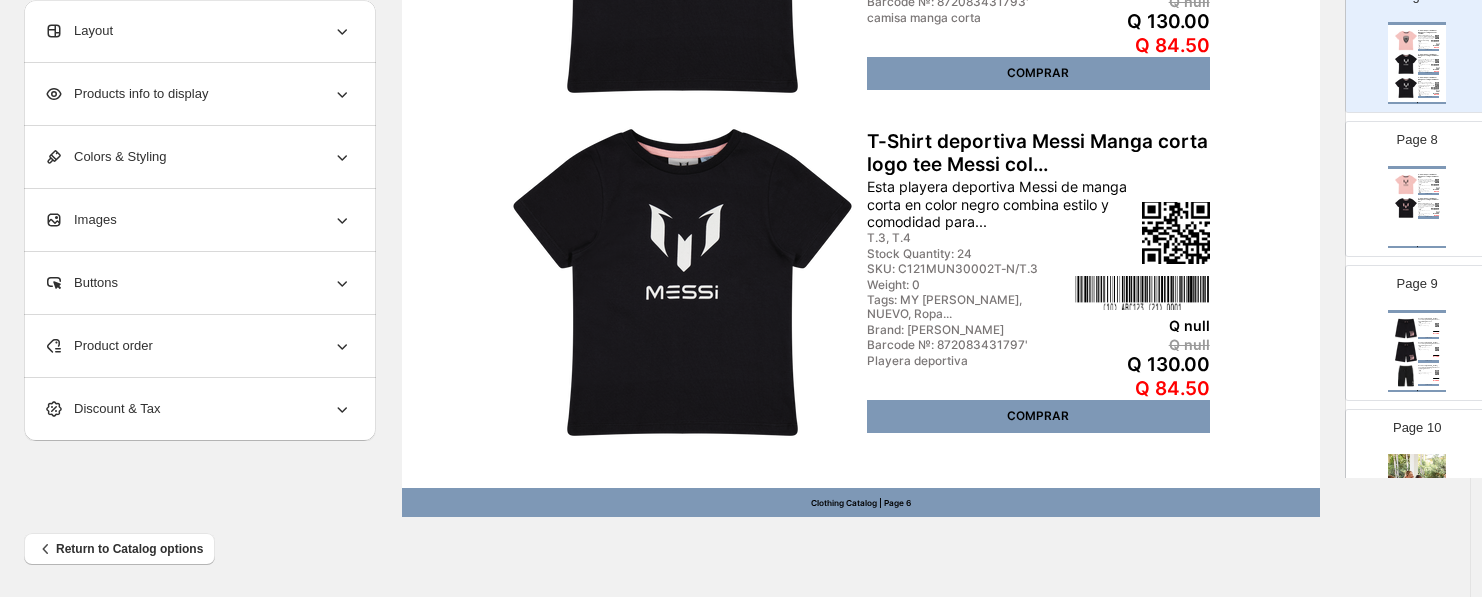 click at bounding box center (1406, 329) 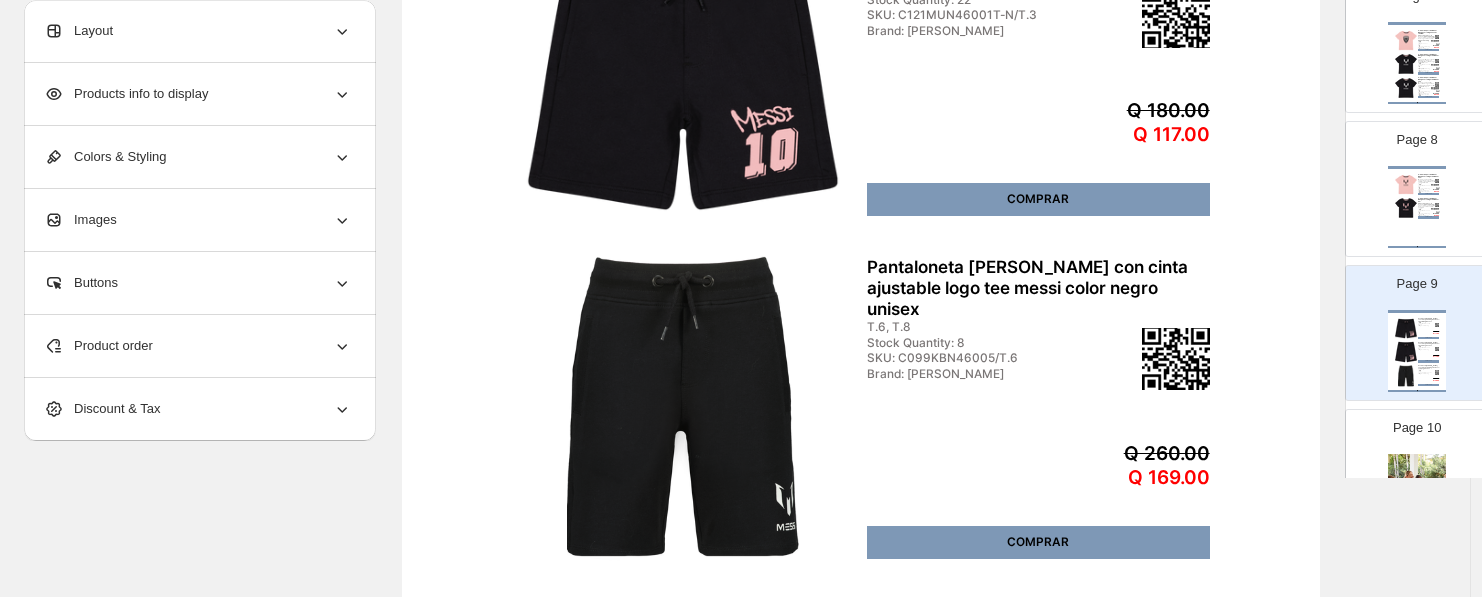 scroll, scrollTop: 605, scrollLeft: 0, axis: vertical 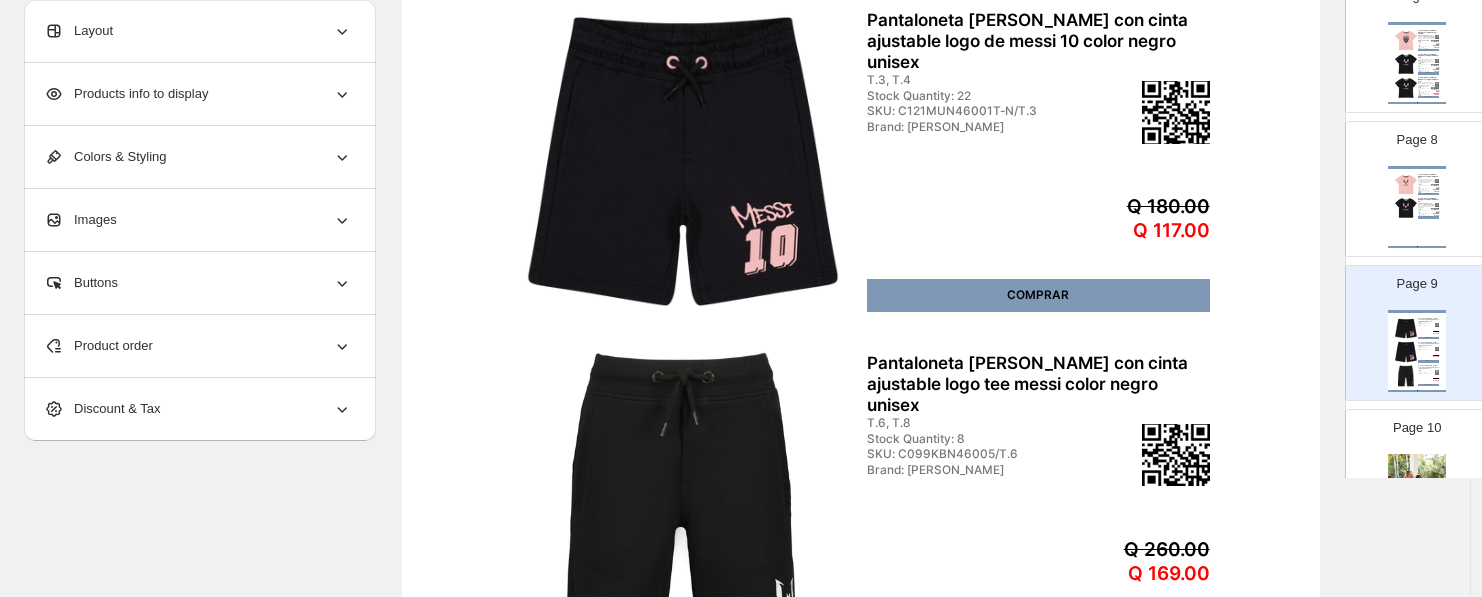 click on "Tags:  MY [PERSON_NAME], NUEVO, Ropa..." at bounding box center [1424, 190] 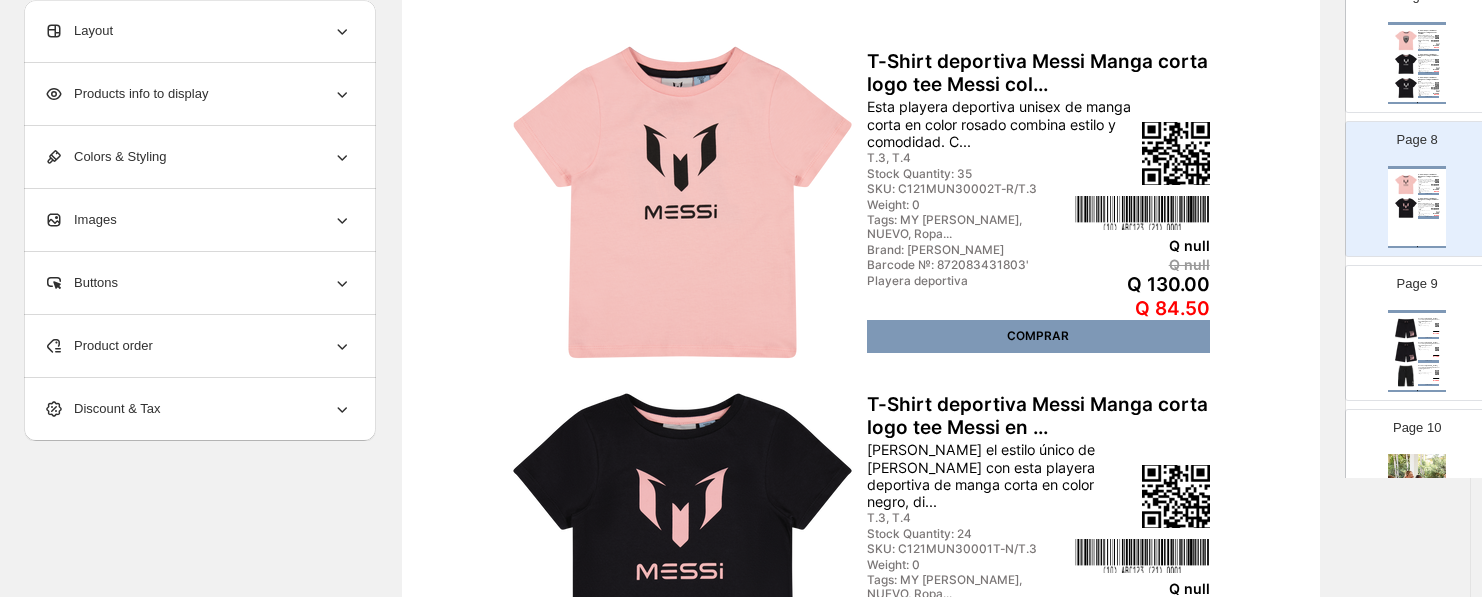 scroll, scrollTop: 161, scrollLeft: 0, axis: vertical 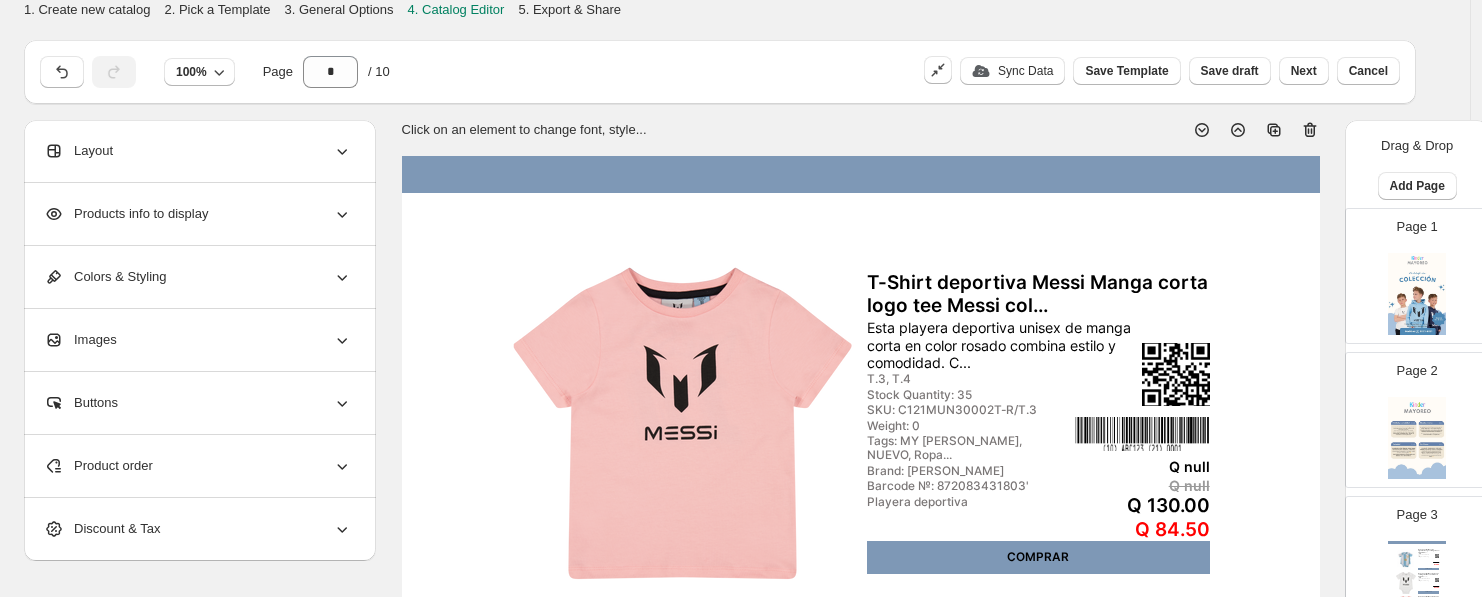 click at bounding box center (1417, 294) 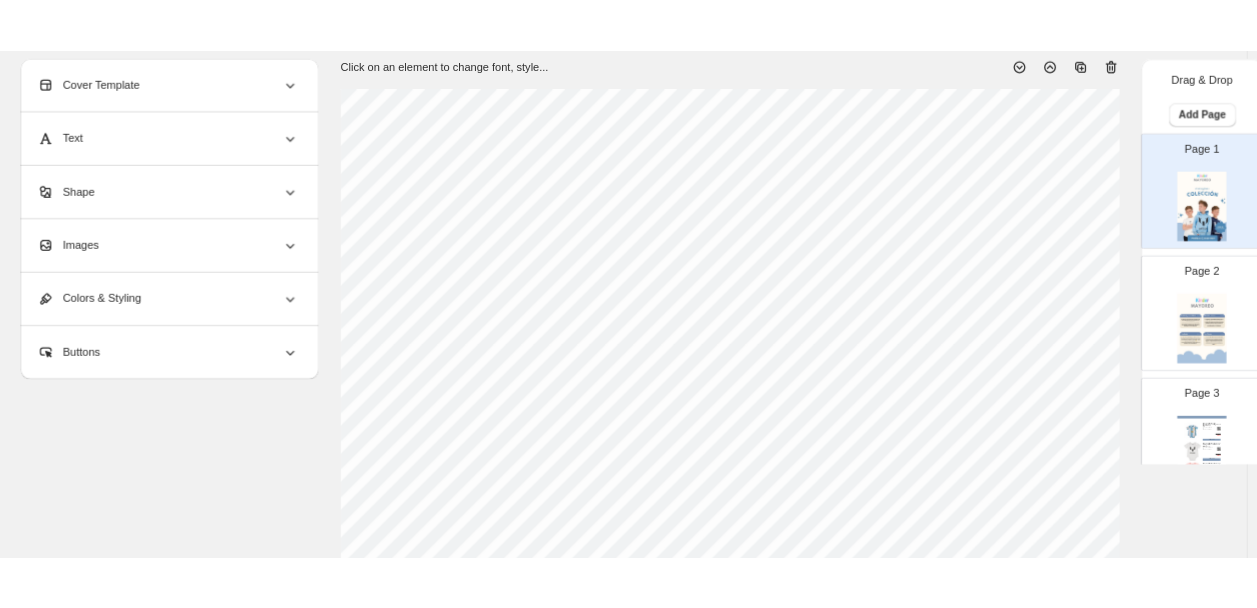 scroll, scrollTop: 0, scrollLeft: 0, axis: both 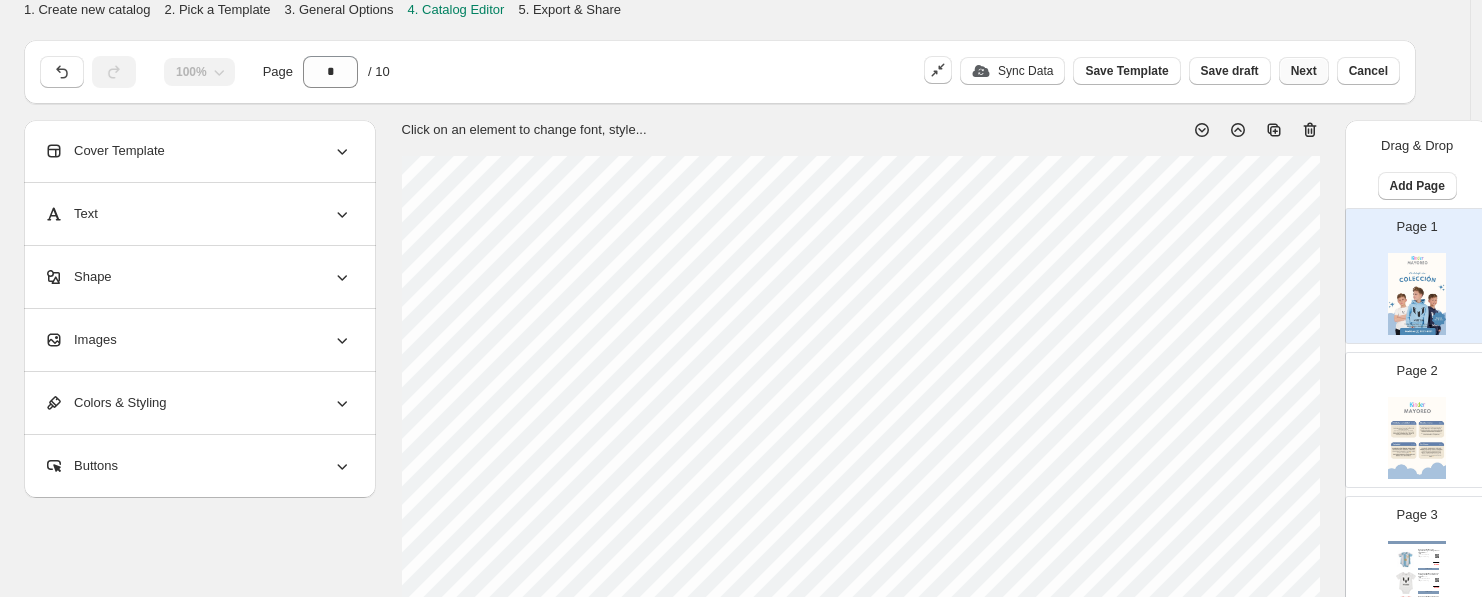 click on "Next" at bounding box center (1304, 71) 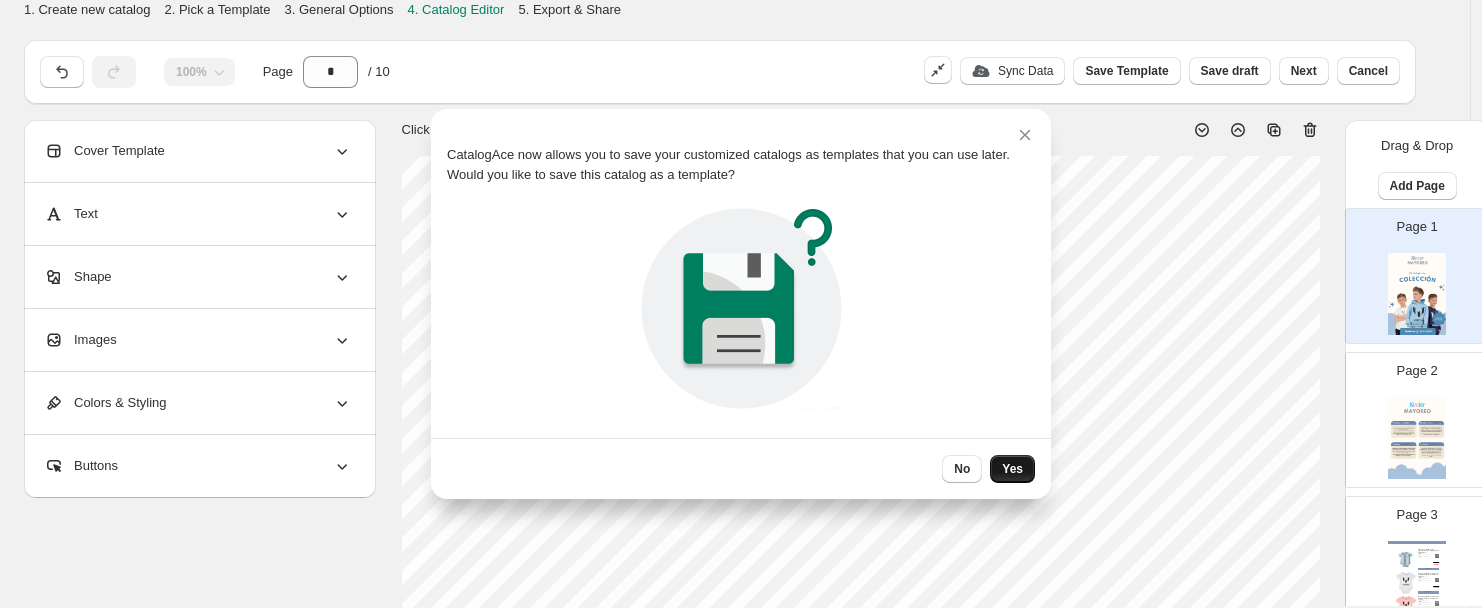 click on "Yes" at bounding box center [1012, 469] 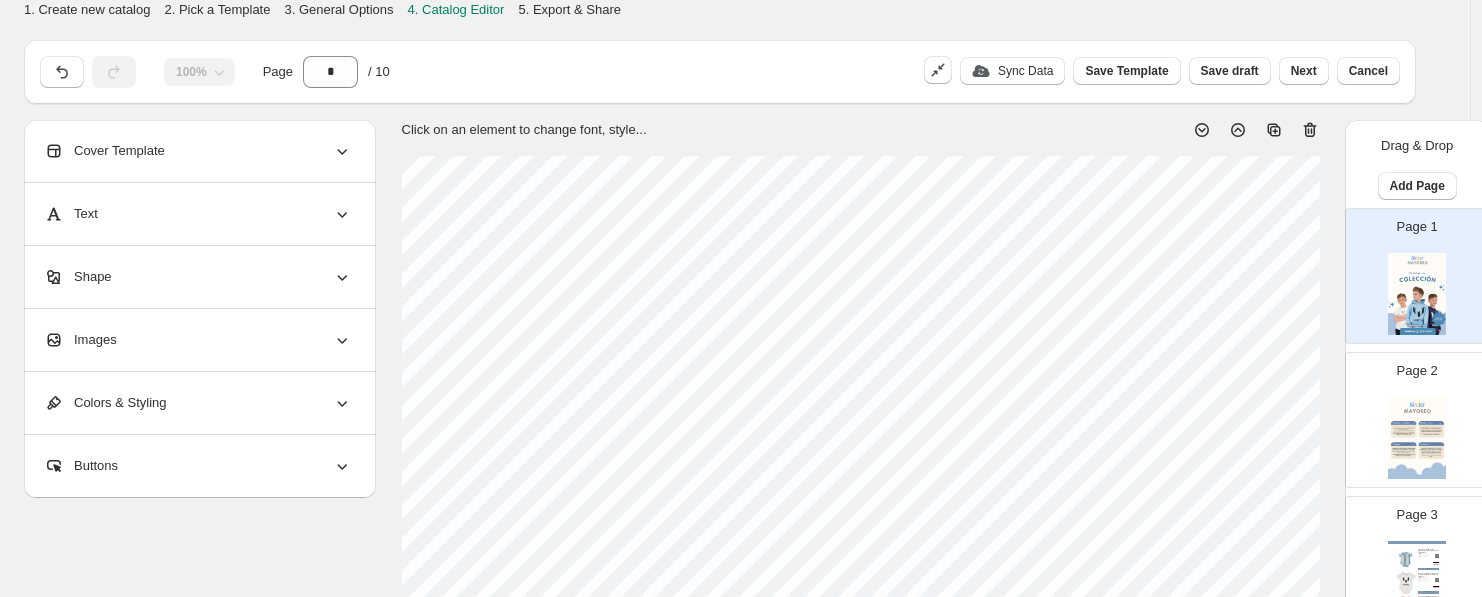 click on "Next" at bounding box center (1304, 71) 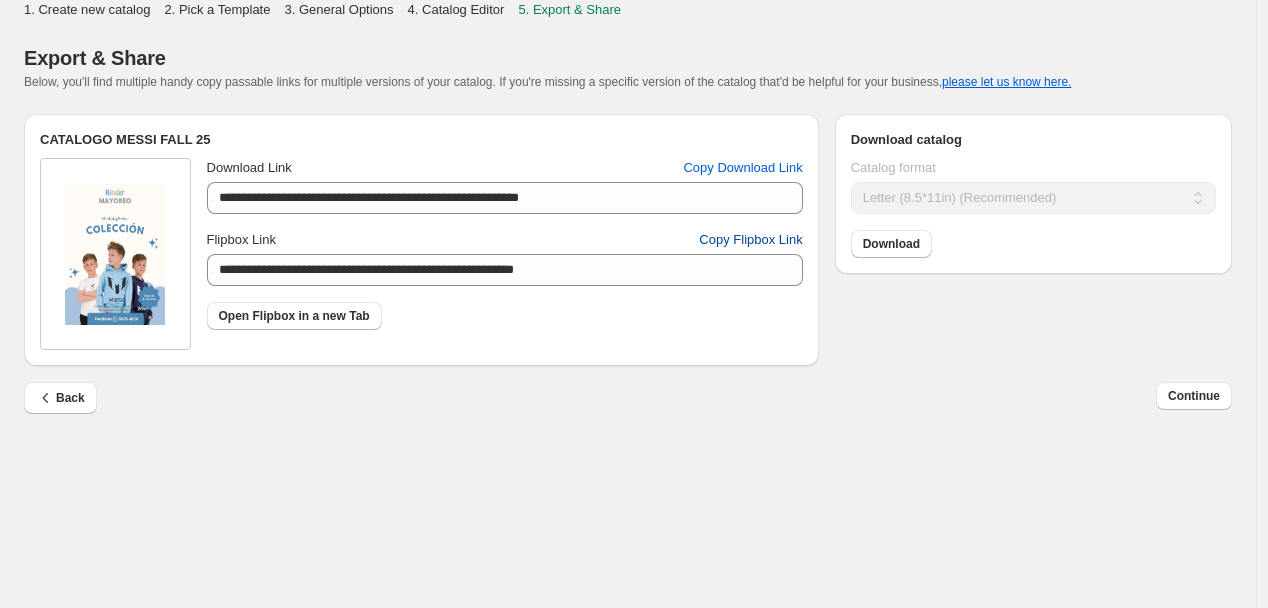 click on "Copy Flipbox Link" at bounding box center (750, 240) 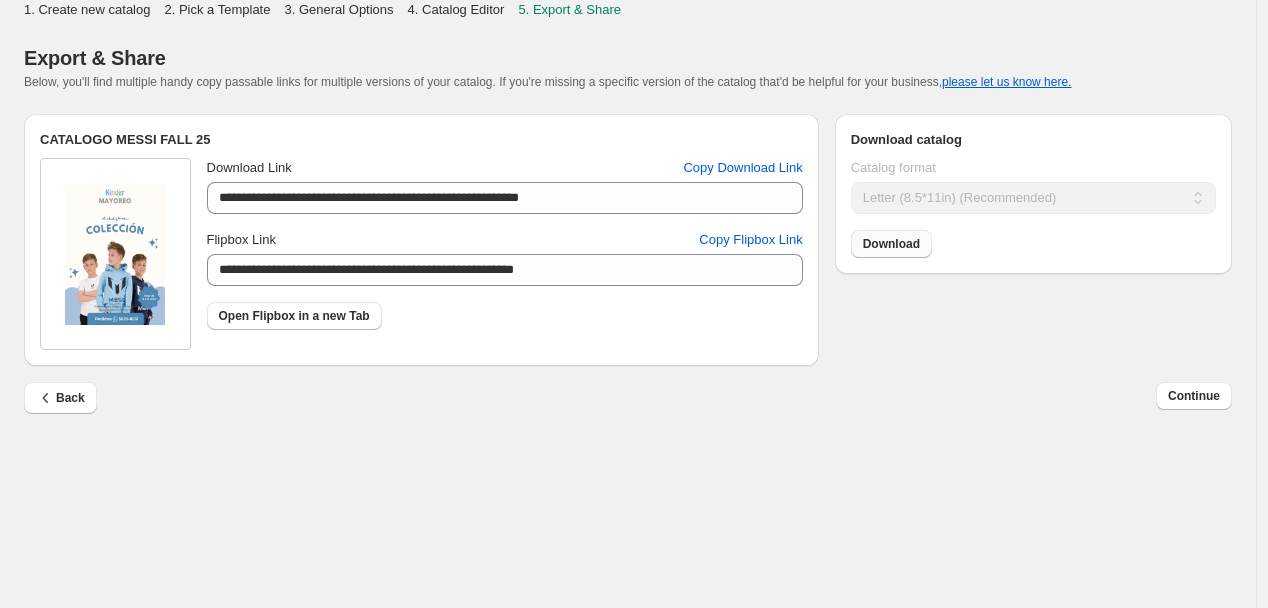 click on "Download" at bounding box center (891, 244) 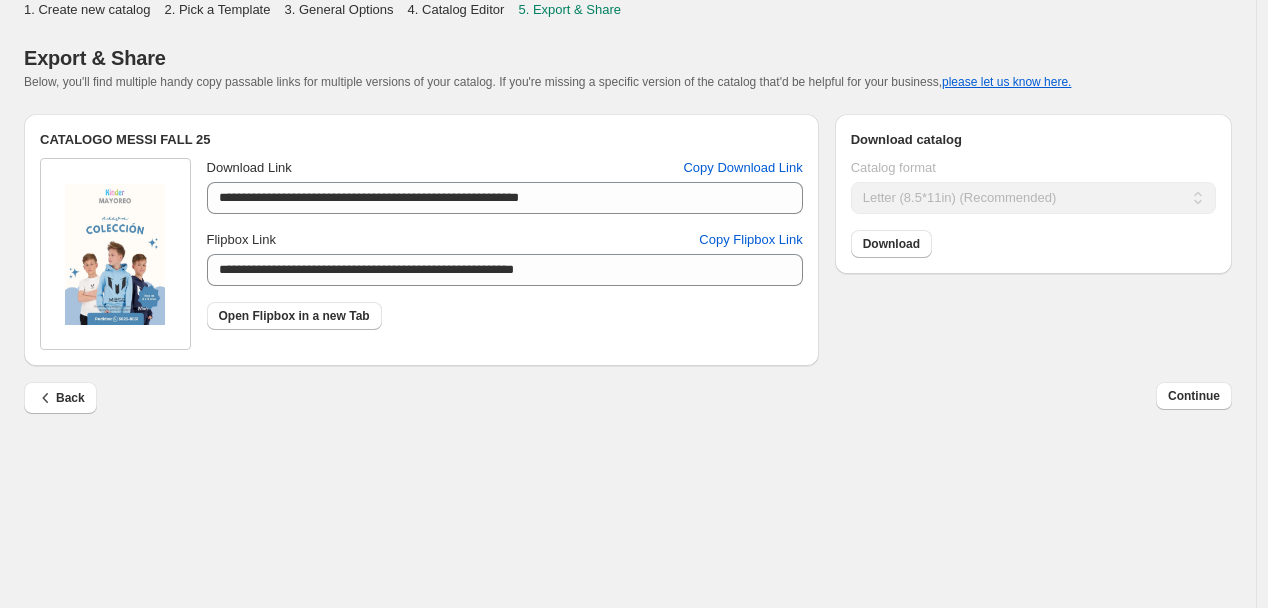 click on "Continue" at bounding box center (1194, 396) 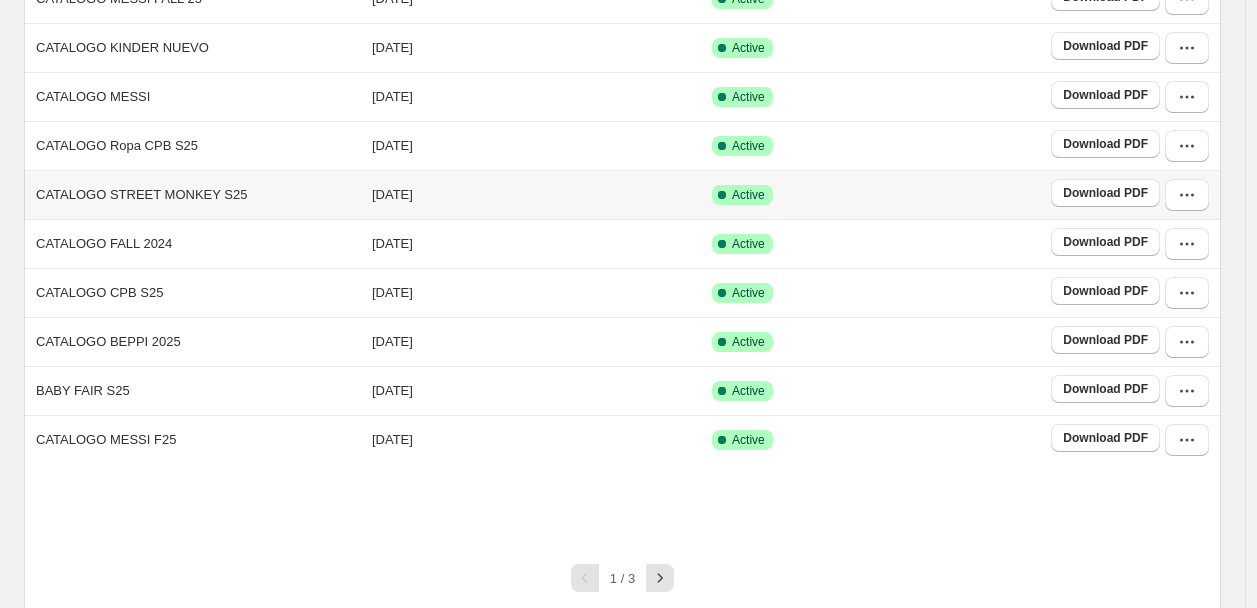 scroll, scrollTop: 273, scrollLeft: 0, axis: vertical 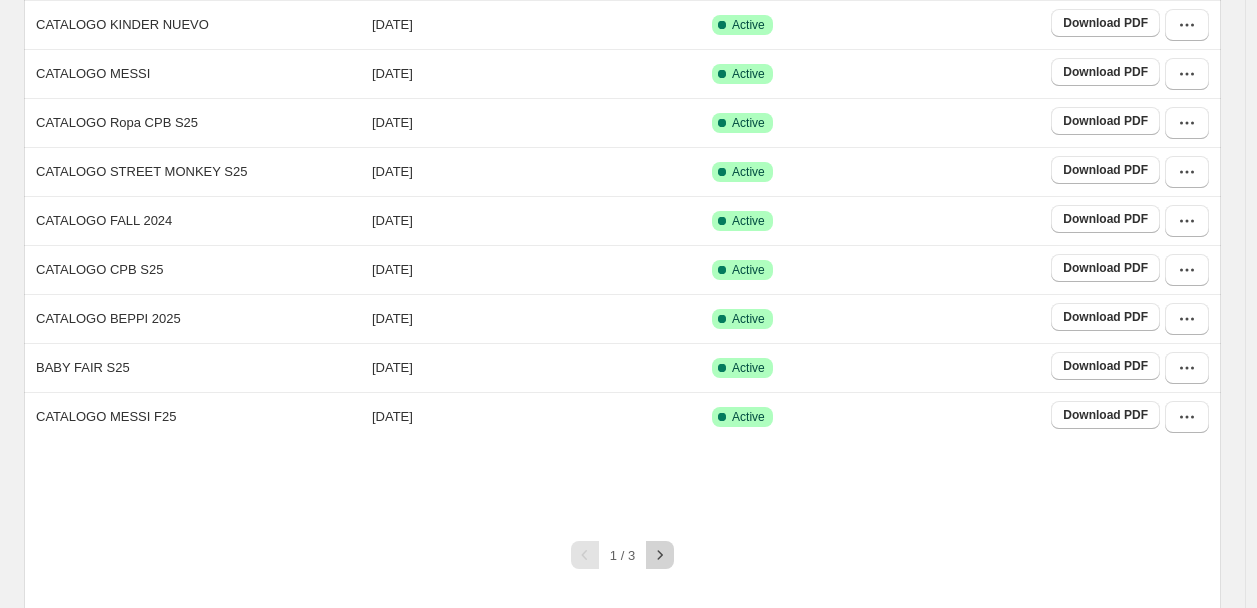 click at bounding box center (660, 555) 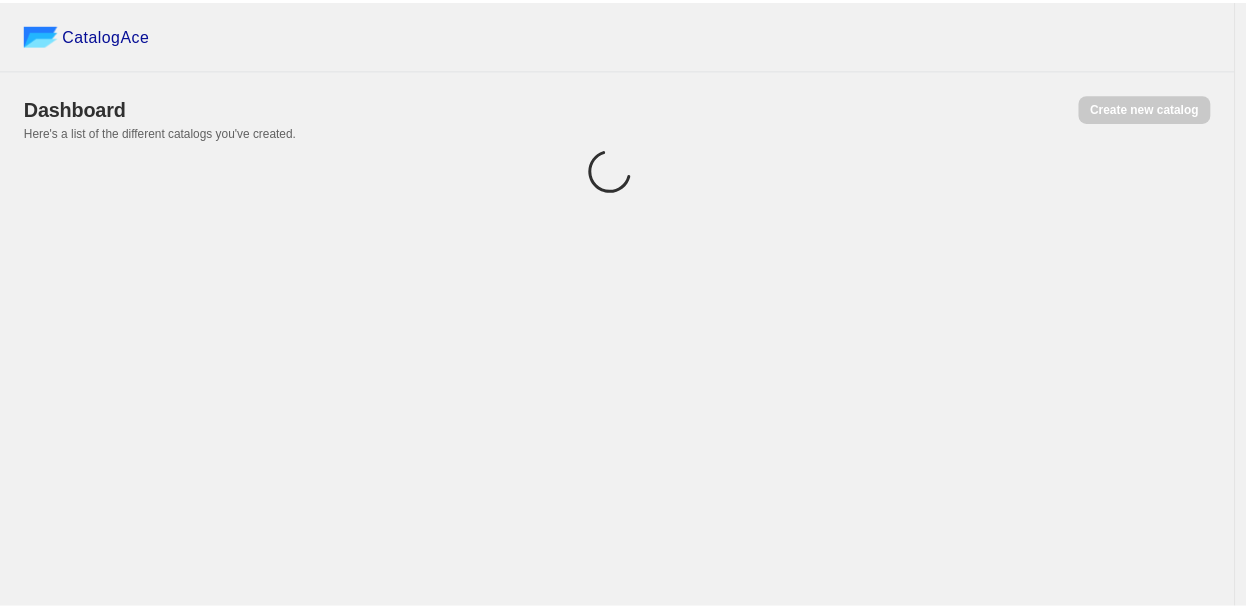 scroll, scrollTop: 0, scrollLeft: 0, axis: both 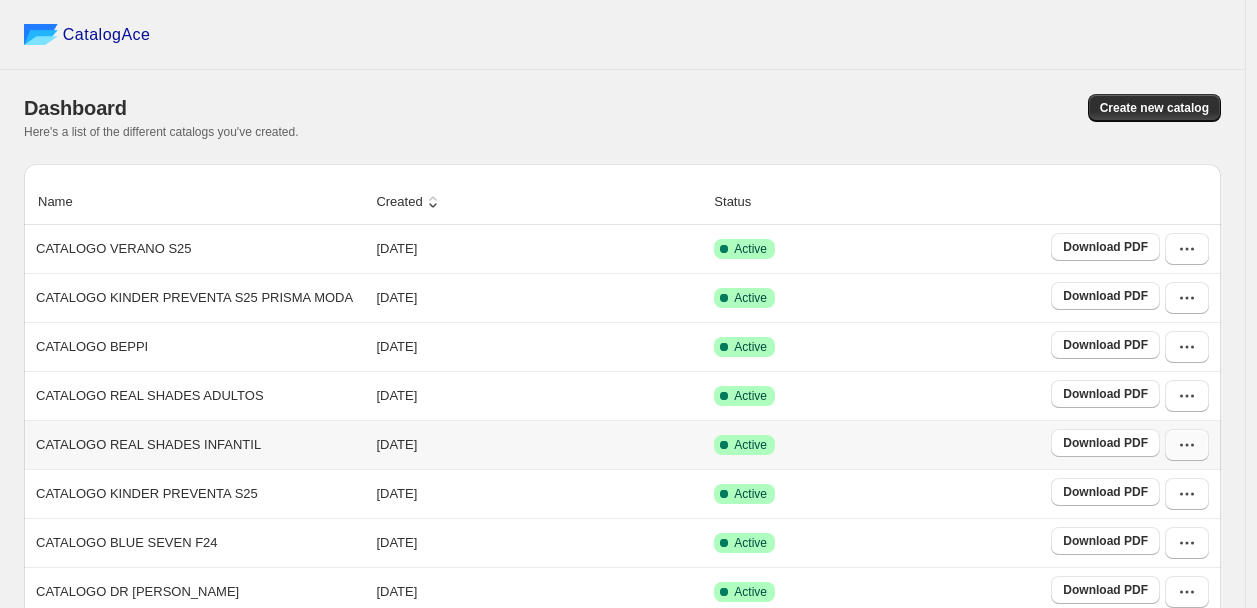 click 